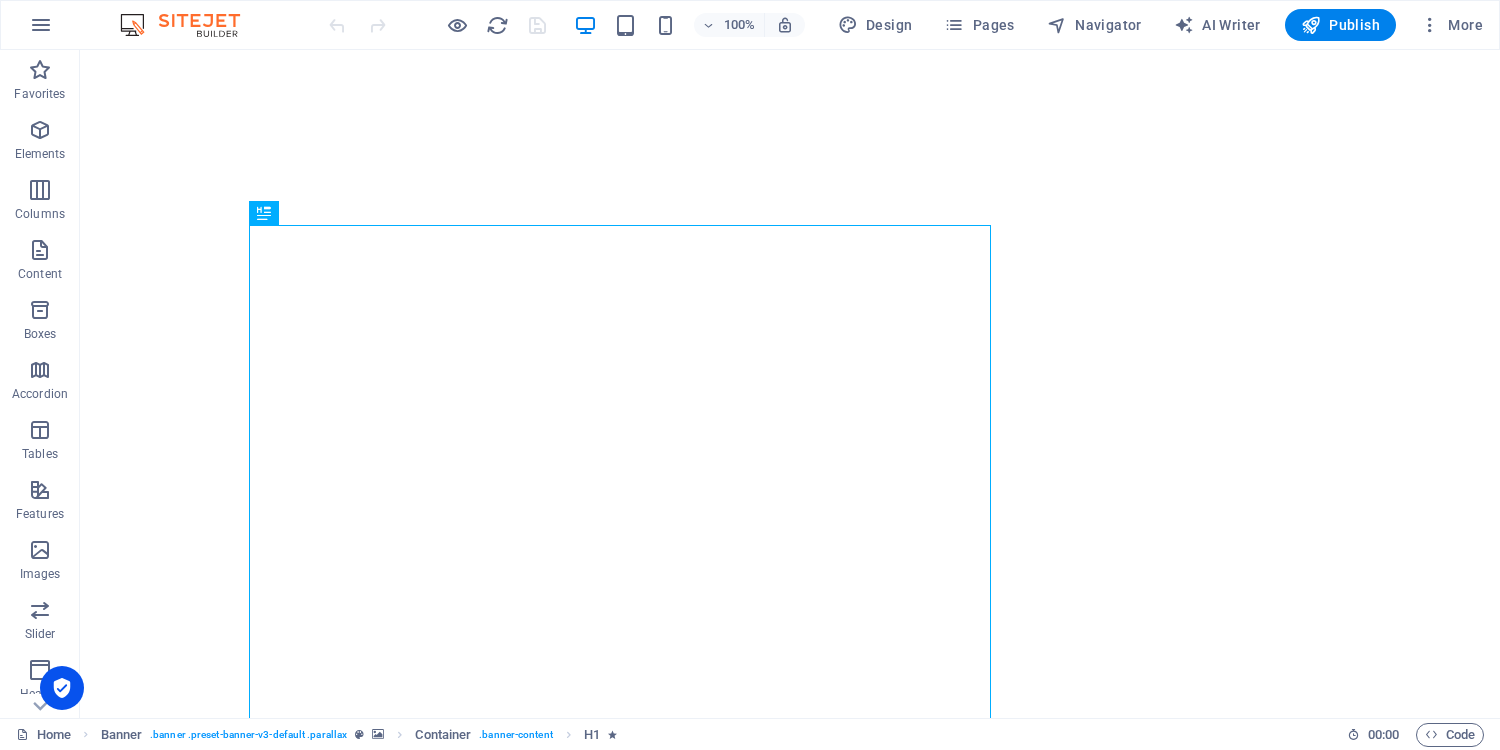 scroll, scrollTop: 0, scrollLeft: 0, axis: both 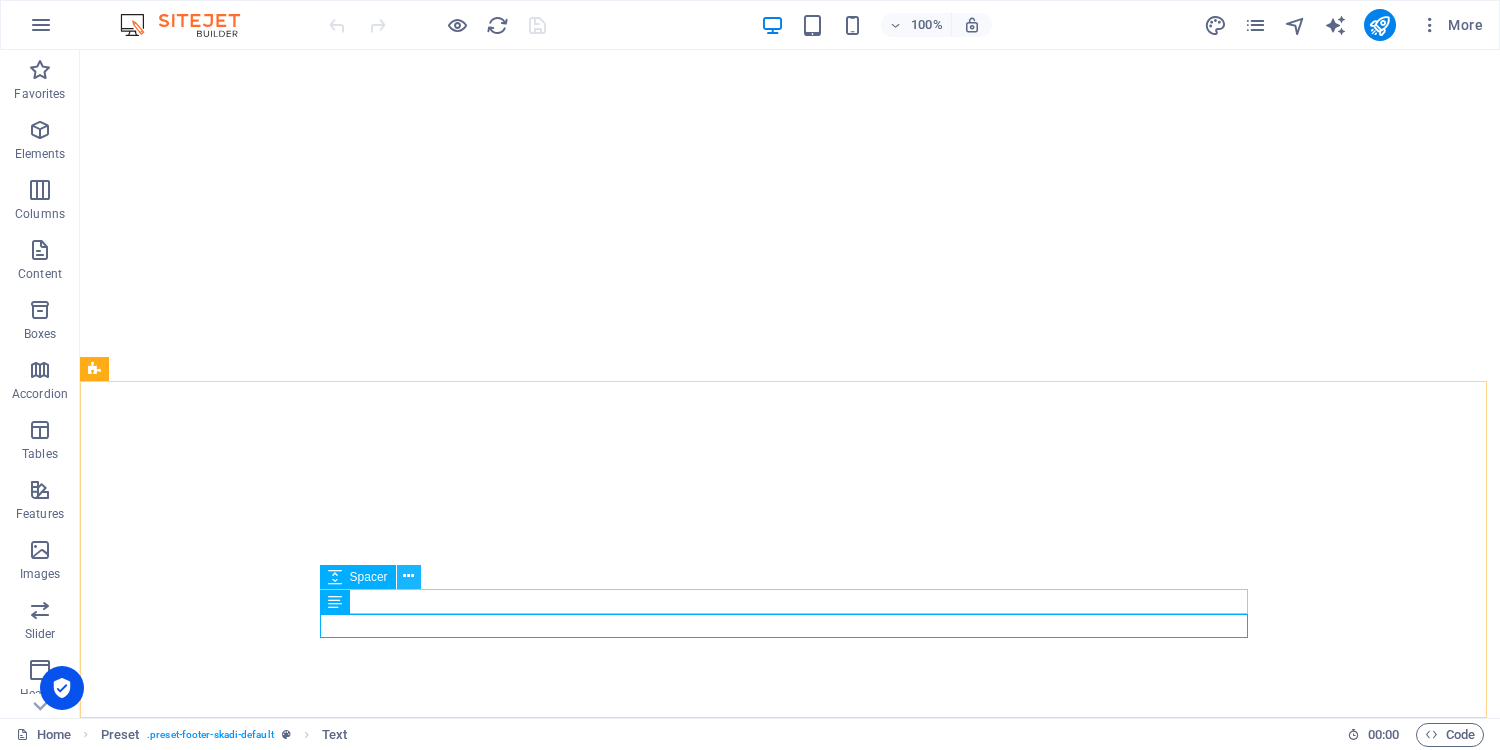click at bounding box center (408, 576) 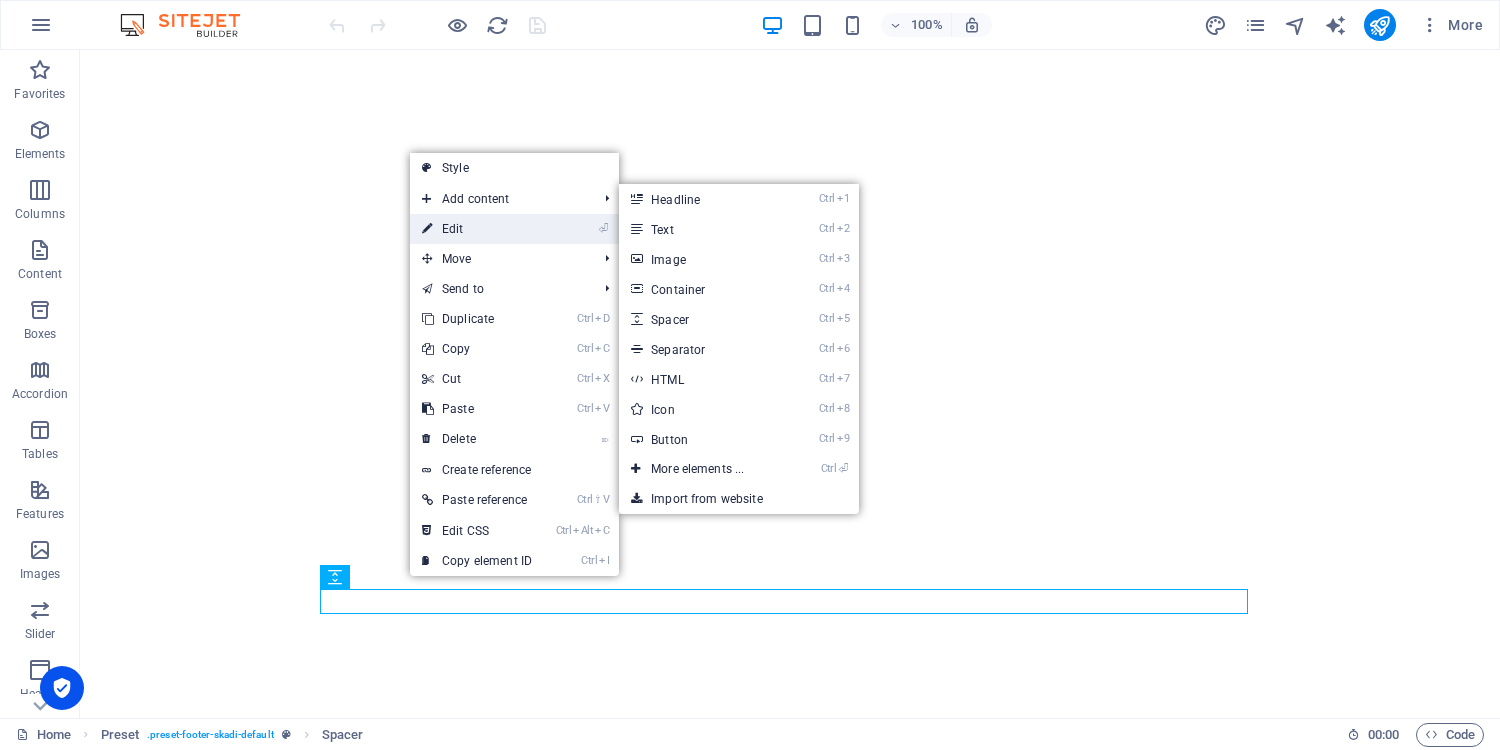click on "⏎  Edit" at bounding box center [477, 229] 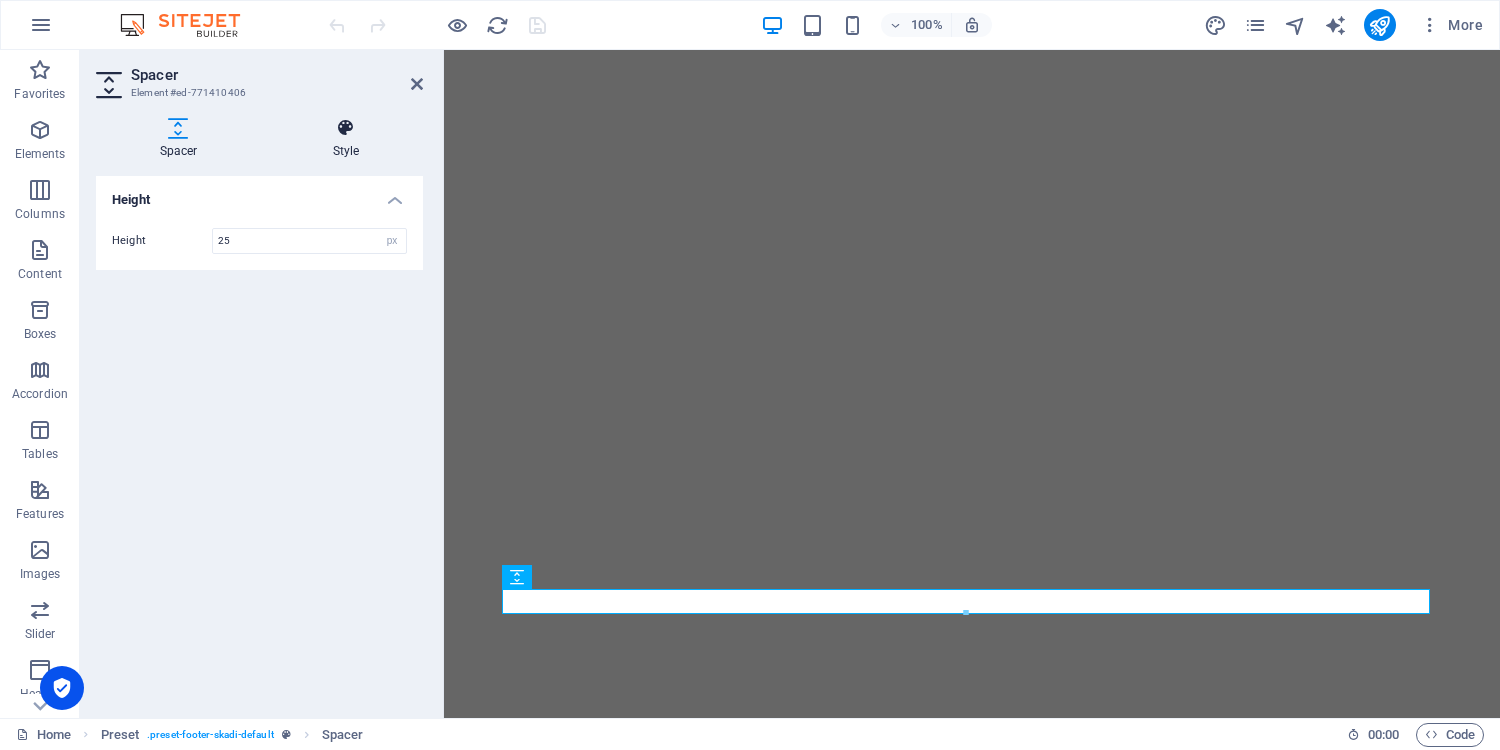 click on "Style" at bounding box center (346, 139) 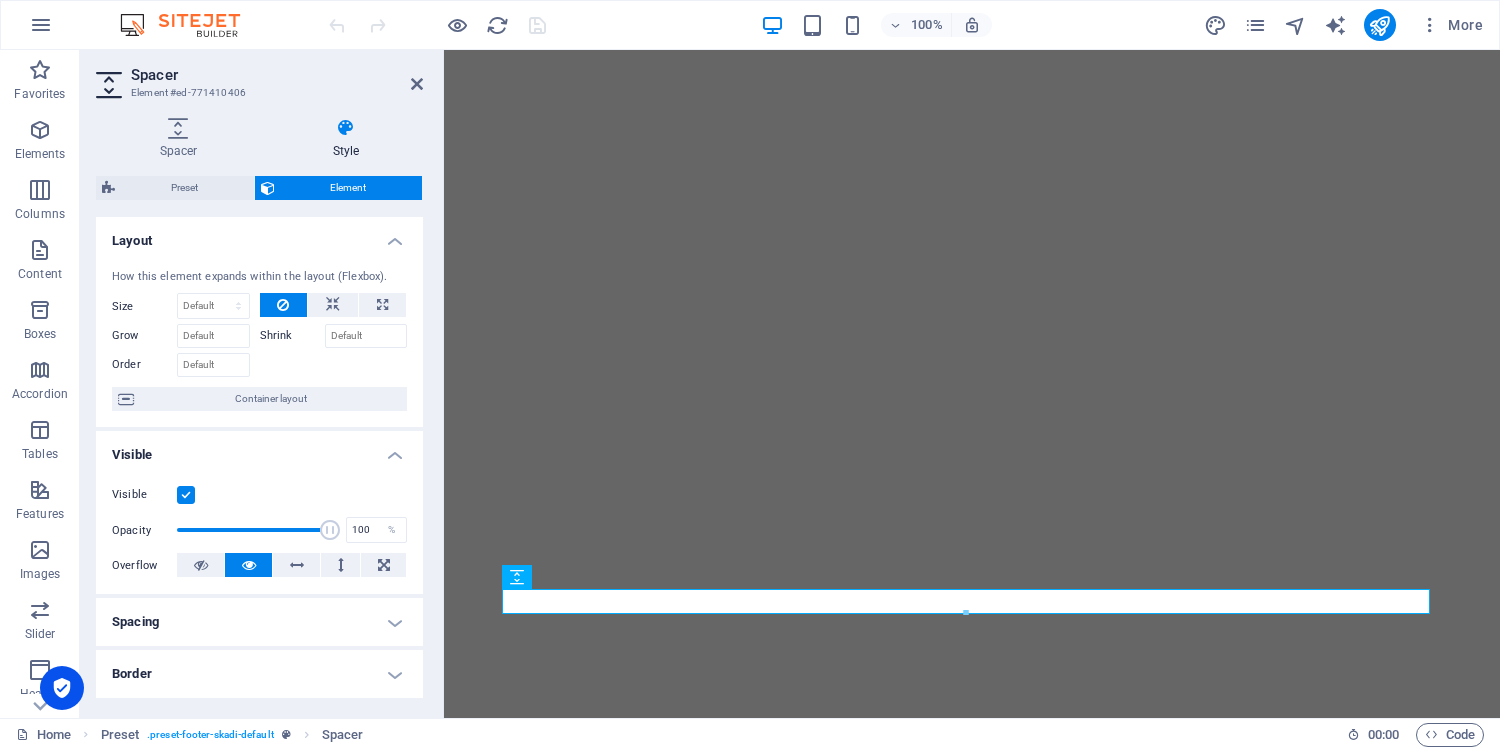 click on "Spacer Element #ed-771410406" at bounding box center (259, 76) 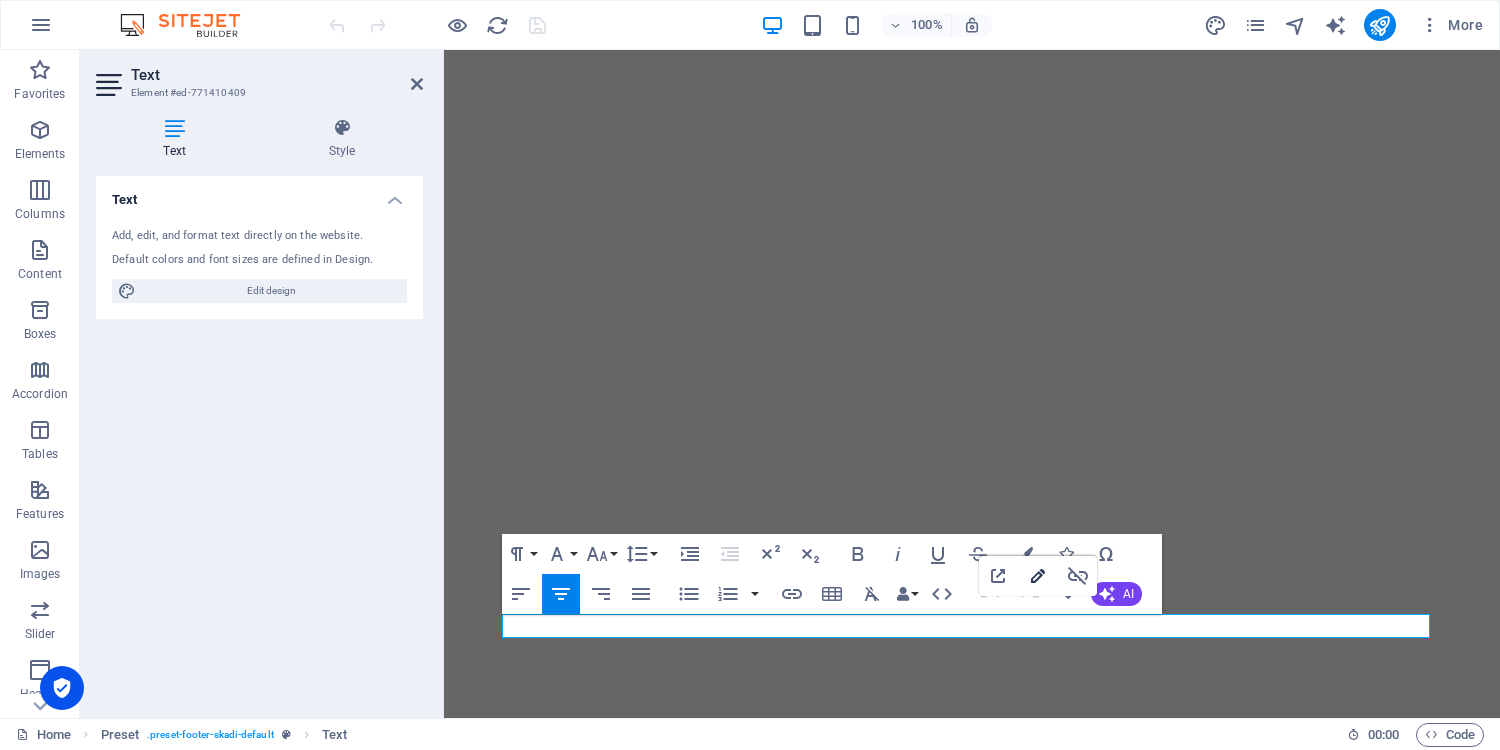 click 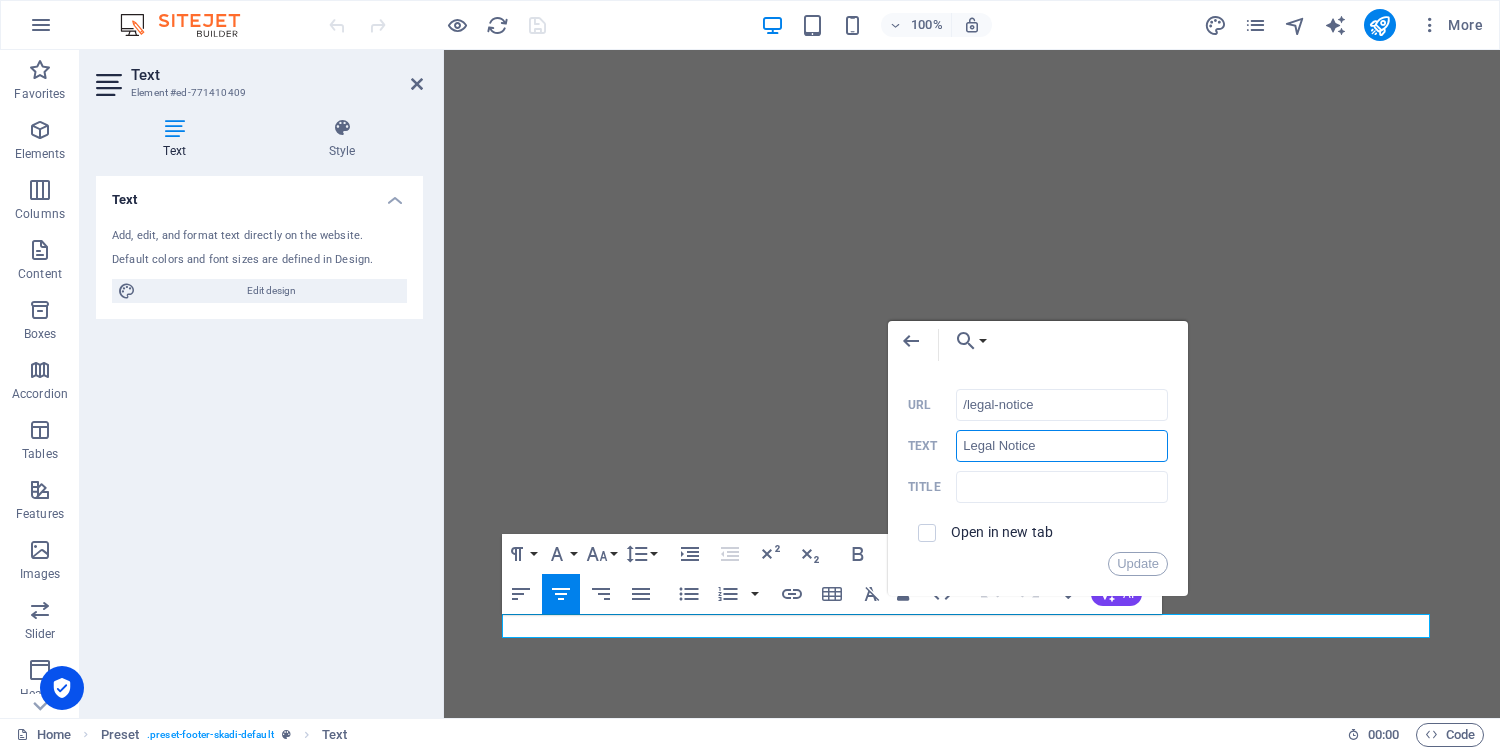 drag, startPoint x: 1029, startPoint y: 447, endPoint x: 992, endPoint y: 448, distance: 37.01351 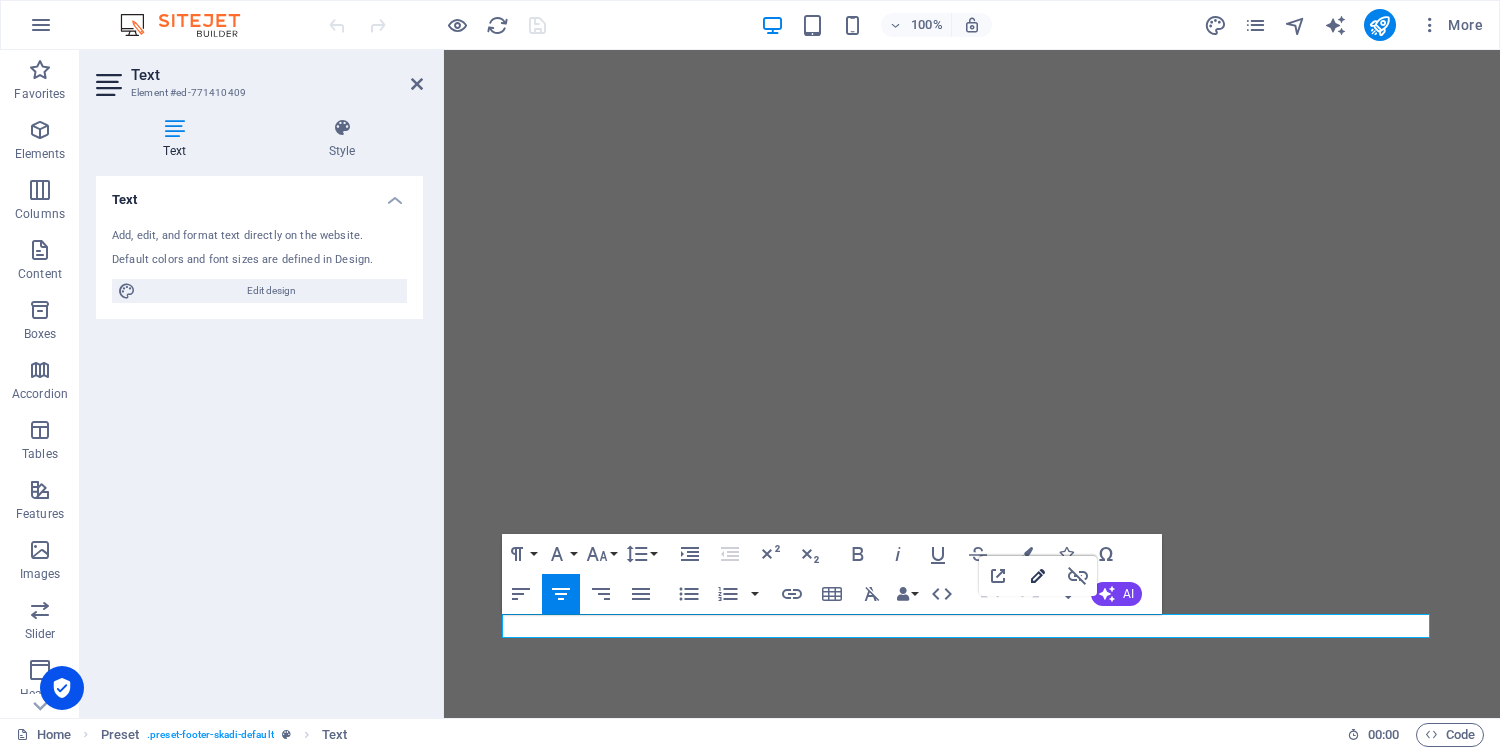 click 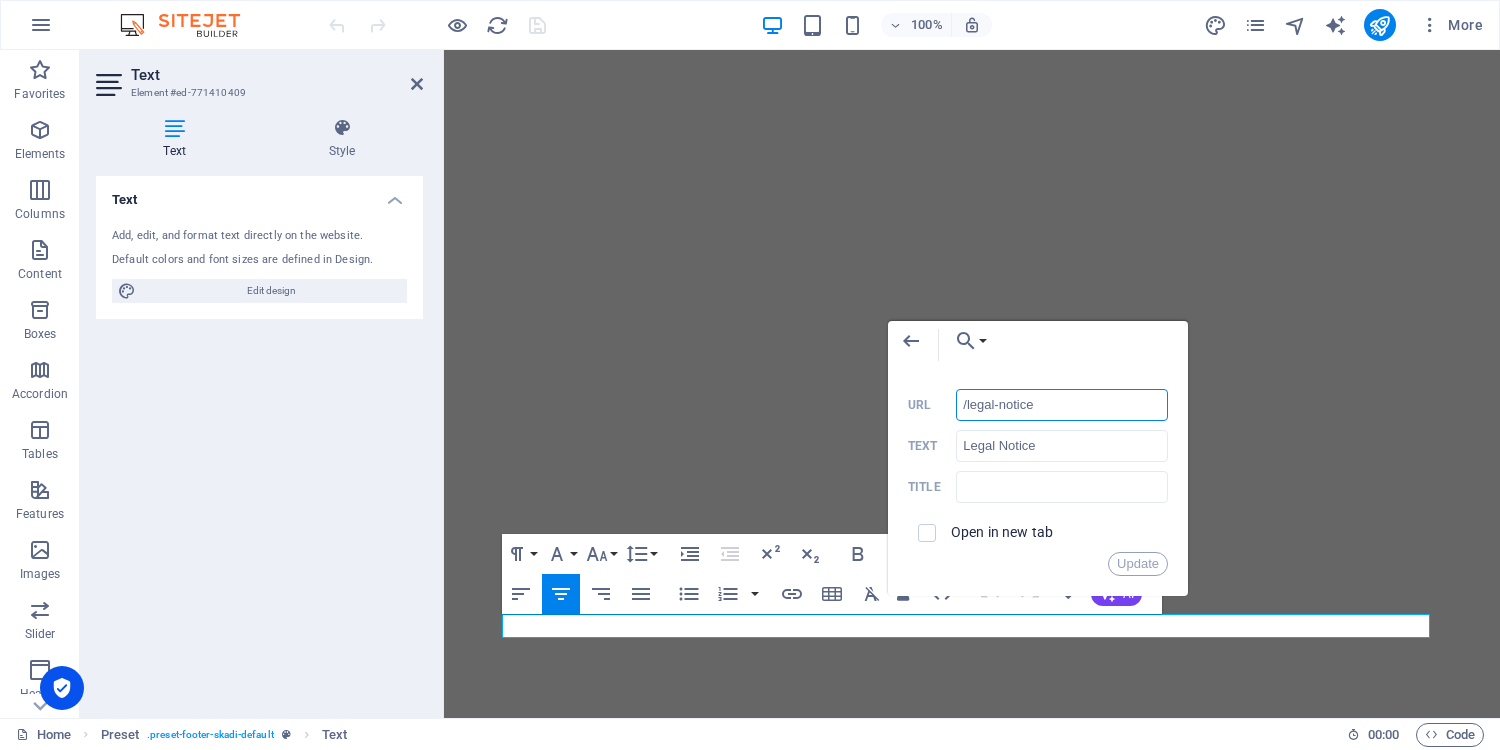 drag, startPoint x: 1060, startPoint y: 404, endPoint x: 966, endPoint y: 409, distance: 94.13288 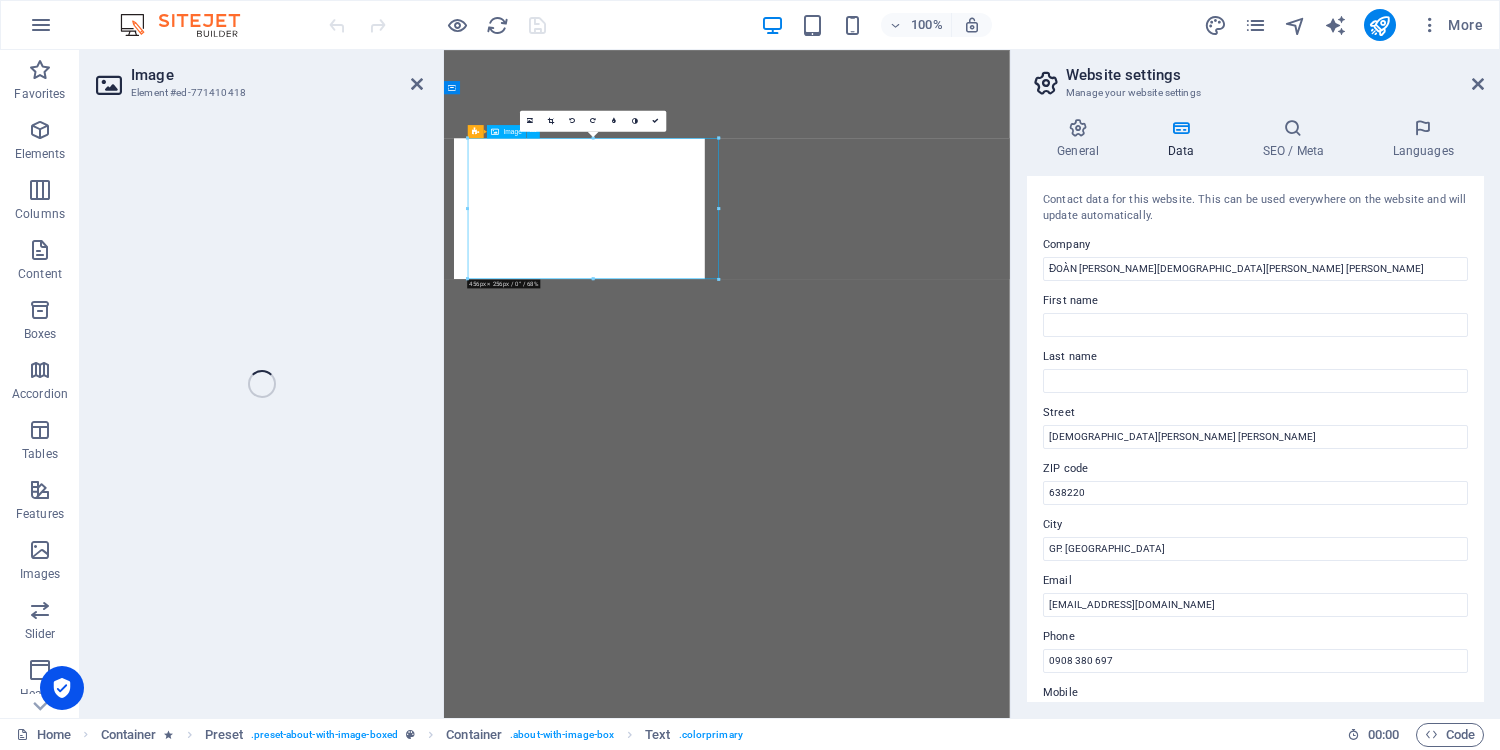 select on "%" 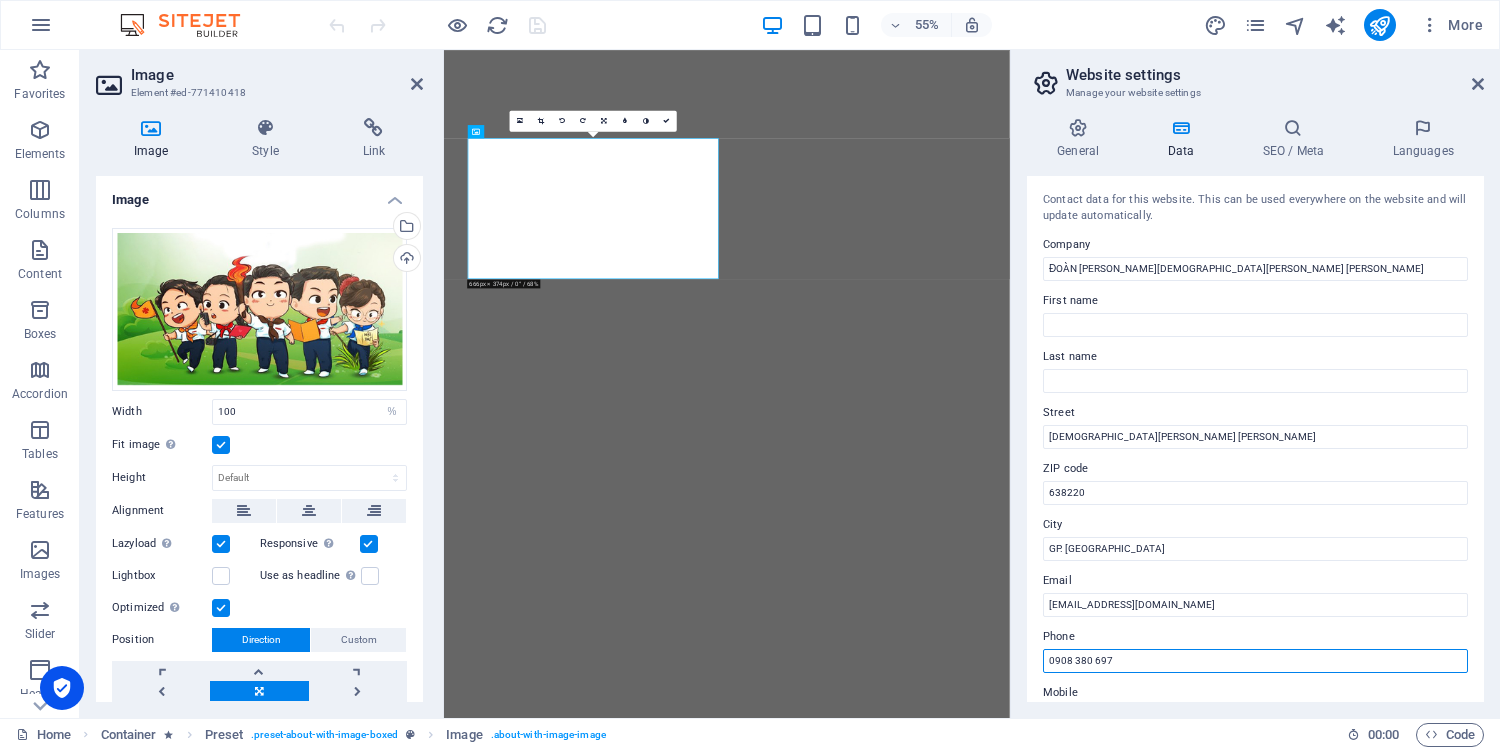 click on "0908 380 697" at bounding box center (1255, 661) 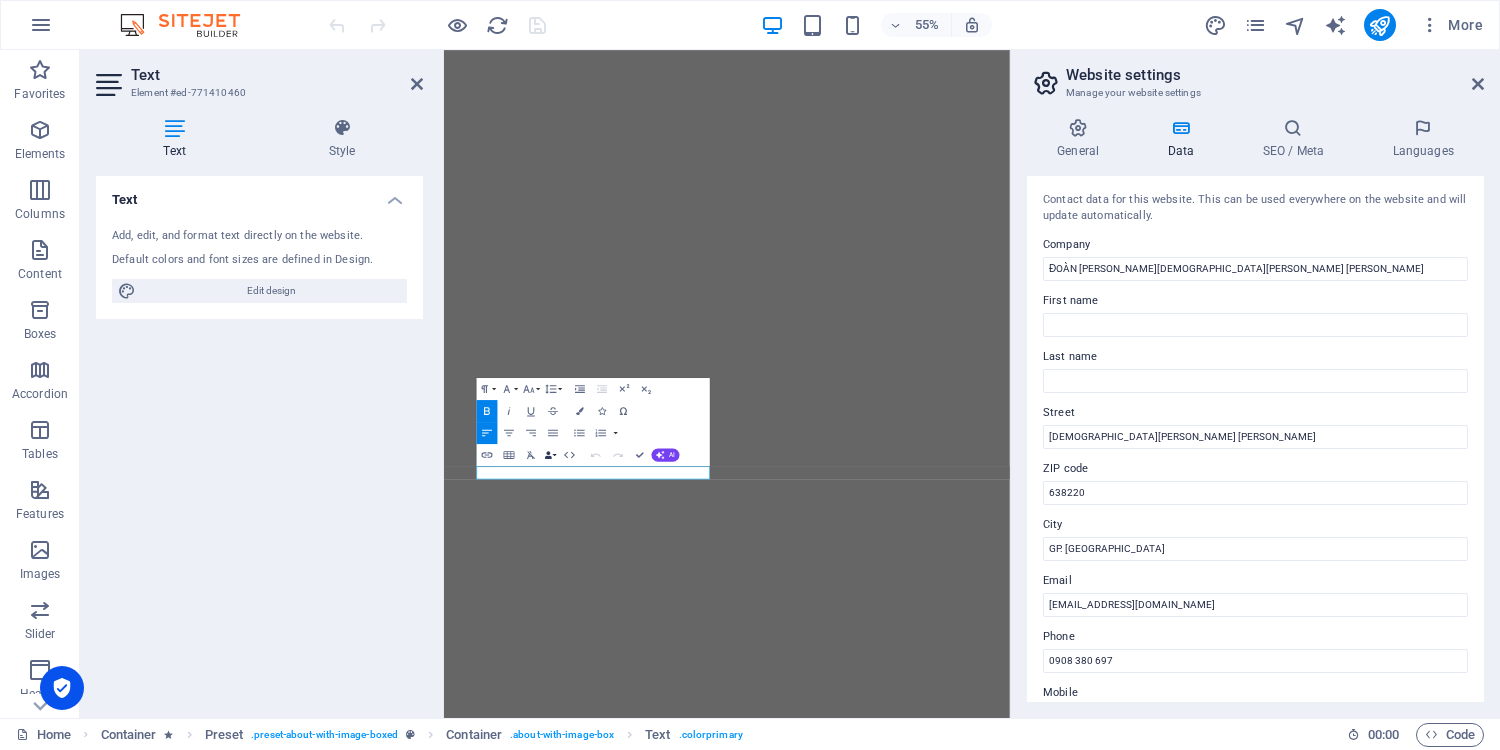 click on "Subscript" at bounding box center (646, 389) 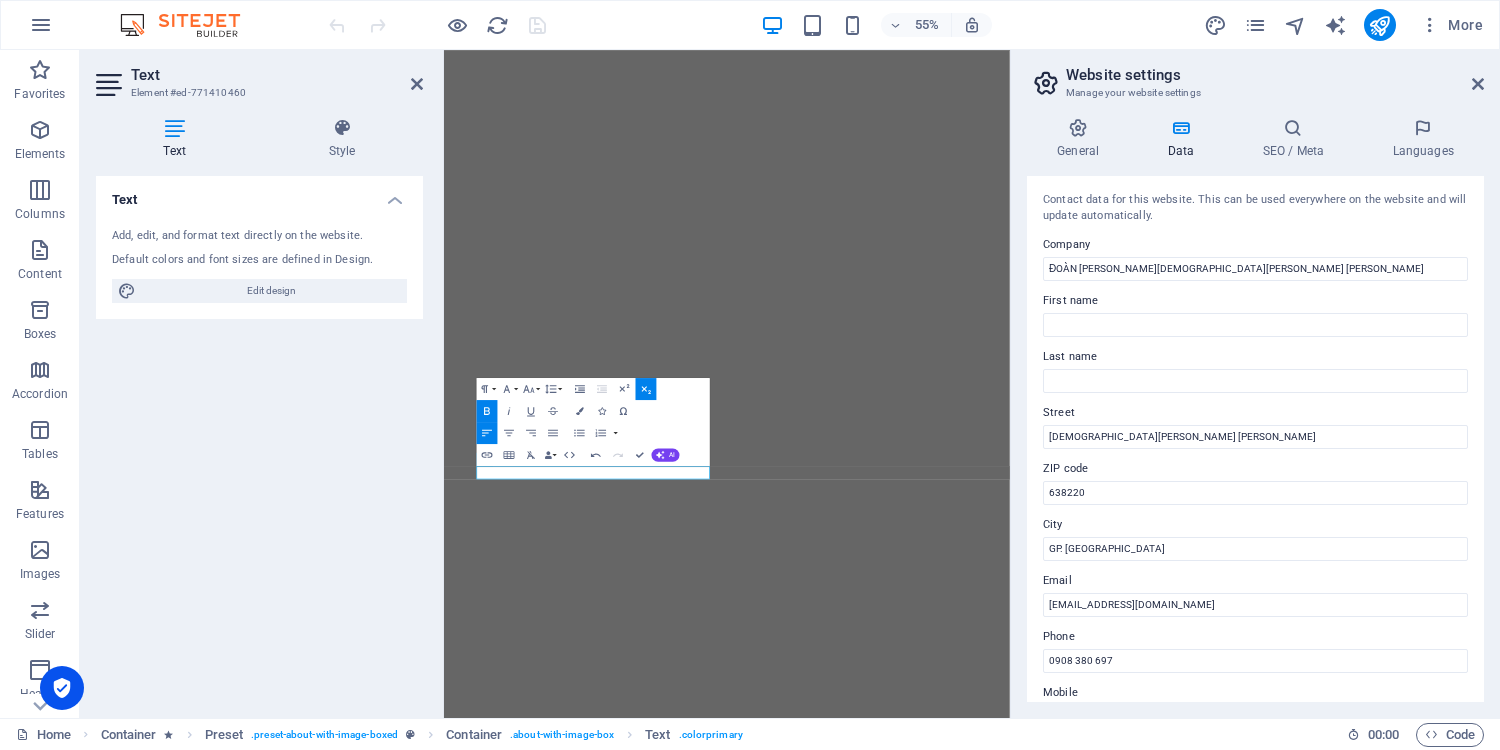 click 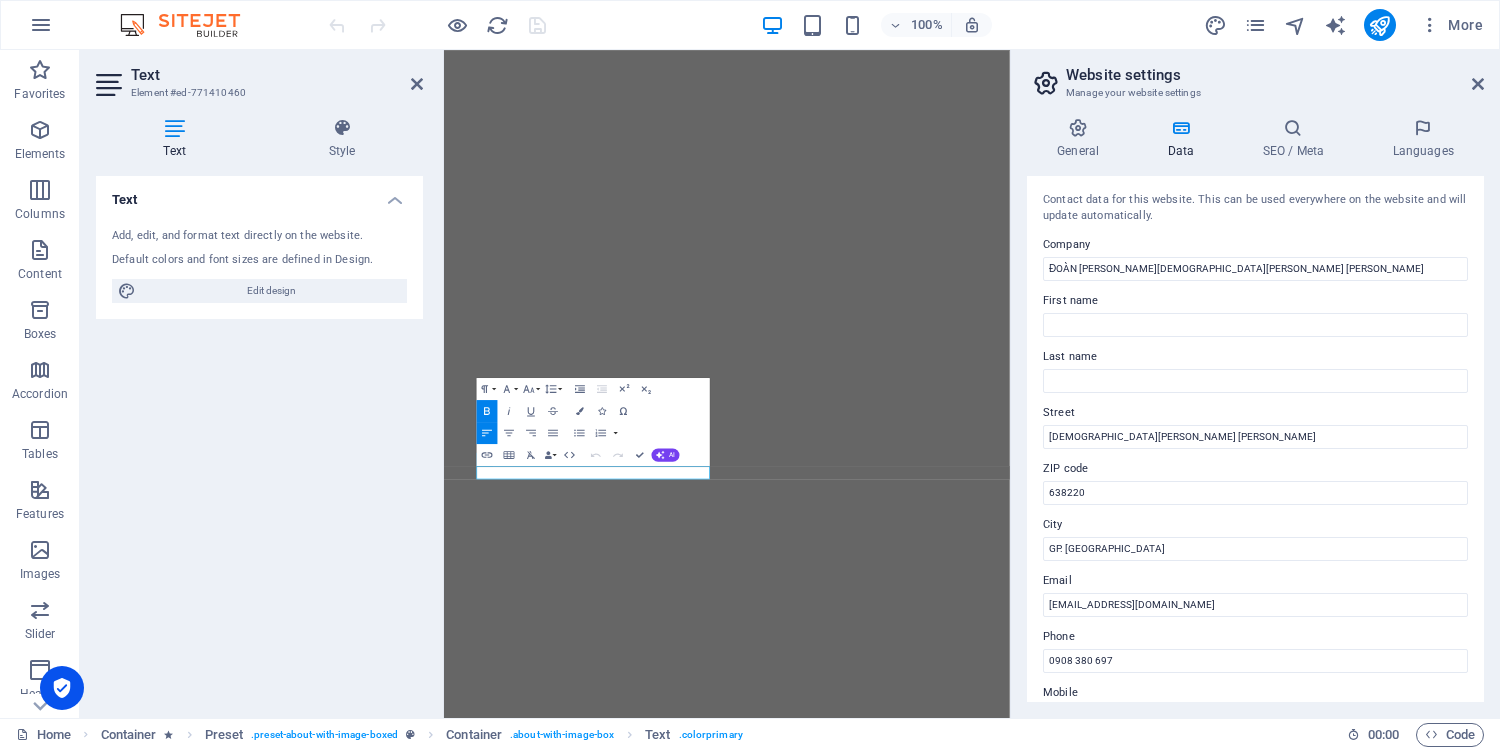 click on "Decrease Indent" at bounding box center [602, 389] 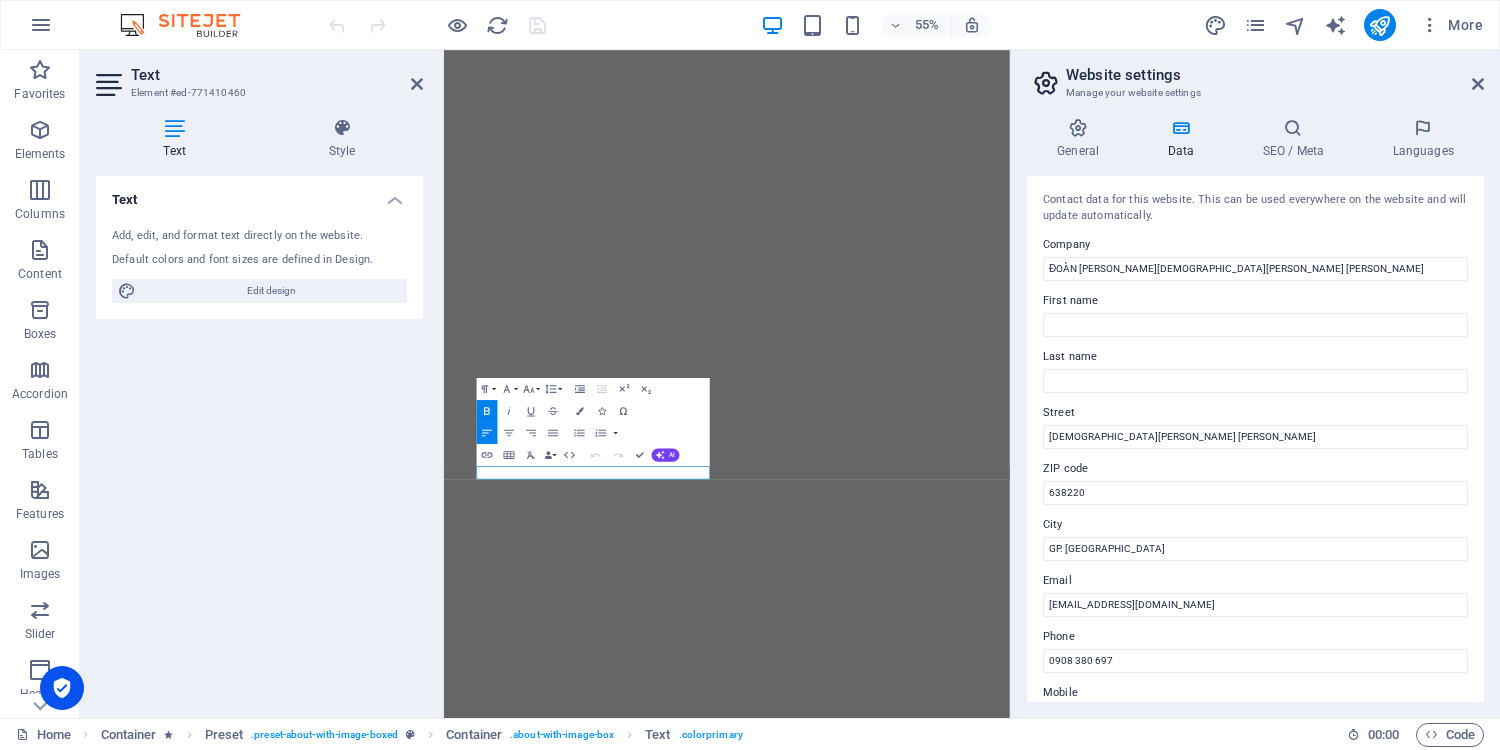 scroll, scrollTop: 213, scrollLeft: 0, axis: vertical 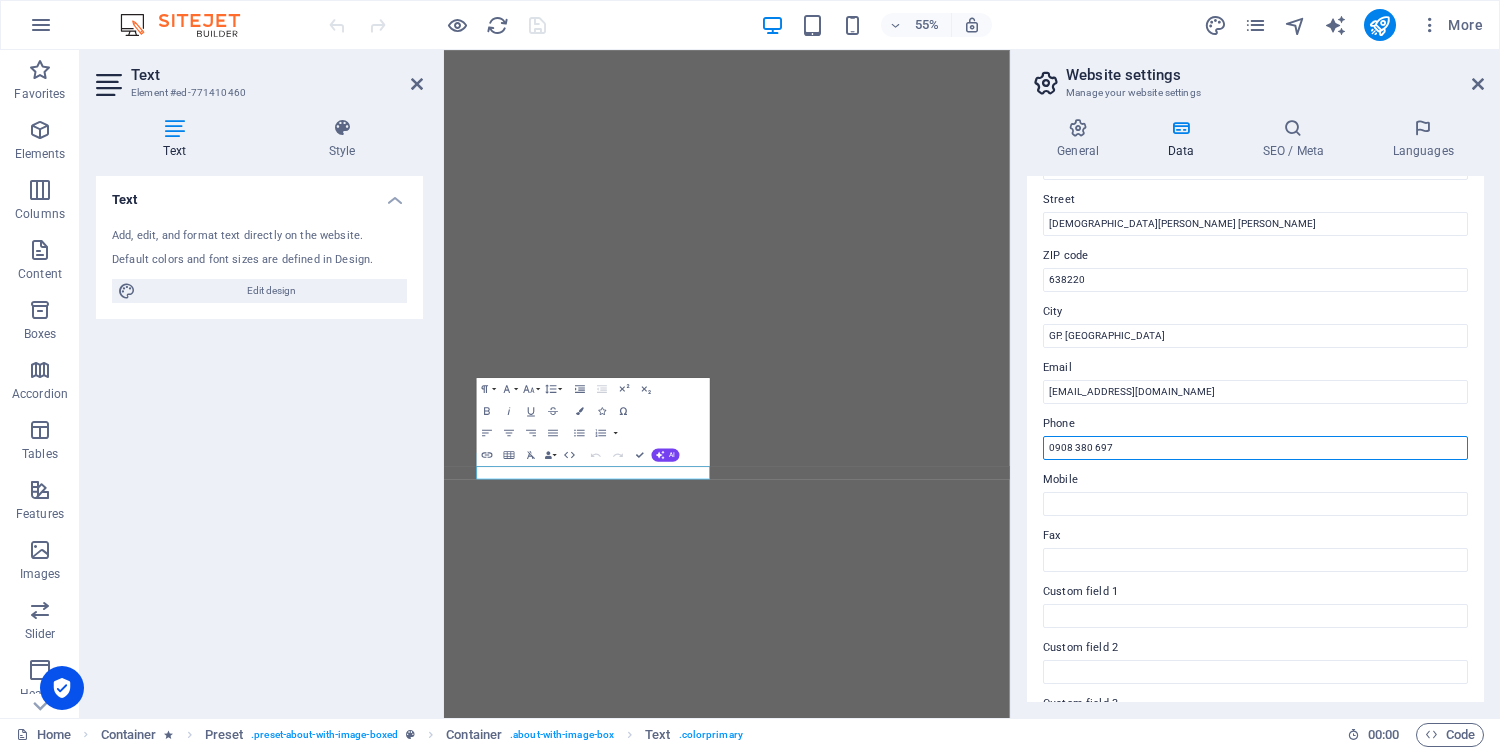 drag, startPoint x: 1136, startPoint y: 445, endPoint x: 1026, endPoint y: 444, distance: 110.00455 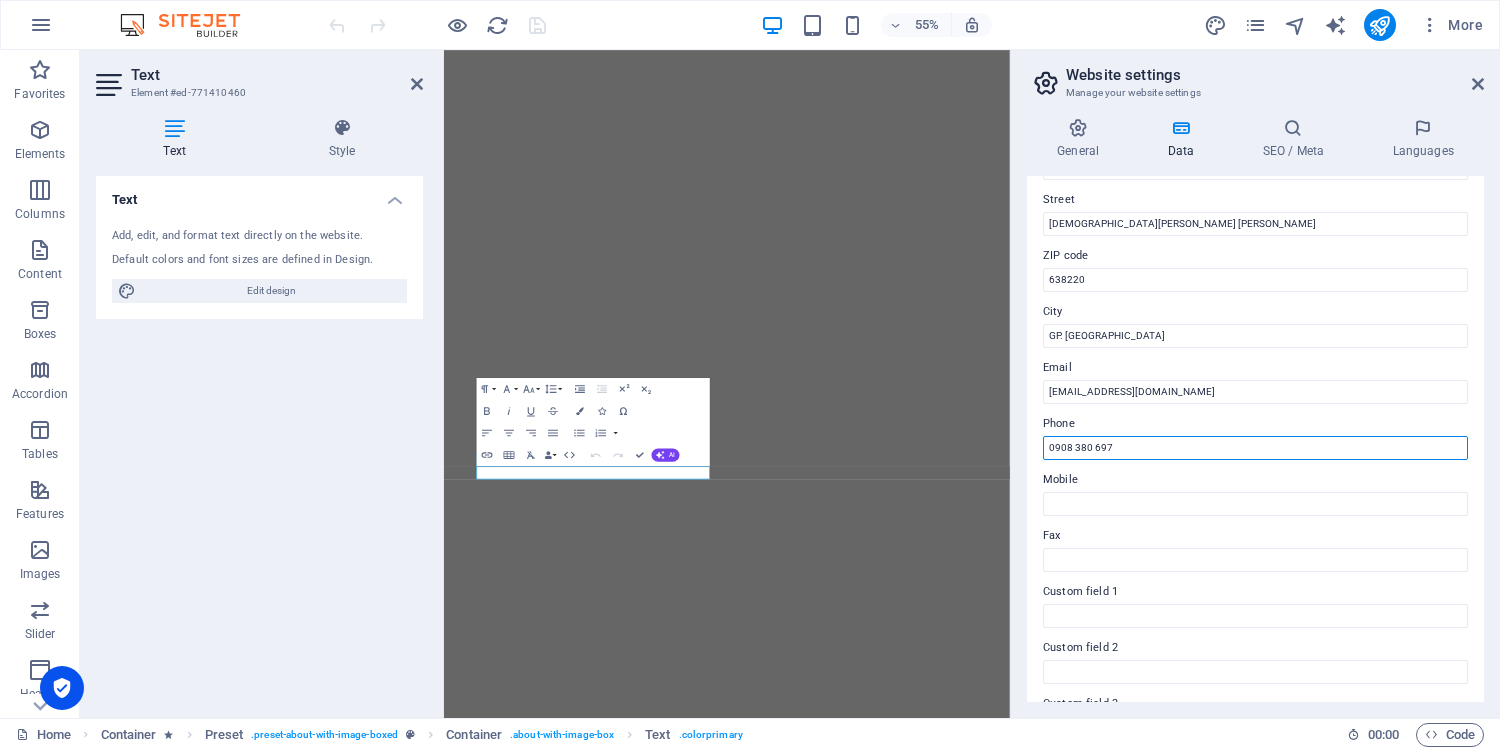click on "Contact data for this website. This can be used everywhere on the website and will update automatically. Company ĐOÀN THIẾU NHI Giáo xứ Kim Châu First name Last name Street Giáo xứ Kim Châu ZIP code 638220 City GP. Ban Mê Thuột Email lxrkjixm@tngxkimchau.io.vn Phone 0908 380 697 Mobile Fax Custom field 1 Custom field 2 Custom field 3 Custom field 4 Custom field 5 Custom field 6" at bounding box center [1255, 439] 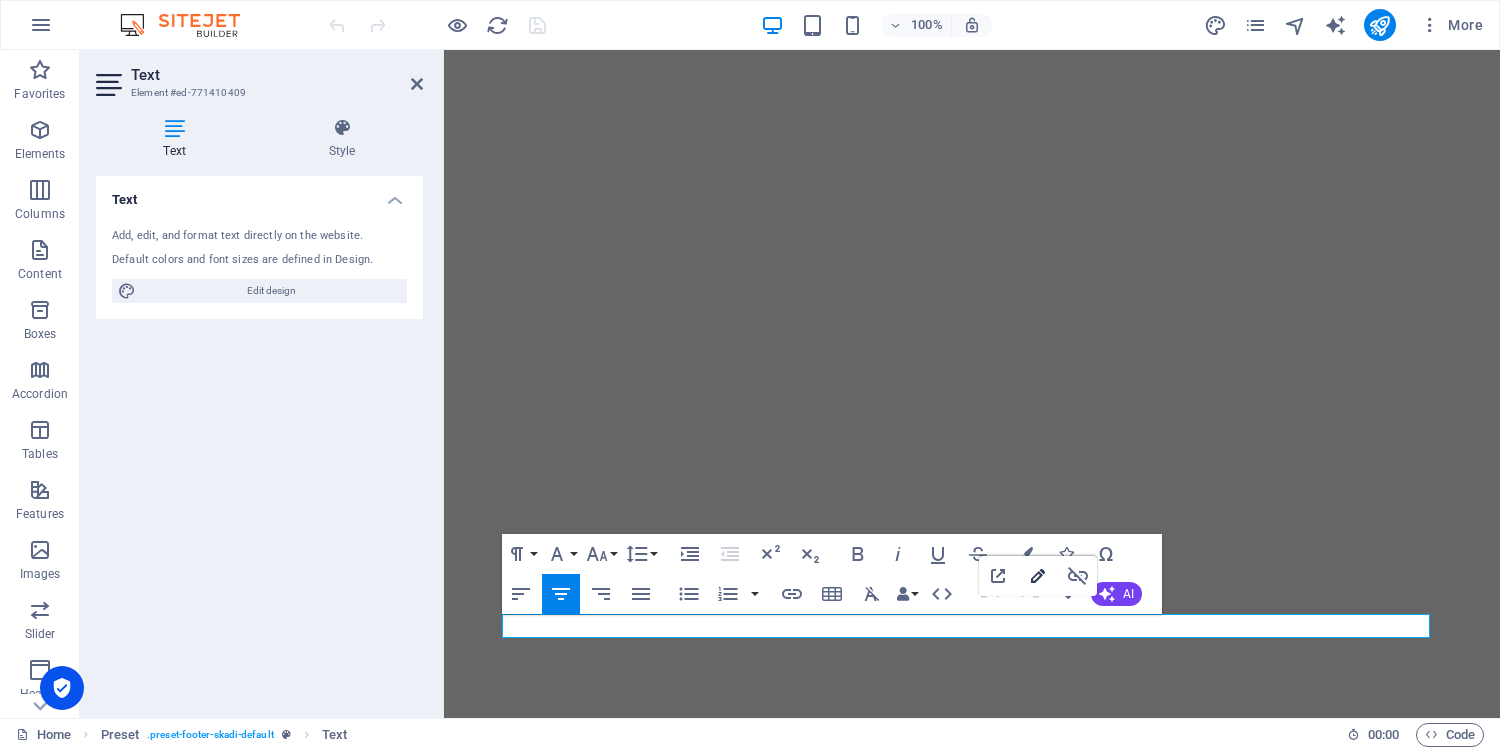 click 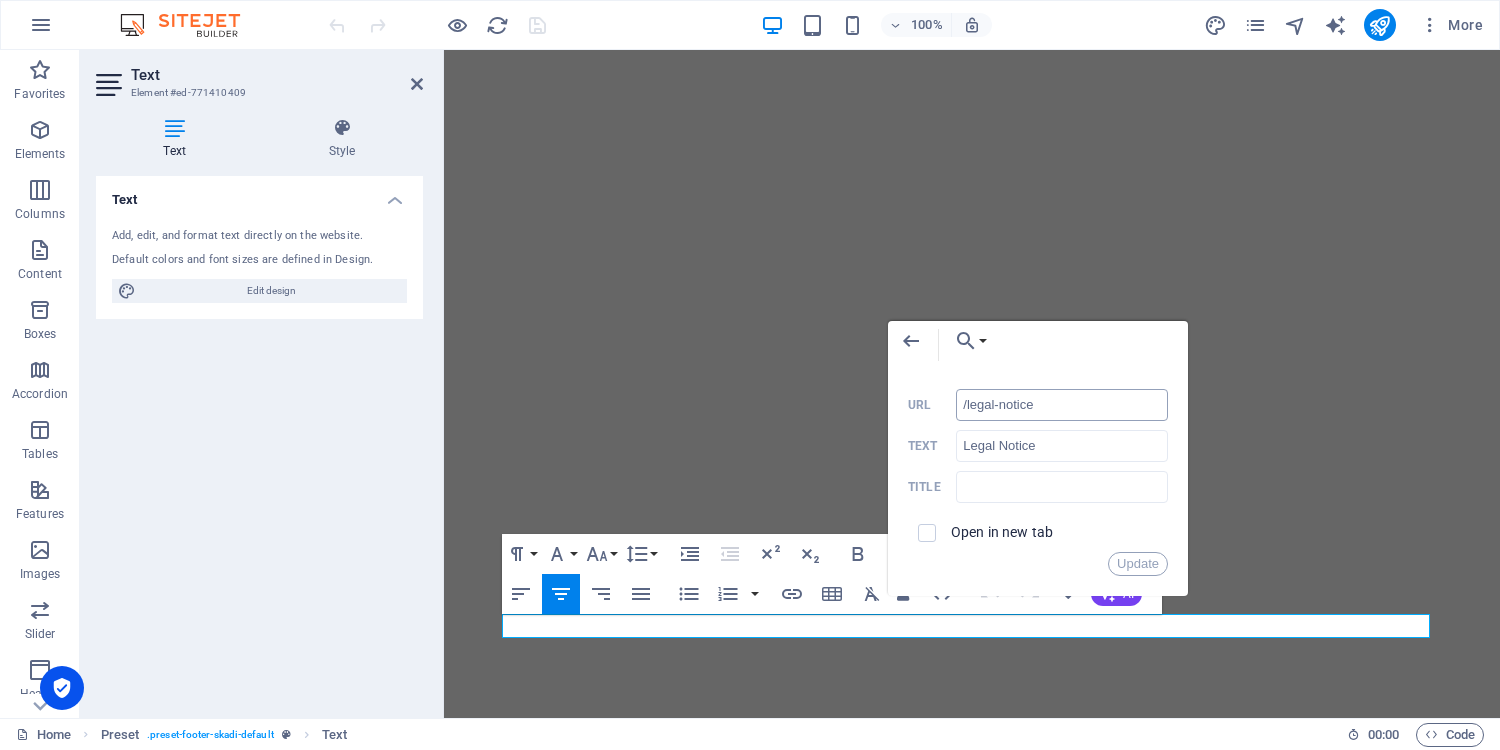 drag, startPoint x: 1062, startPoint y: 397, endPoint x: 968, endPoint y: 403, distance: 94.19129 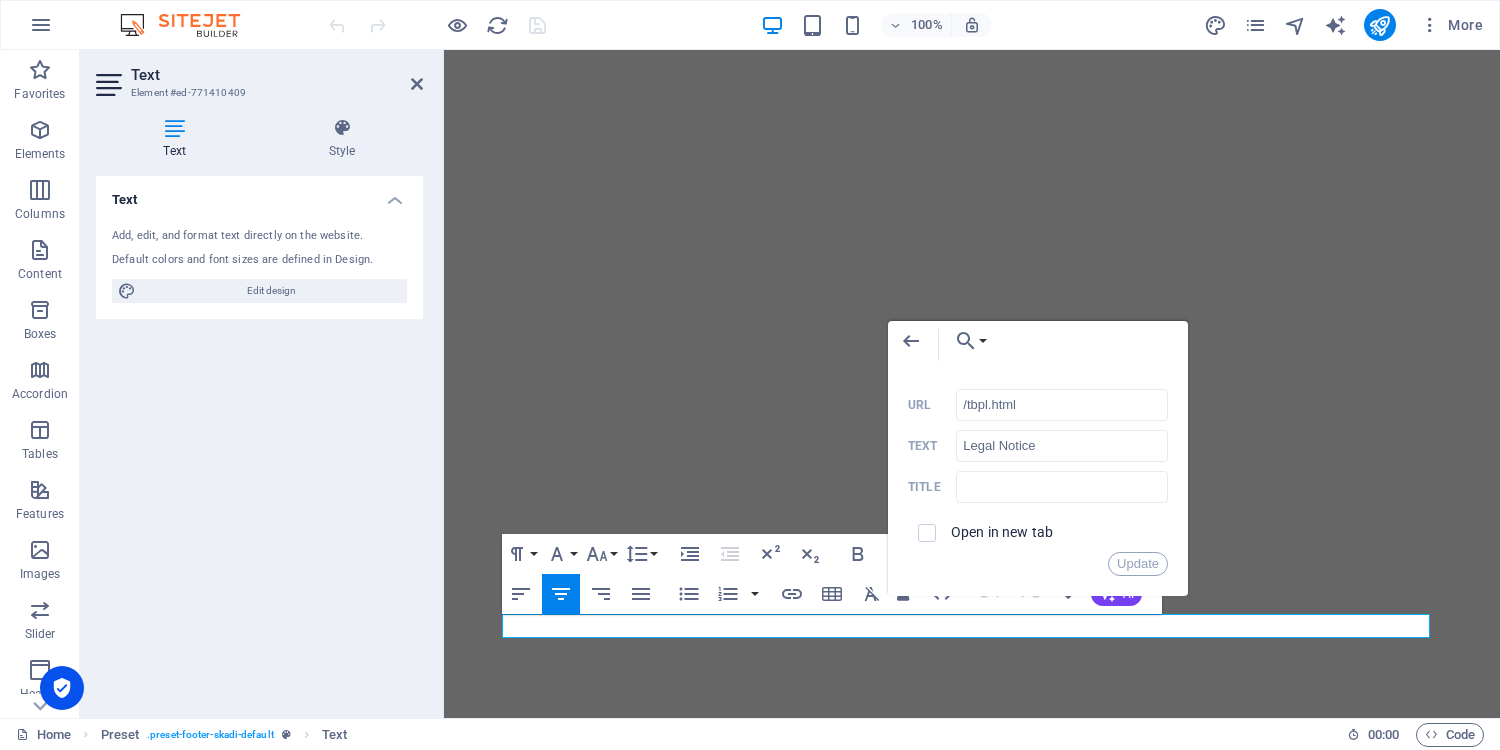 type on "/tbpl.html" 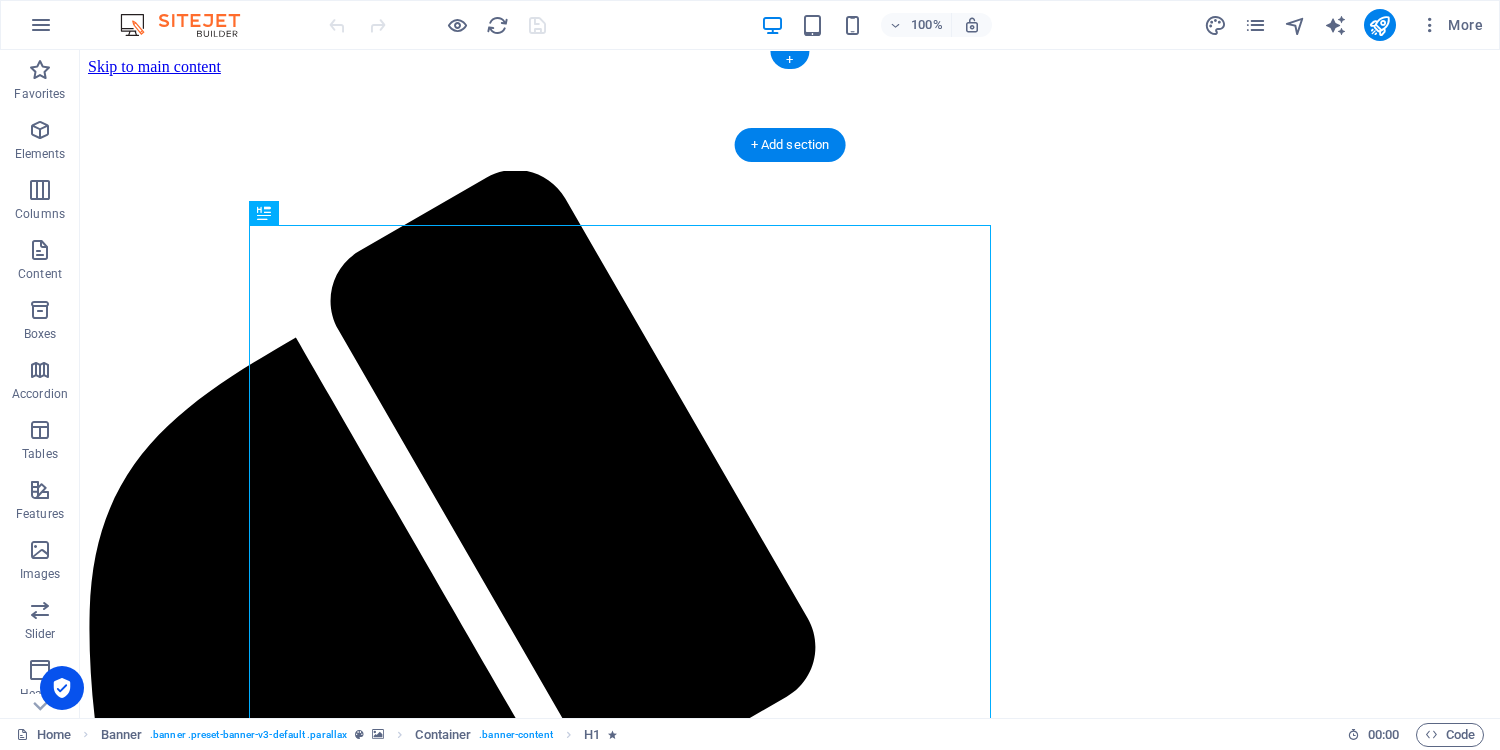scroll, scrollTop: 0, scrollLeft: 0, axis: both 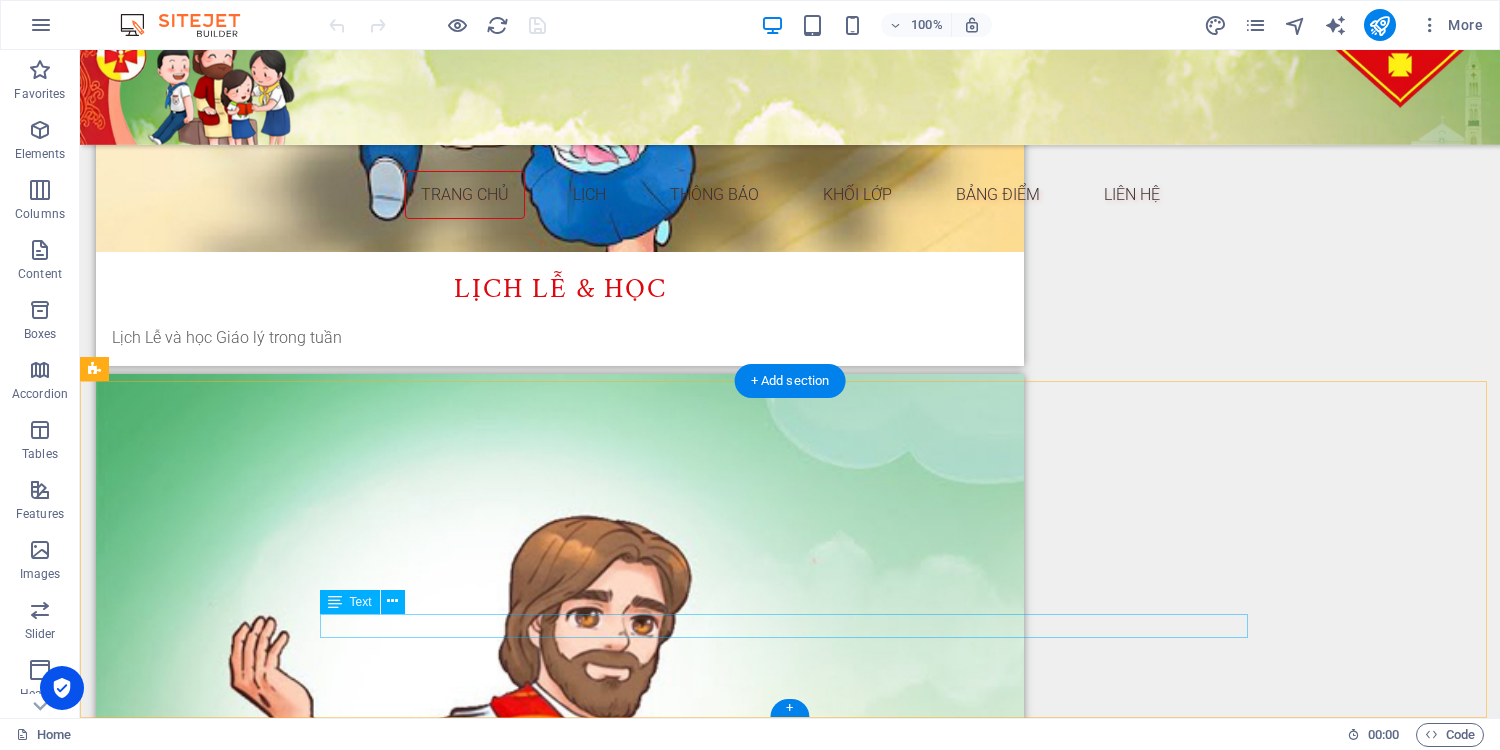click on "[EMAIL_ADDRESS][DOMAIN_NAME]  |  Legal Notice  |  Privacy" at bounding box center (790, 3670) 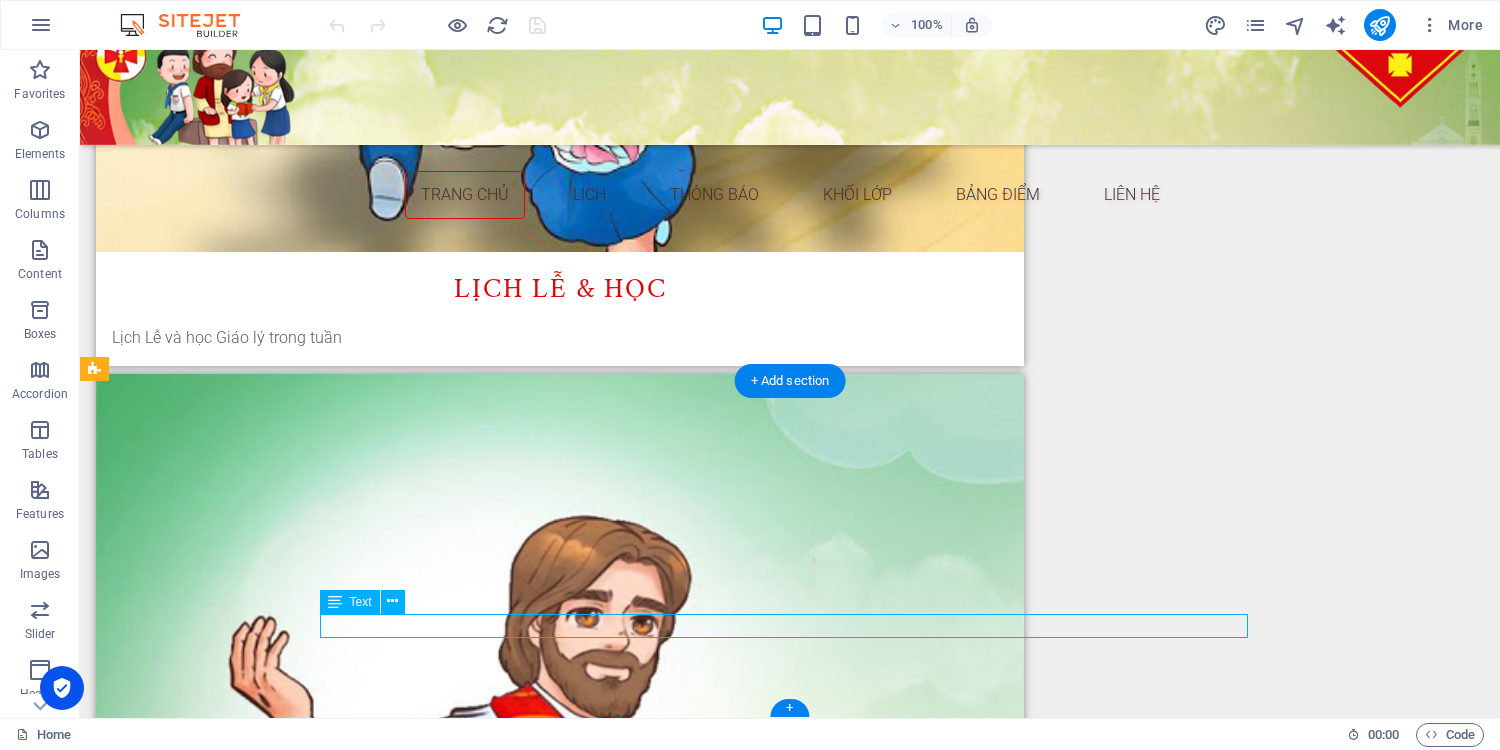 click on "[EMAIL_ADDRESS][DOMAIN_NAME]  |  Legal Notice  |  Privacy" at bounding box center [790, 3670] 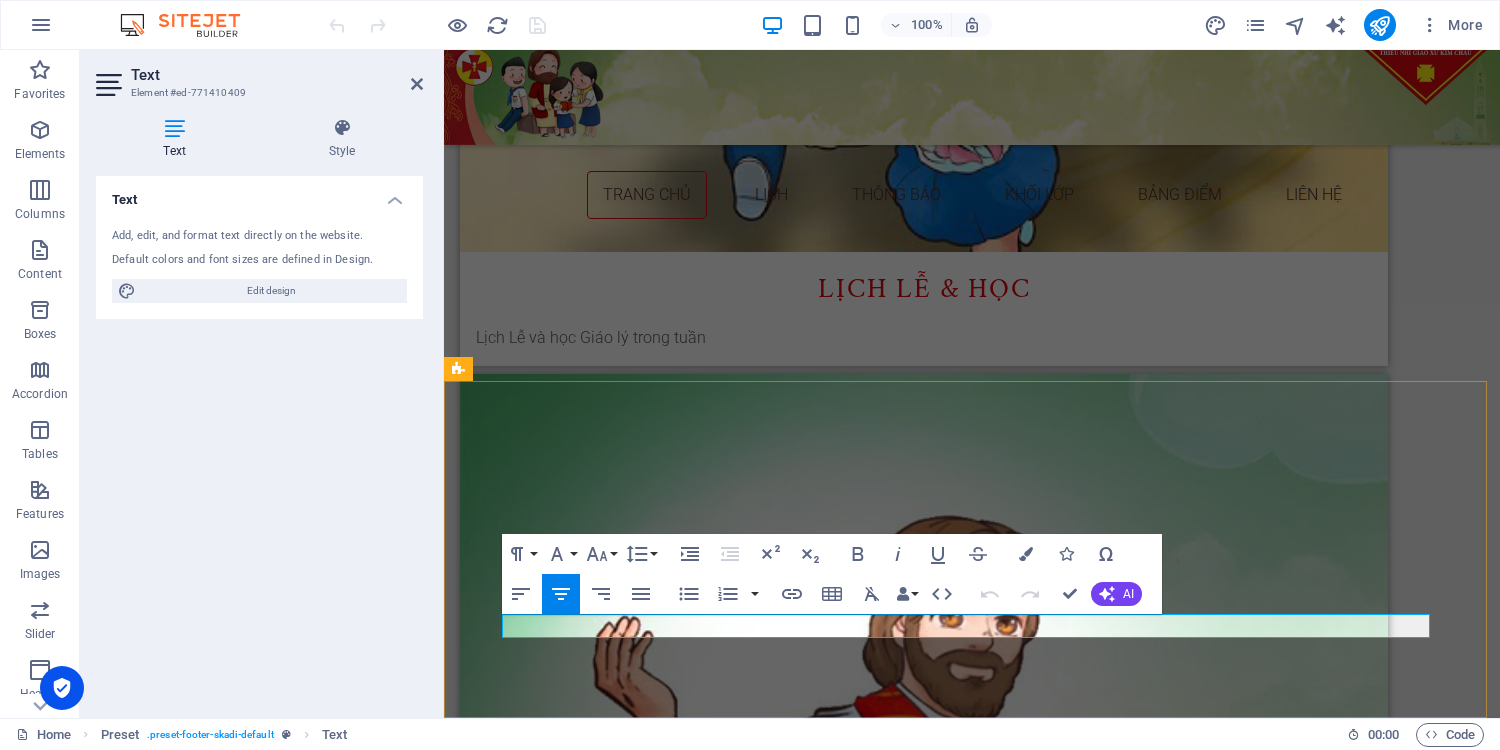 click on "Legal Notice" at bounding box center (1069, 3669) 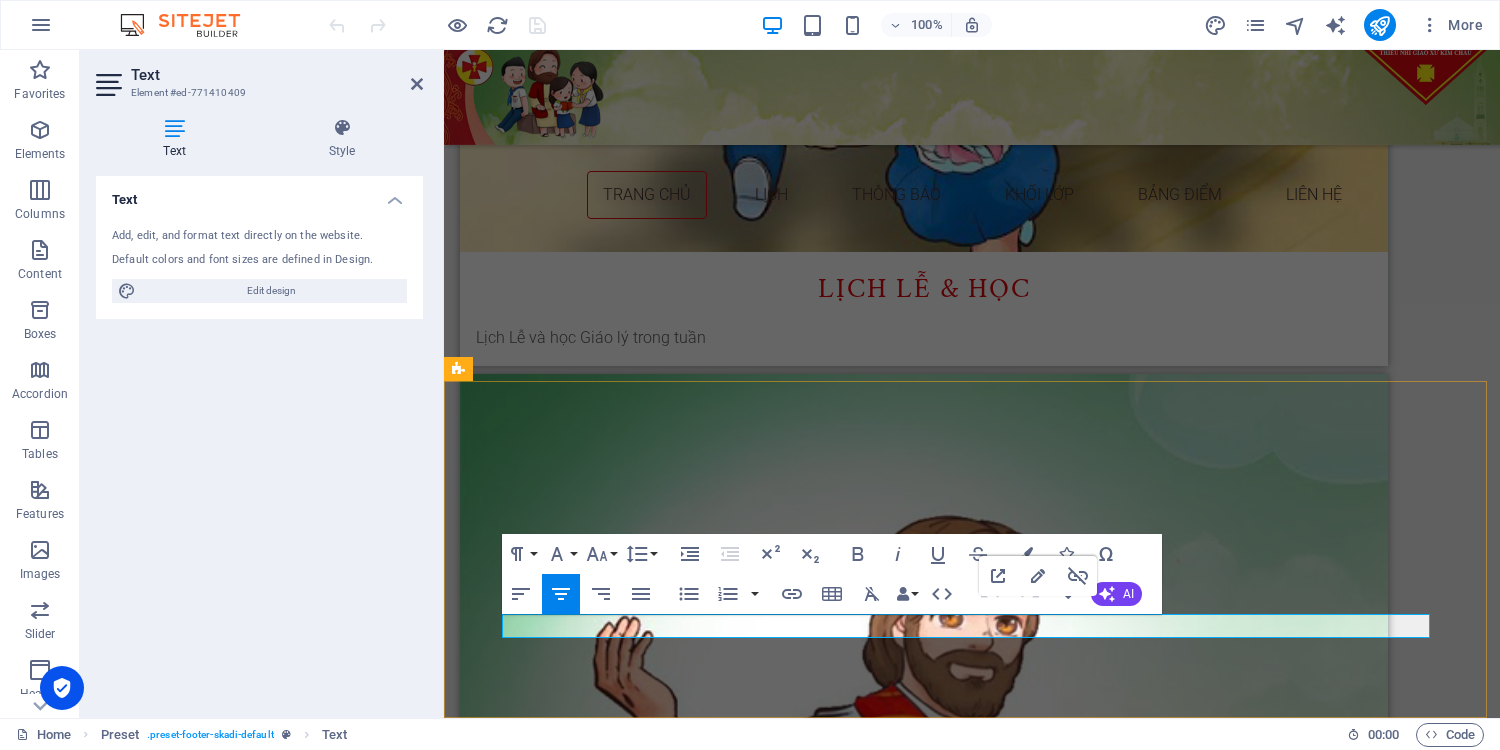 click on "Legal Notice" at bounding box center (1069, 3669) 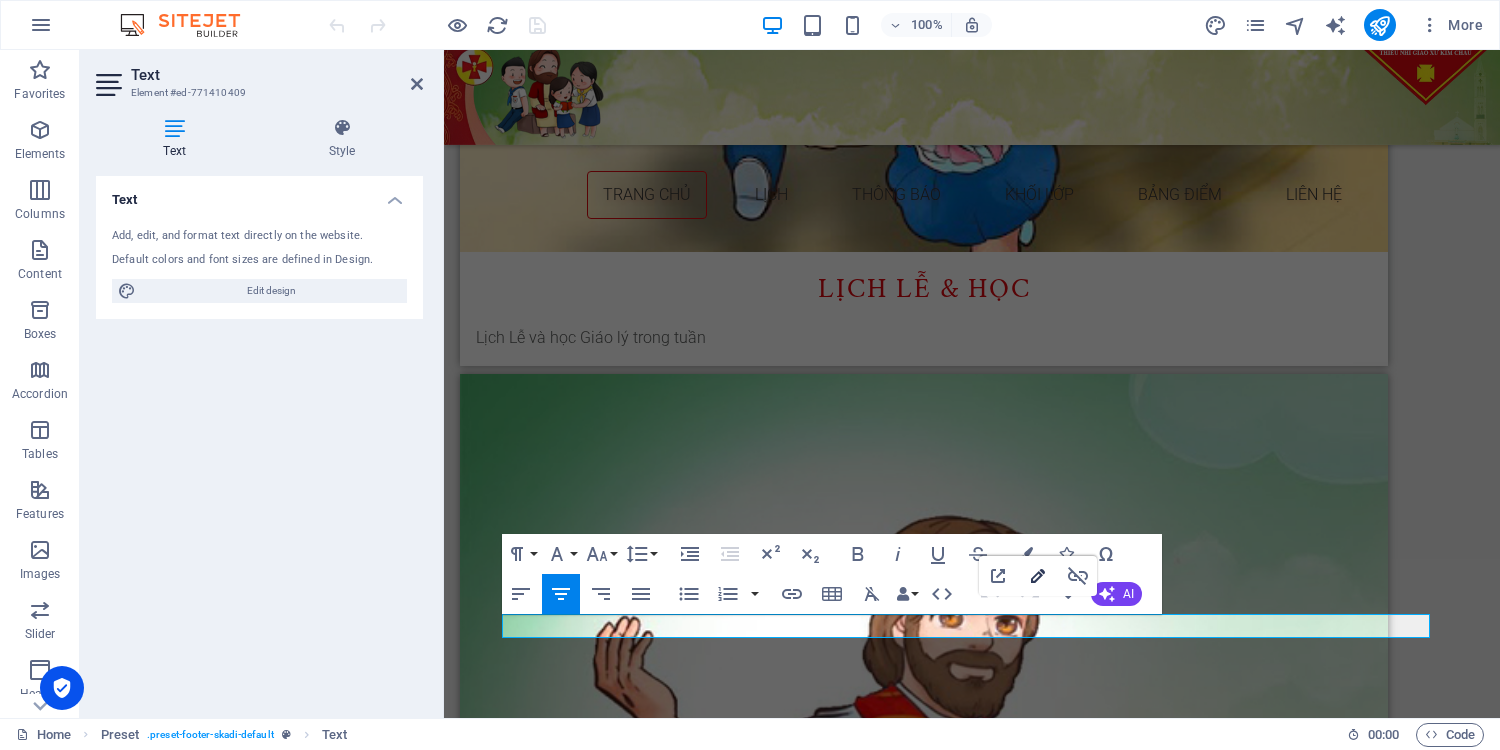 click on "Edit Link" at bounding box center (1038, 576) 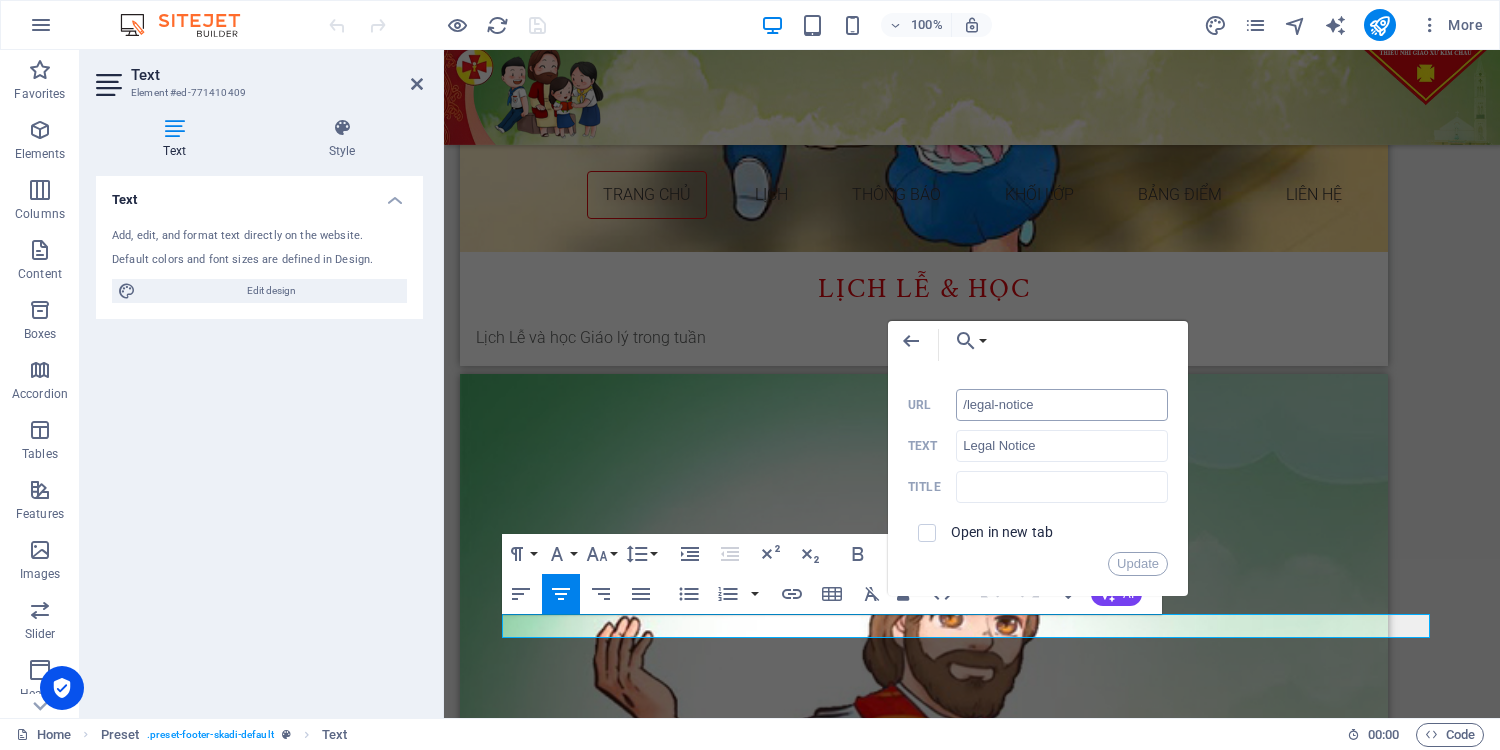 drag, startPoint x: 1049, startPoint y: 403, endPoint x: 968, endPoint y: 410, distance: 81.3019 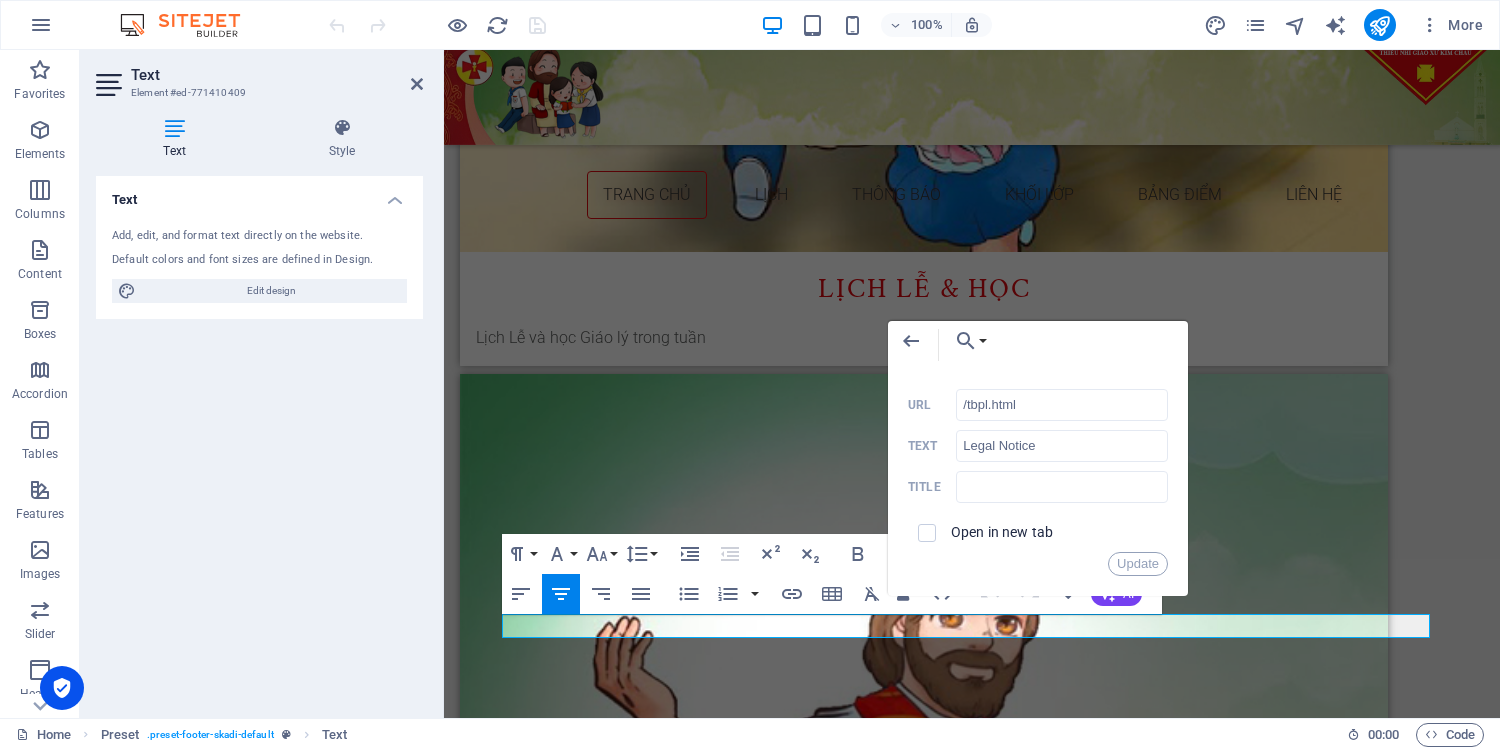 type on "/tbpl.html" 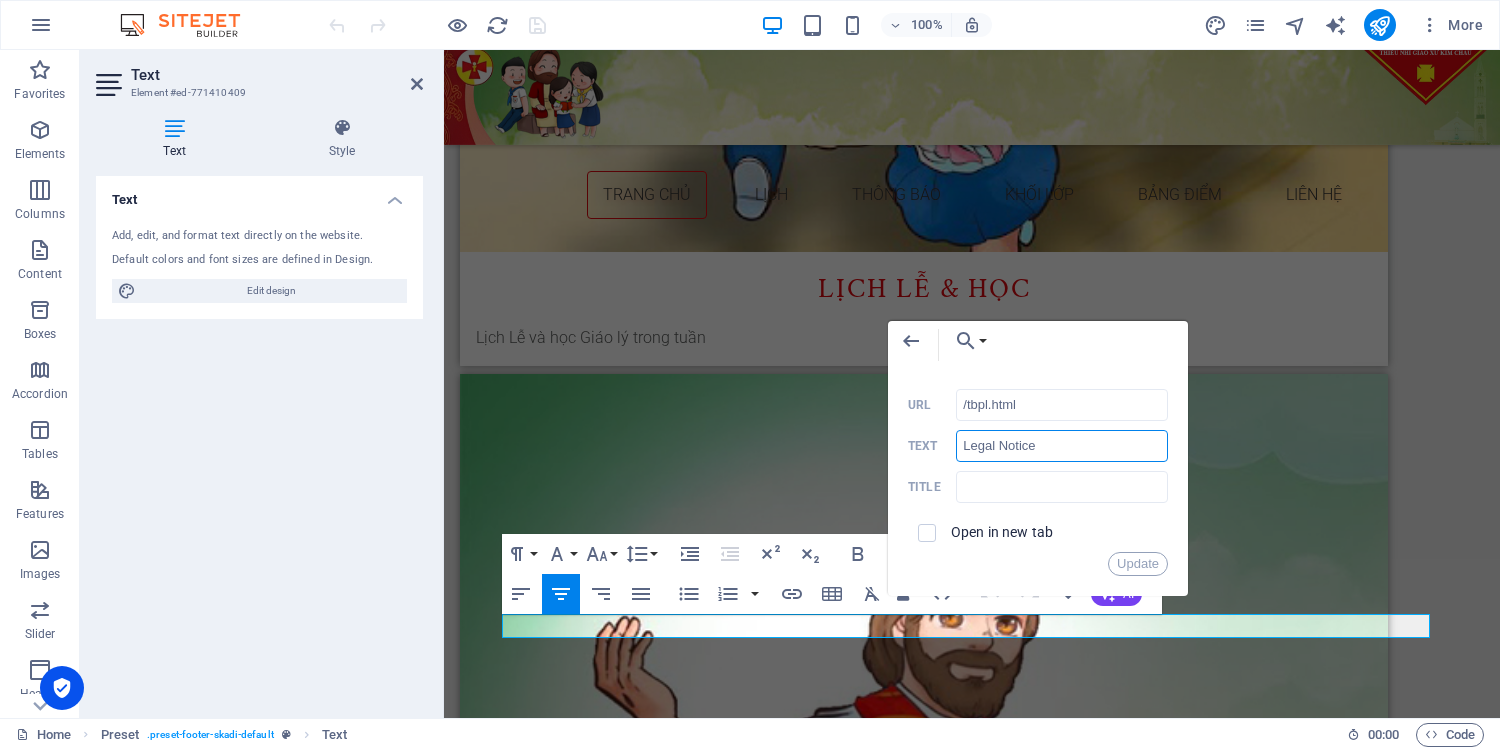 drag, startPoint x: 1048, startPoint y: 444, endPoint x: 868, endPoint y: 428, distance: 180.70972 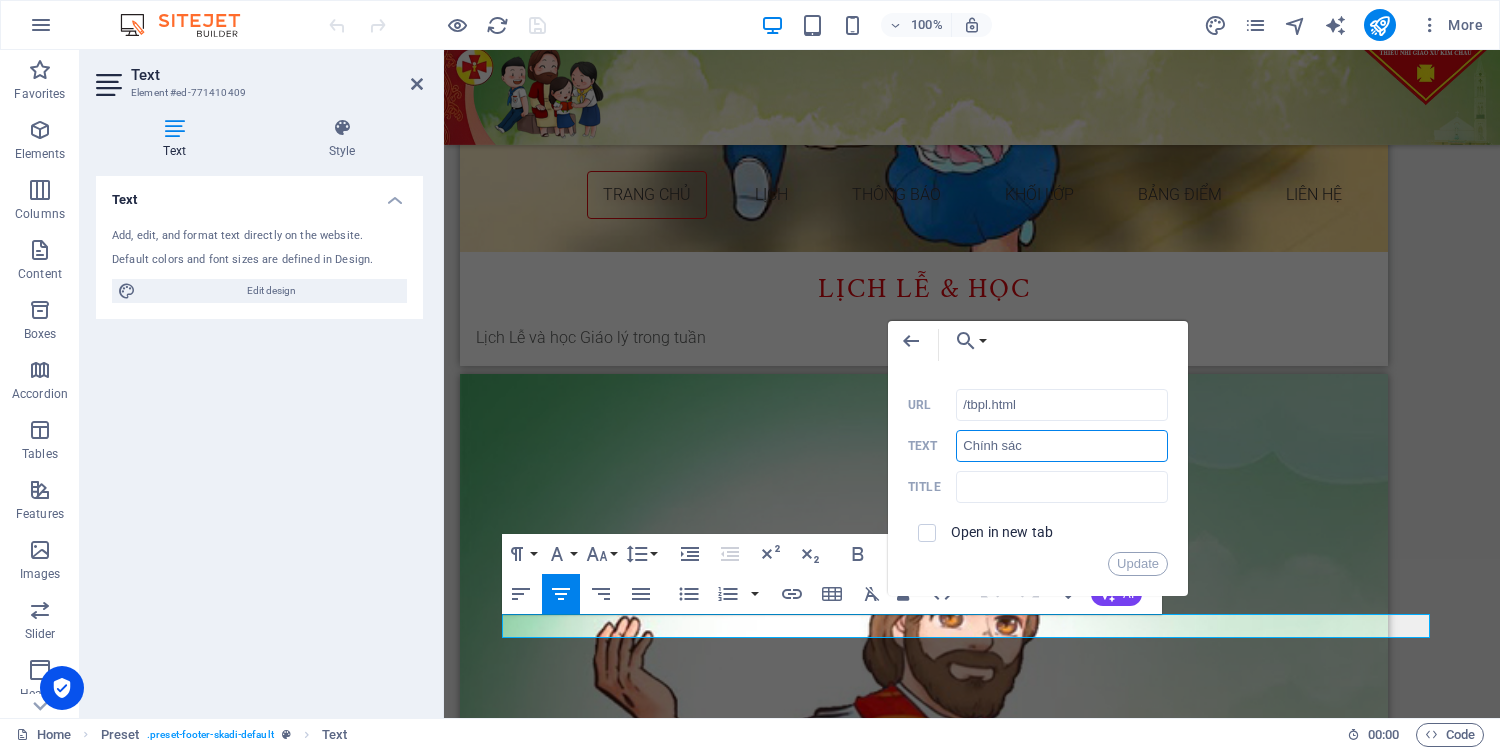type on "Chính sách" 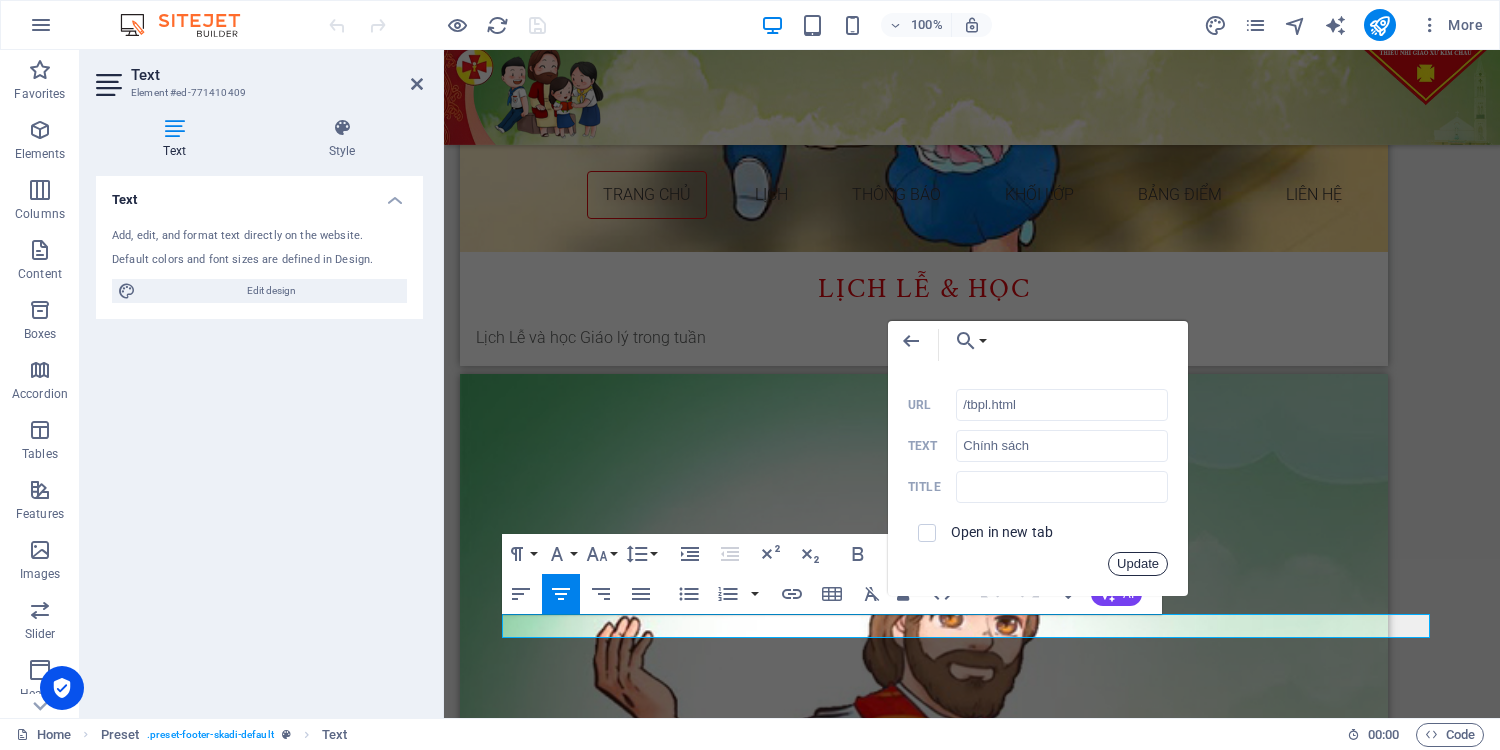 click on "Update" at bounding box center [1138, 564] 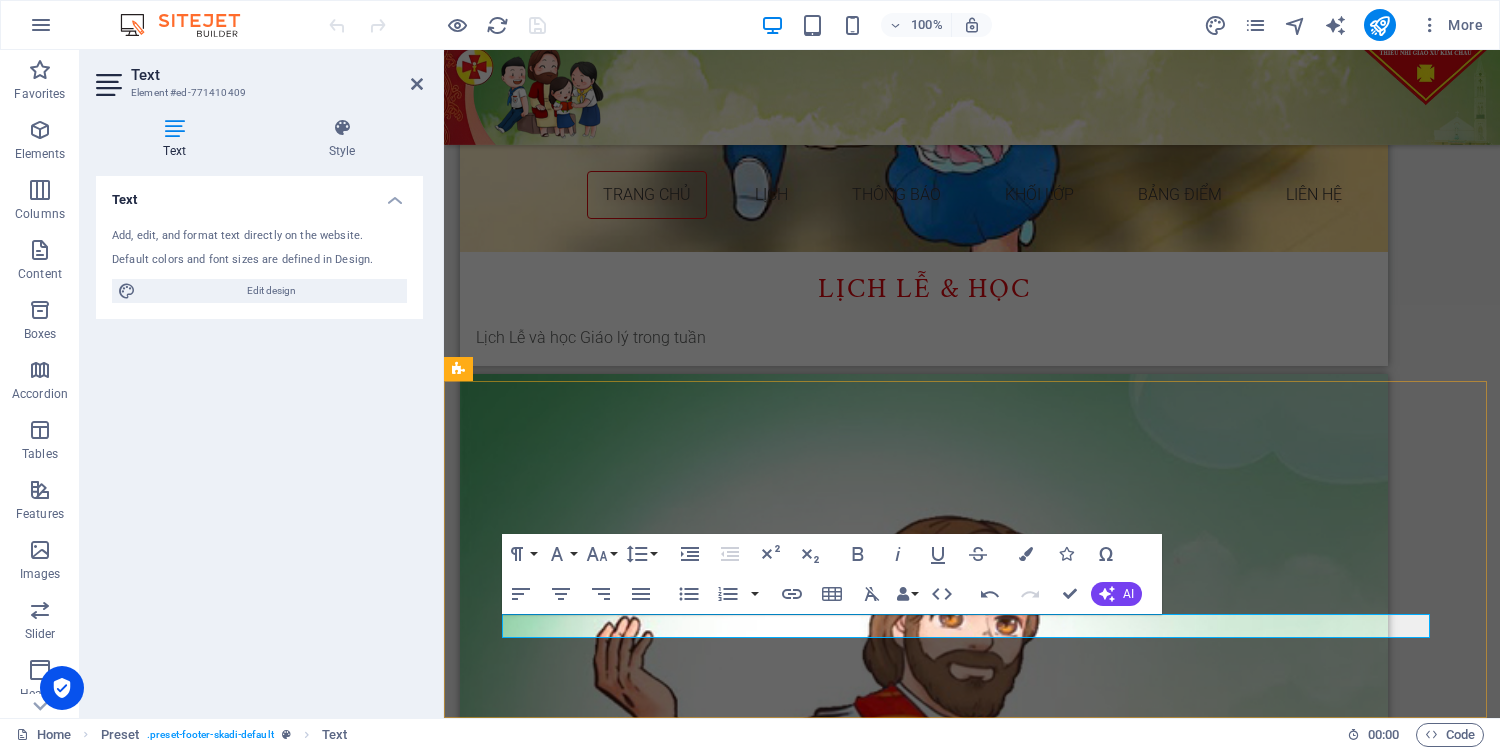 click on "Chính sách" at bounding box center [1069, 3669] 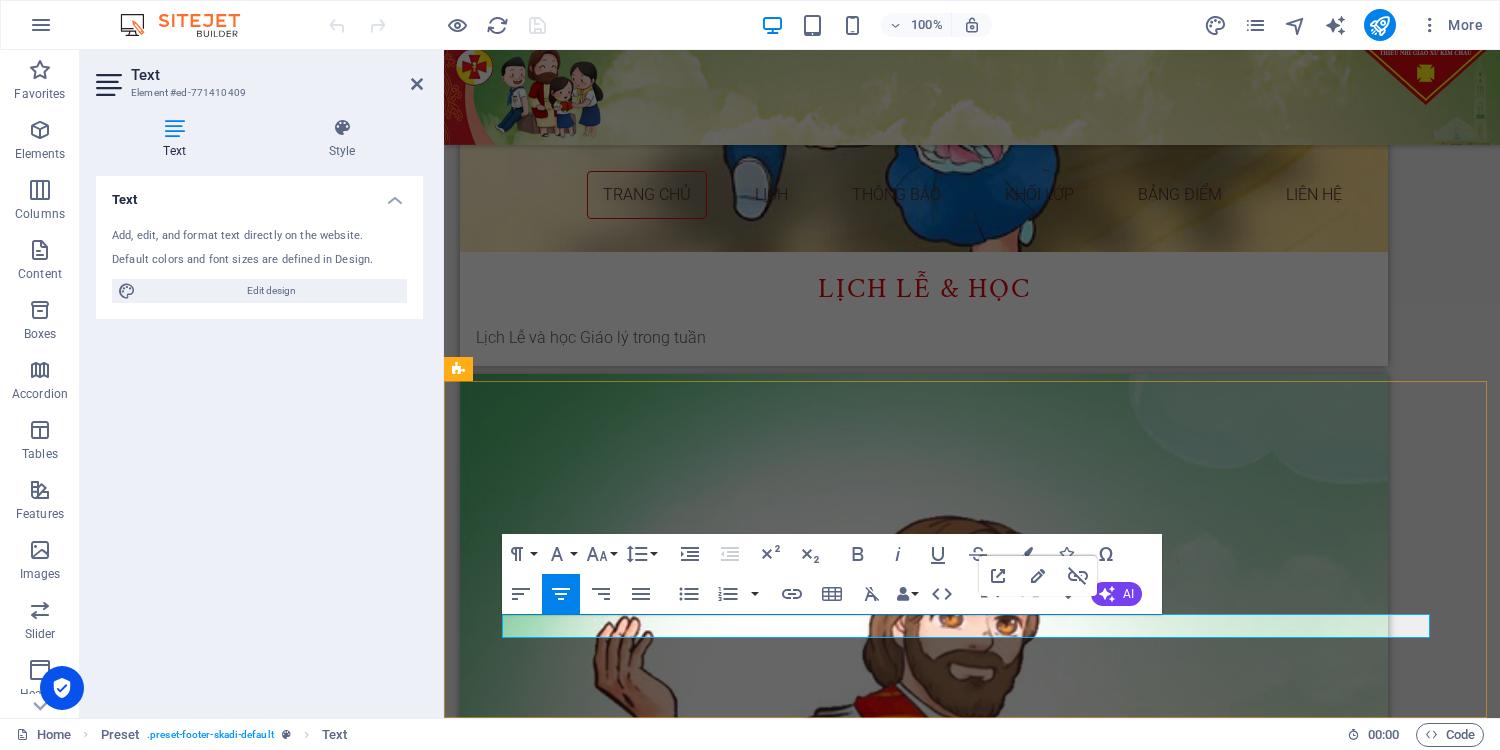 click on "Privacy" at bounding box center [1139, 3669] 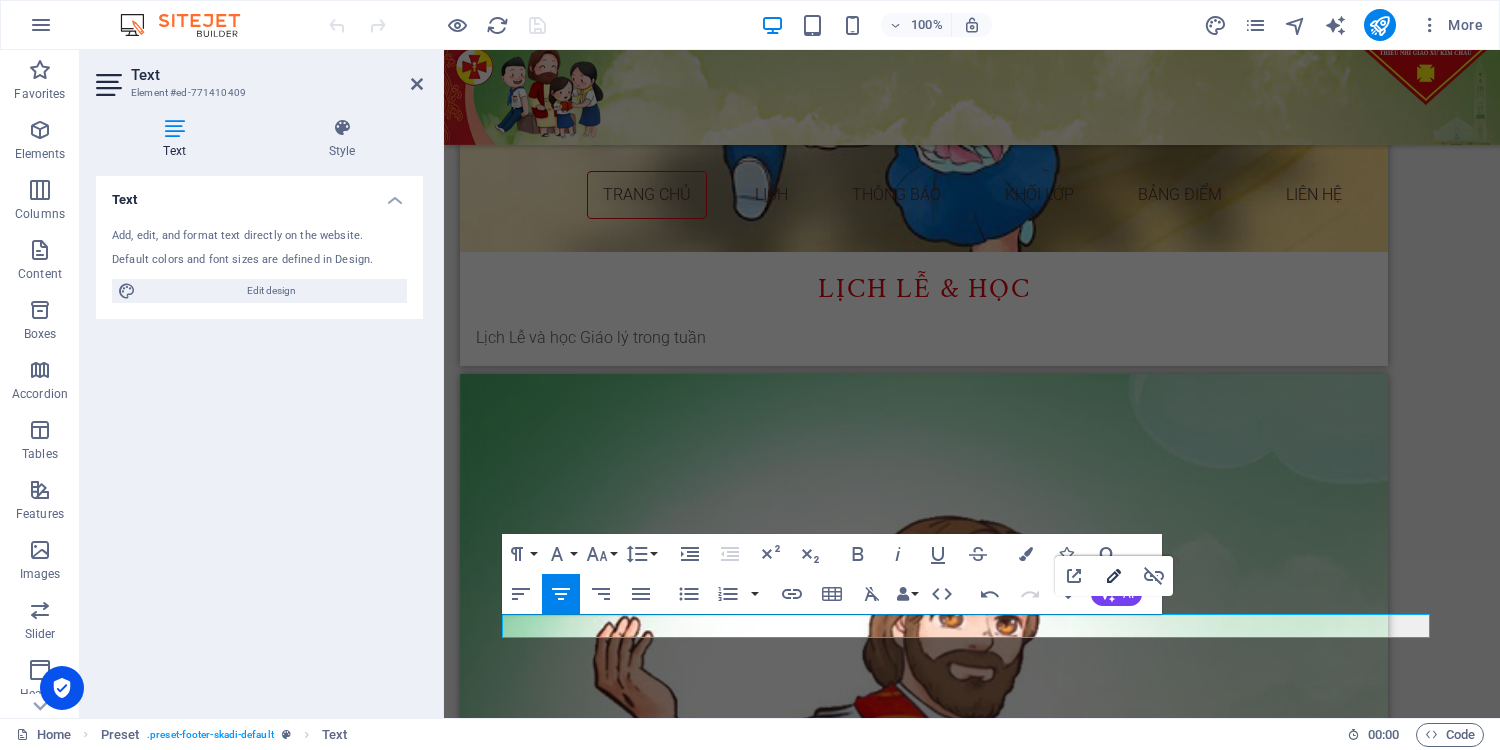 type on "/privacy" 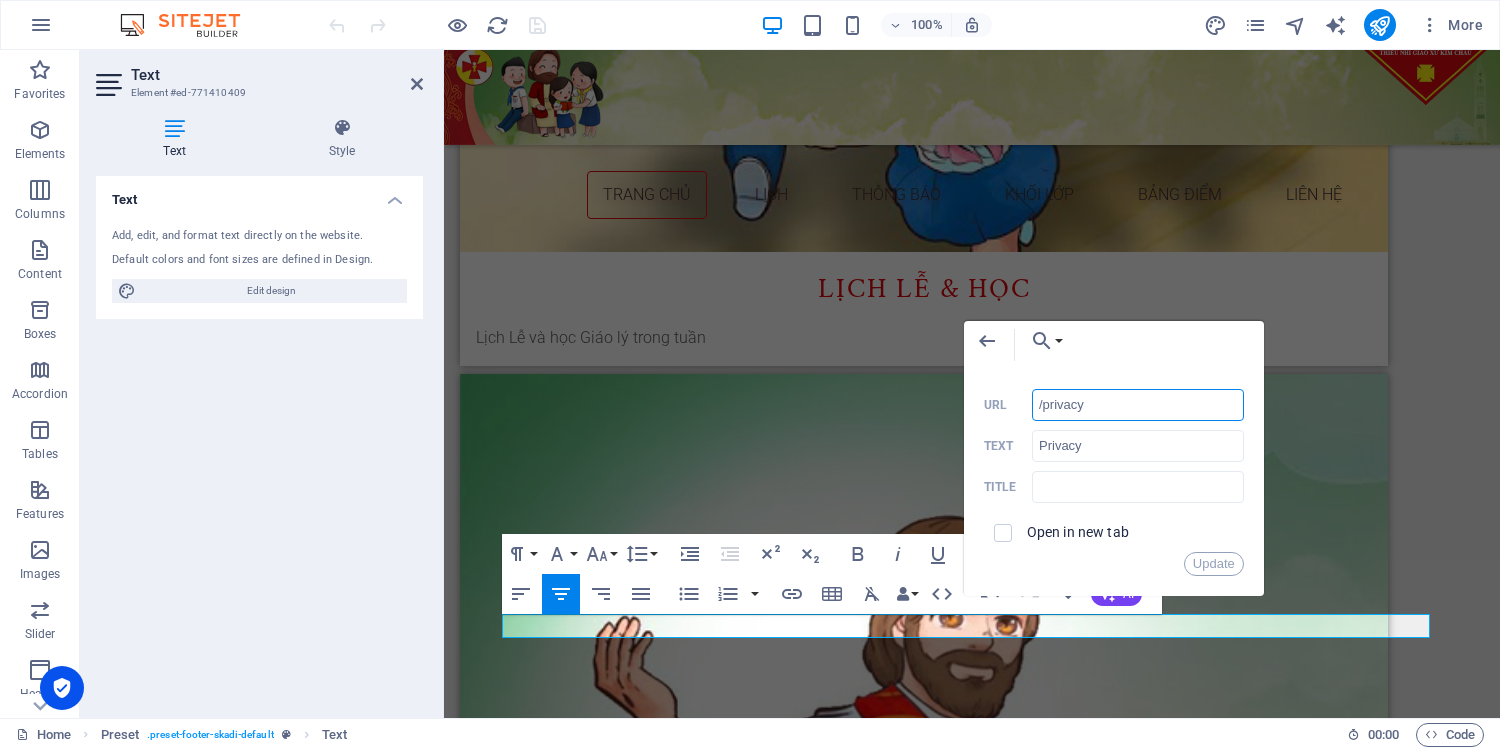 drag, startPoint x: 1096, startPoint y: 406, endPoint x: 1043, endPoint y: 404, distance: 53.037724 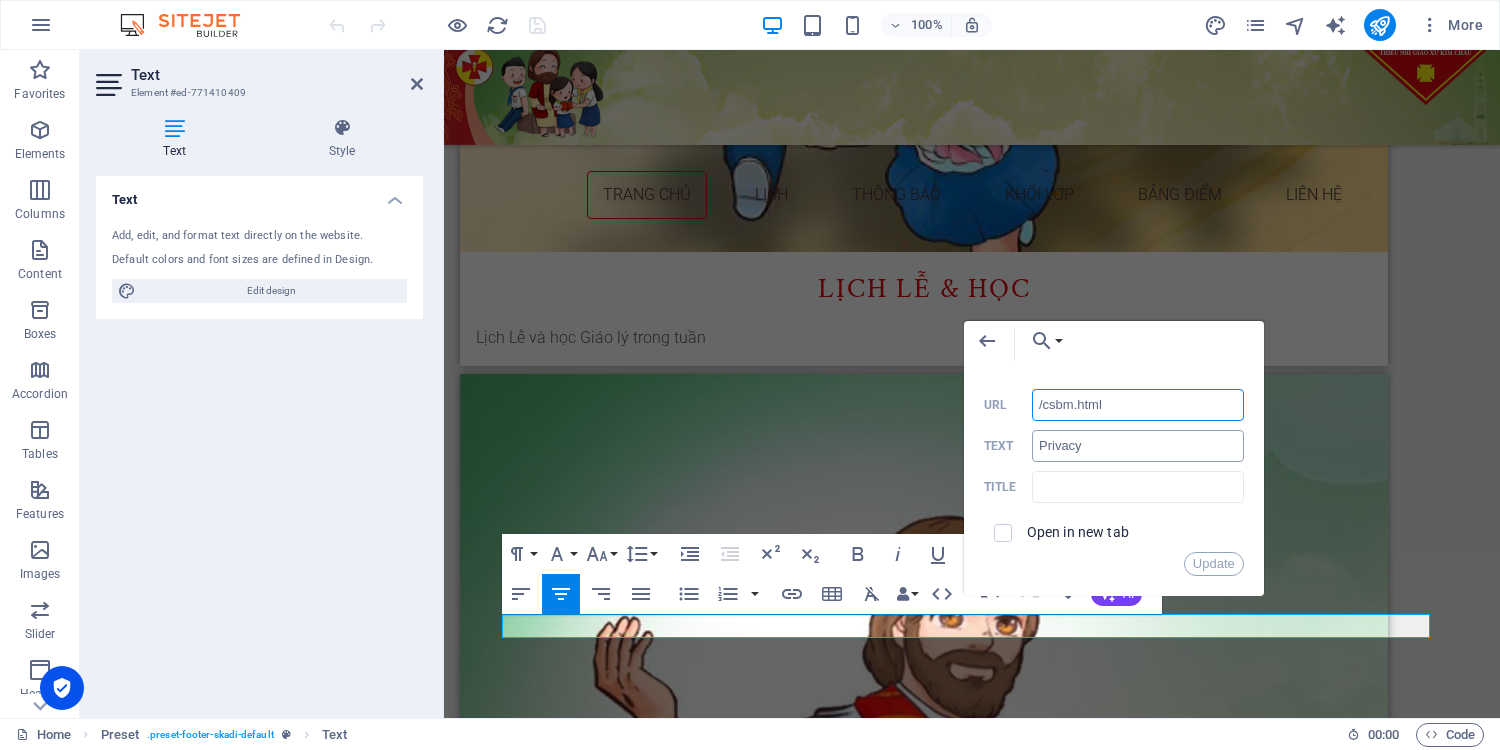 type on "/csbm.html" 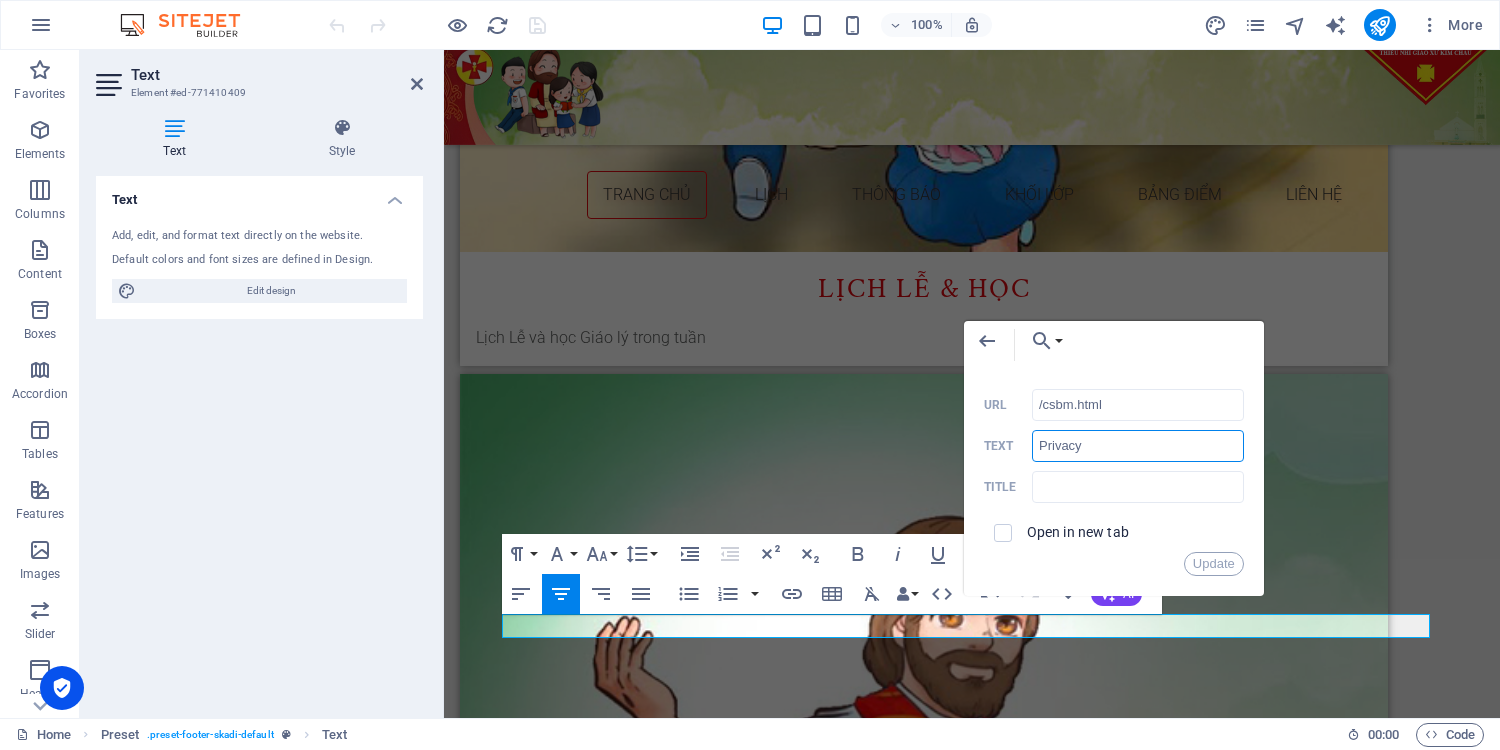 drag, startPoint x: 1536, startPoint y: 497, endPoint x: 812, endPoint y: 427, distance: 727.3761 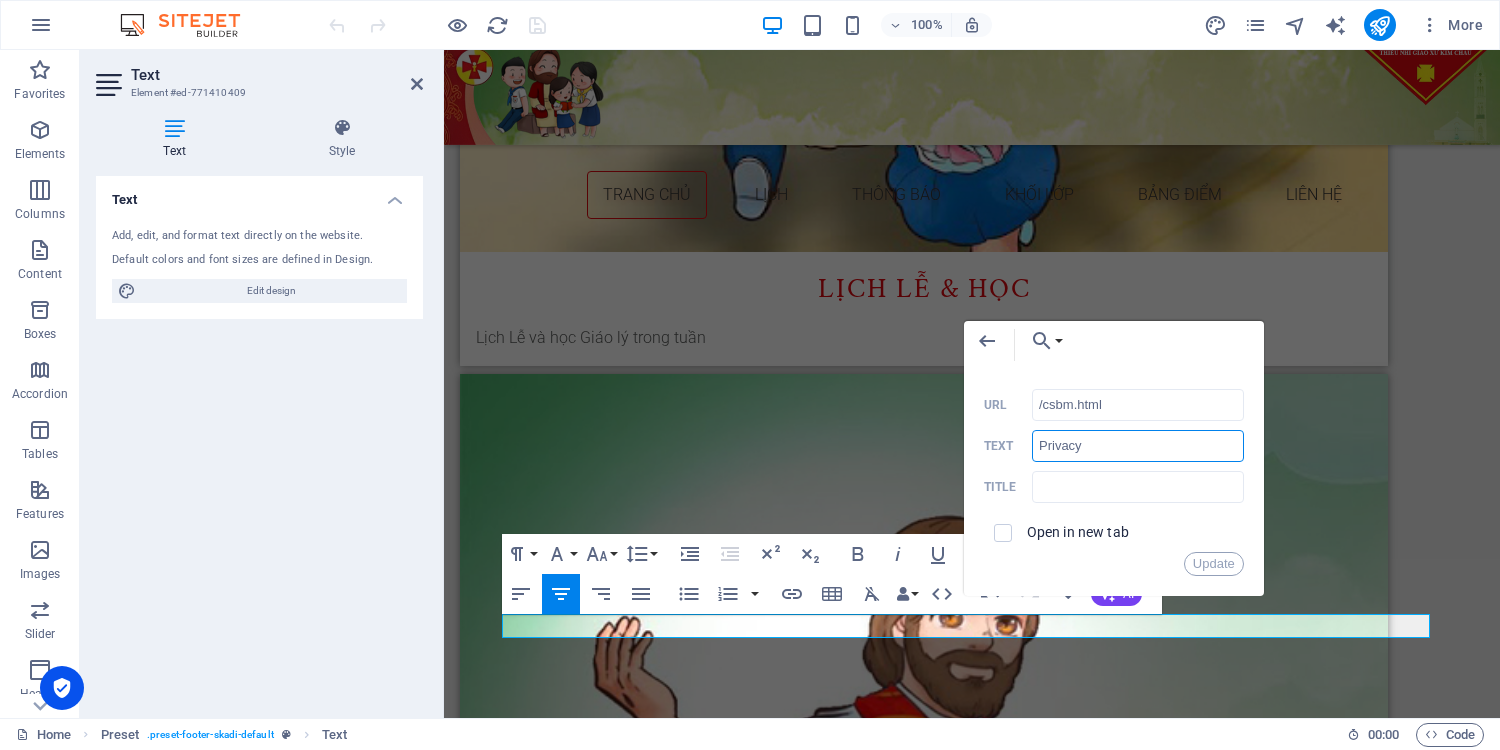 drag, startPoint x: 1118, startPoint y: 450, endPoint x: 957, endPoint y: 435, distance: 161.69725 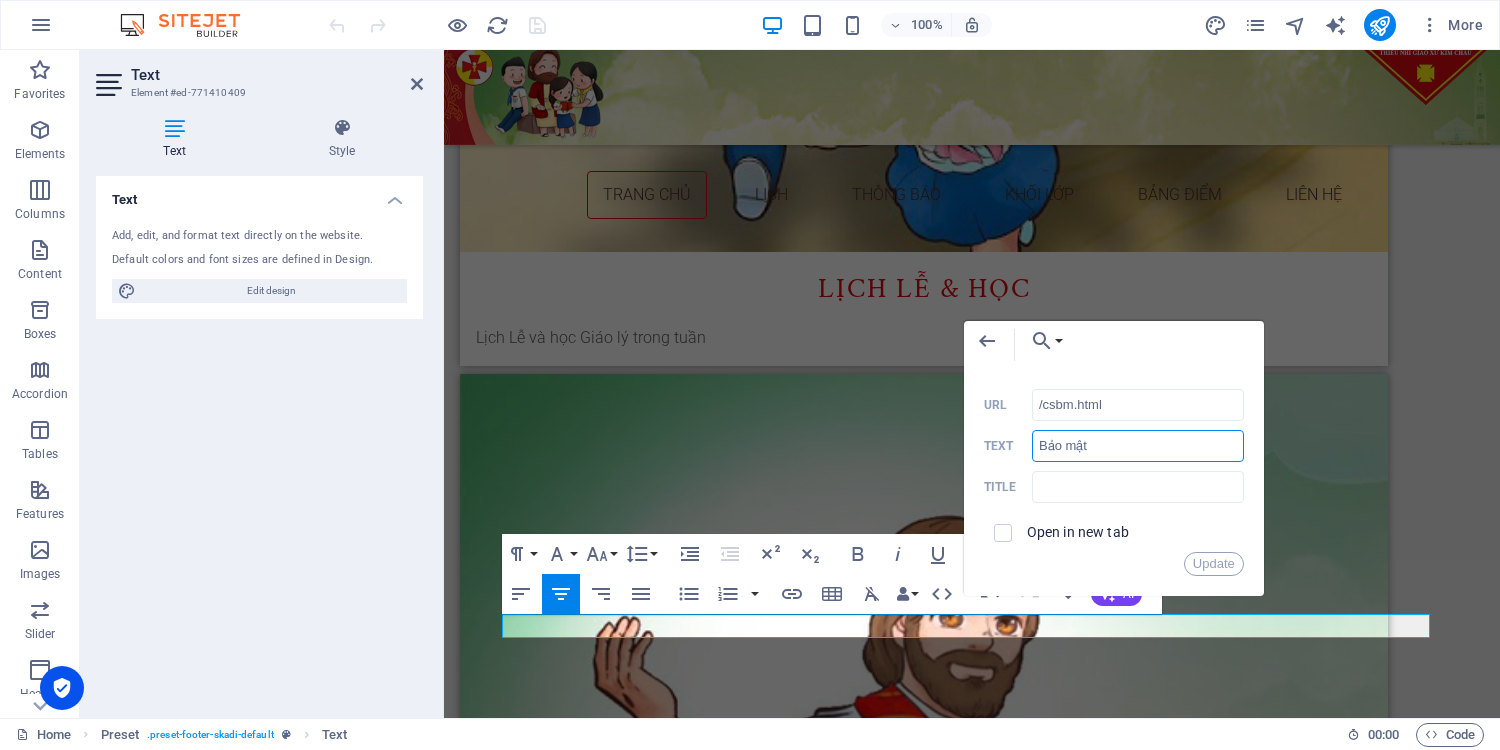 type on "Bảo mật" 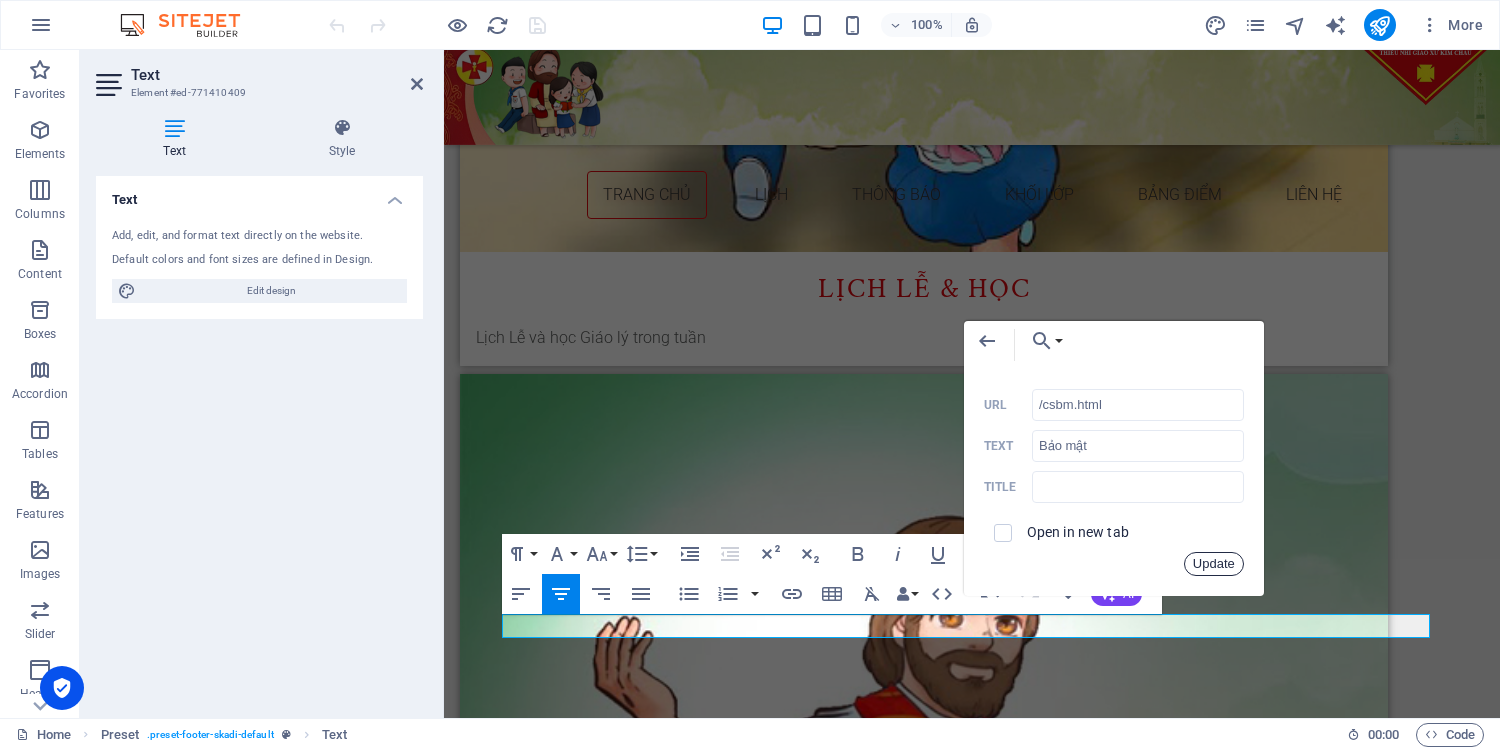 click on "Update" at bounding box center [1214, 564] 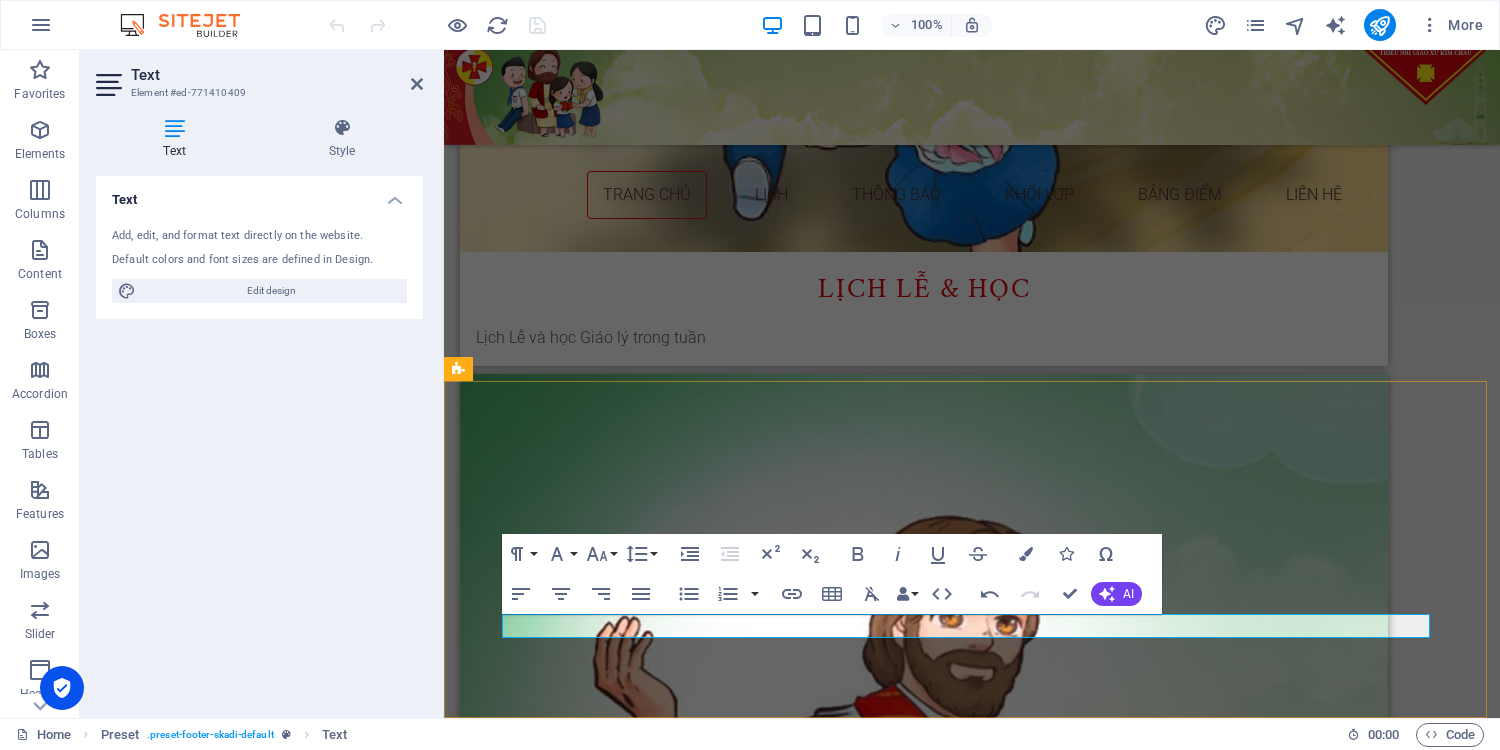 click on "Chính sách" at bounding box center (1065, 3669) 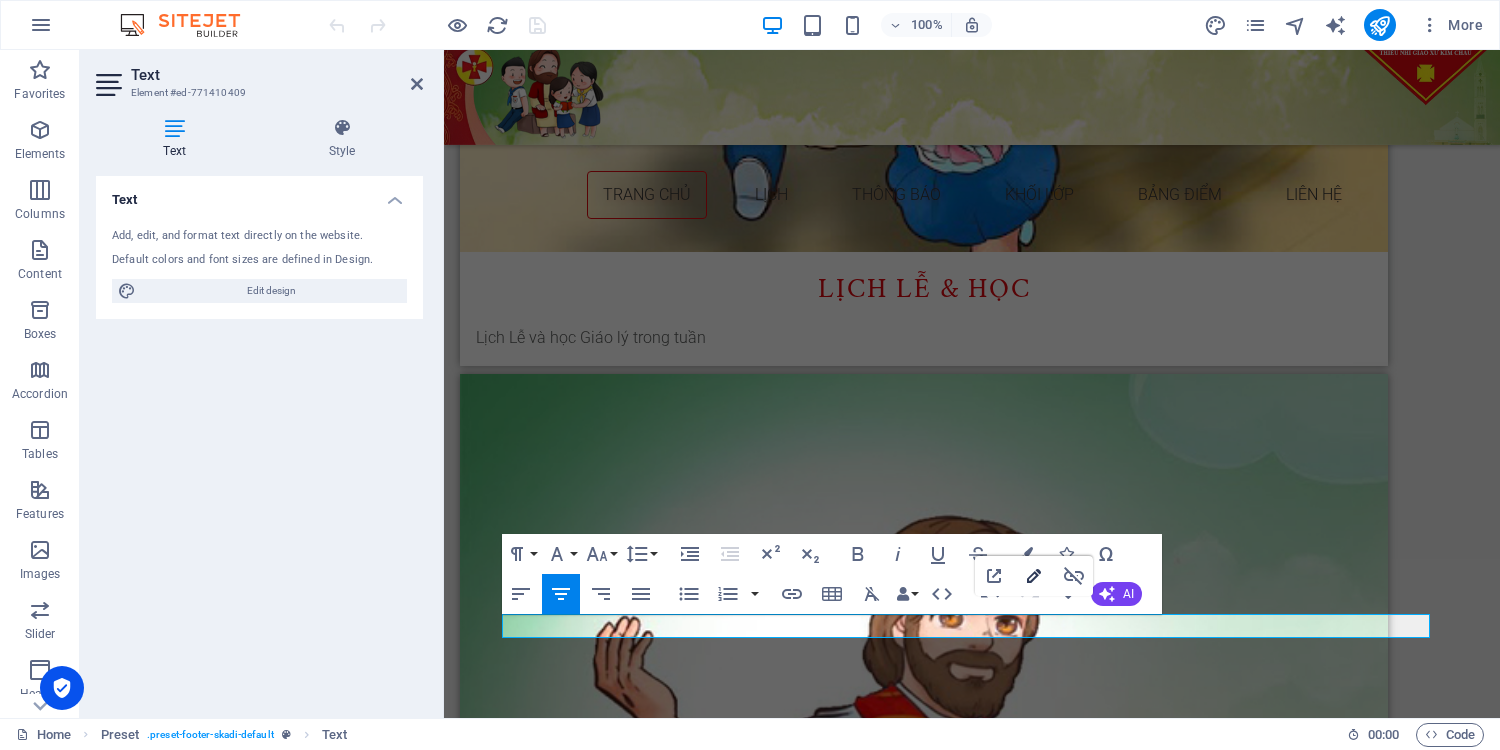 type on "/tbpl.html" 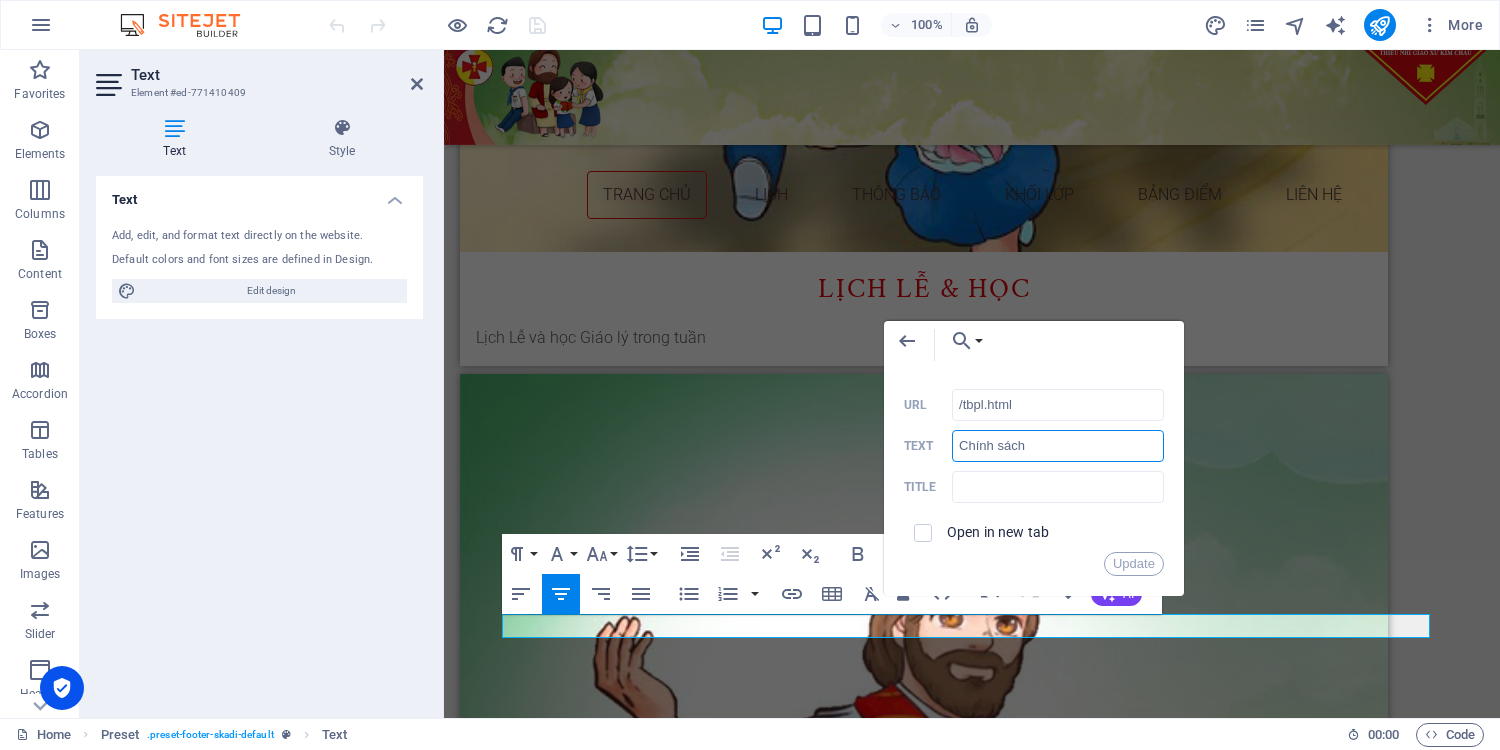 drag, startPoint x: 1061, startPoint y: 445, endPoint x: 916, endPoint y: 443, distance: 145.0138 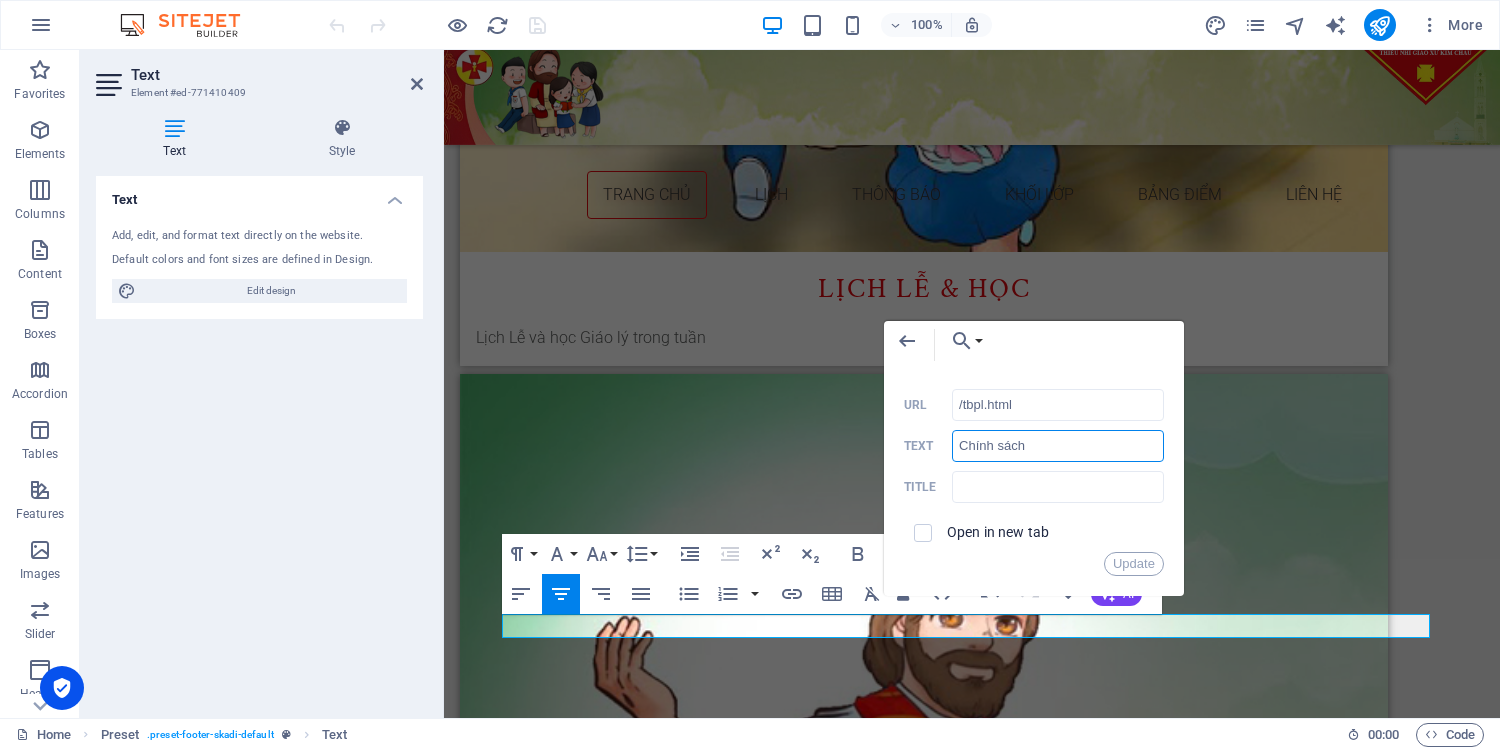 click on "Chính sách Text" at bounding box center [1034, 446] 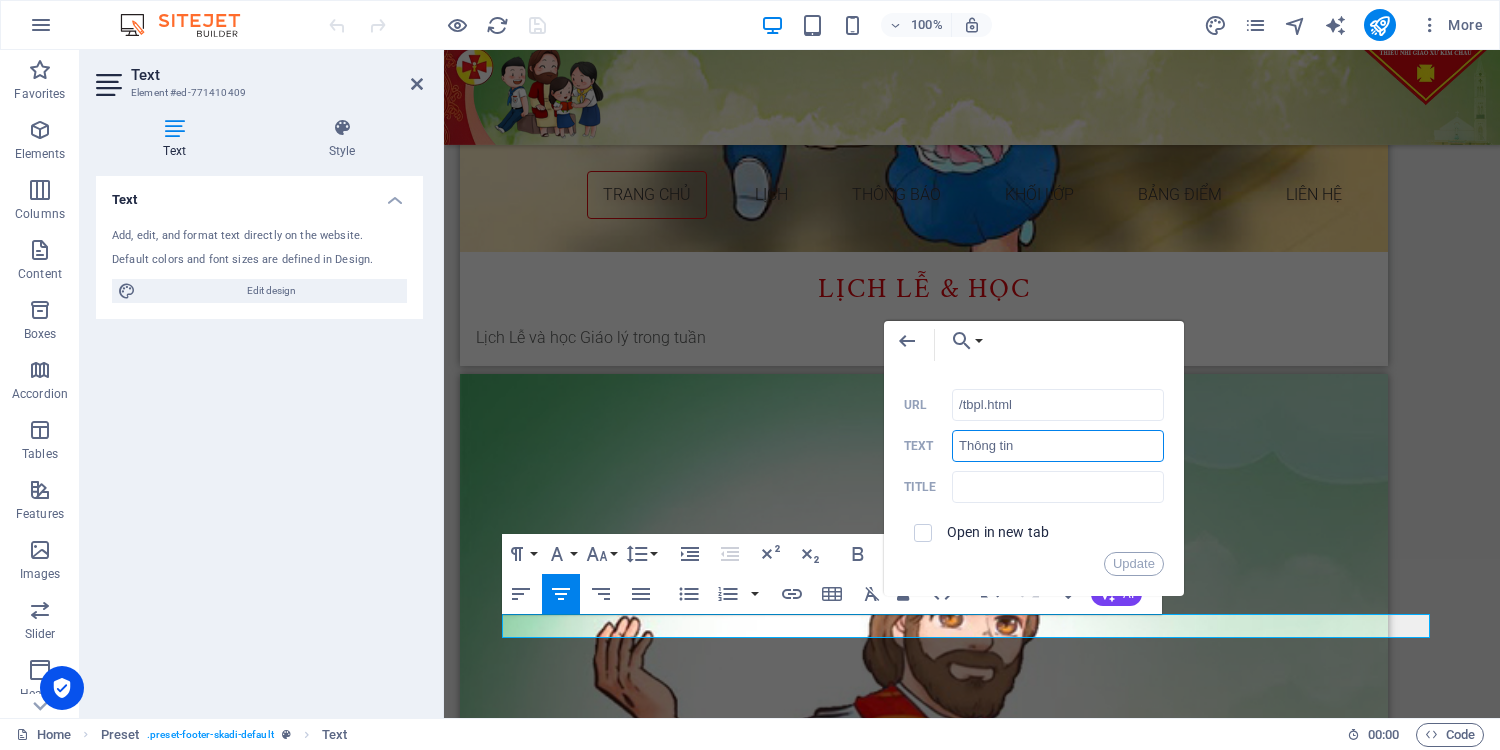 drag, startPoint x: 1524, startPoint y: 501, endPoint x: 715, endPoint y: 444, distance: 811.00555 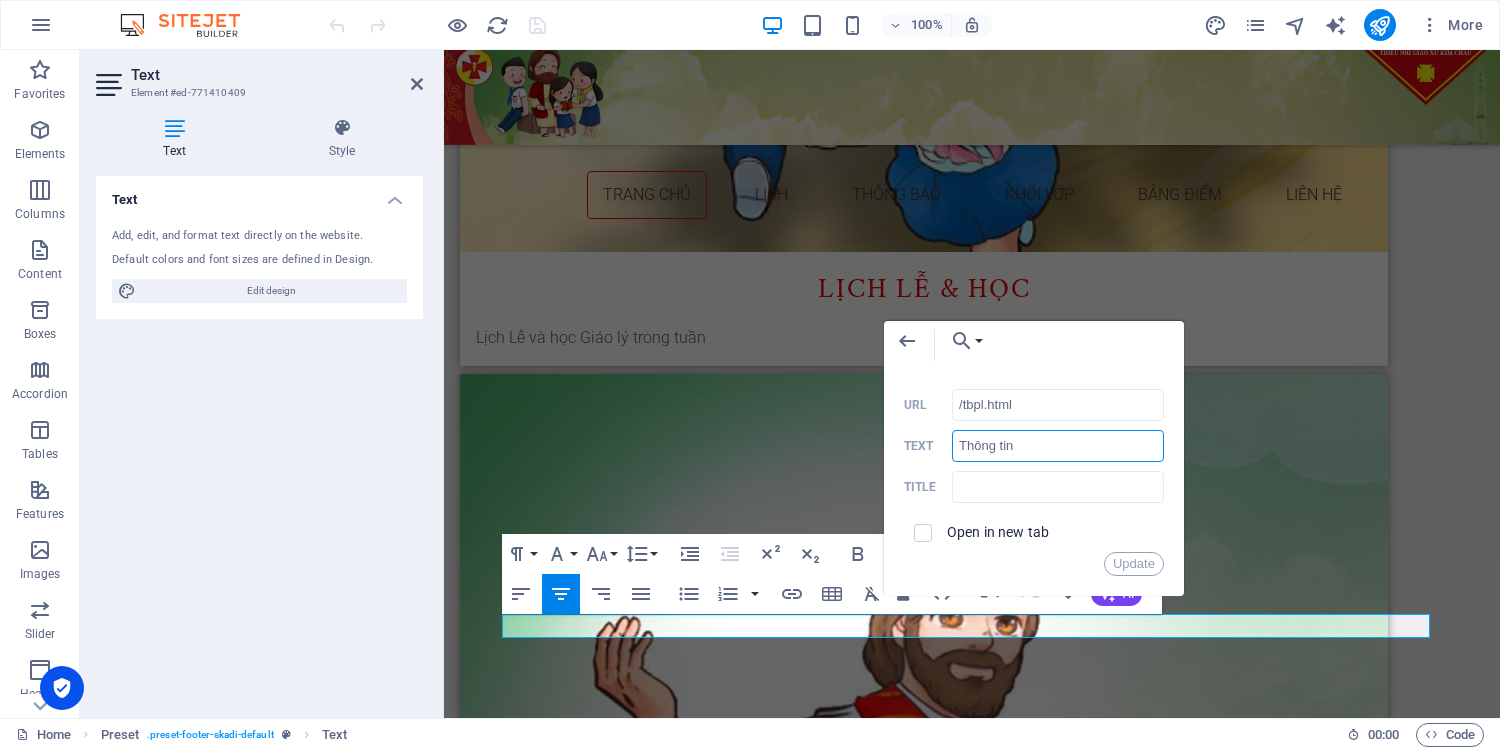 click on "Thông tin" at bounding box center [1058, 446] 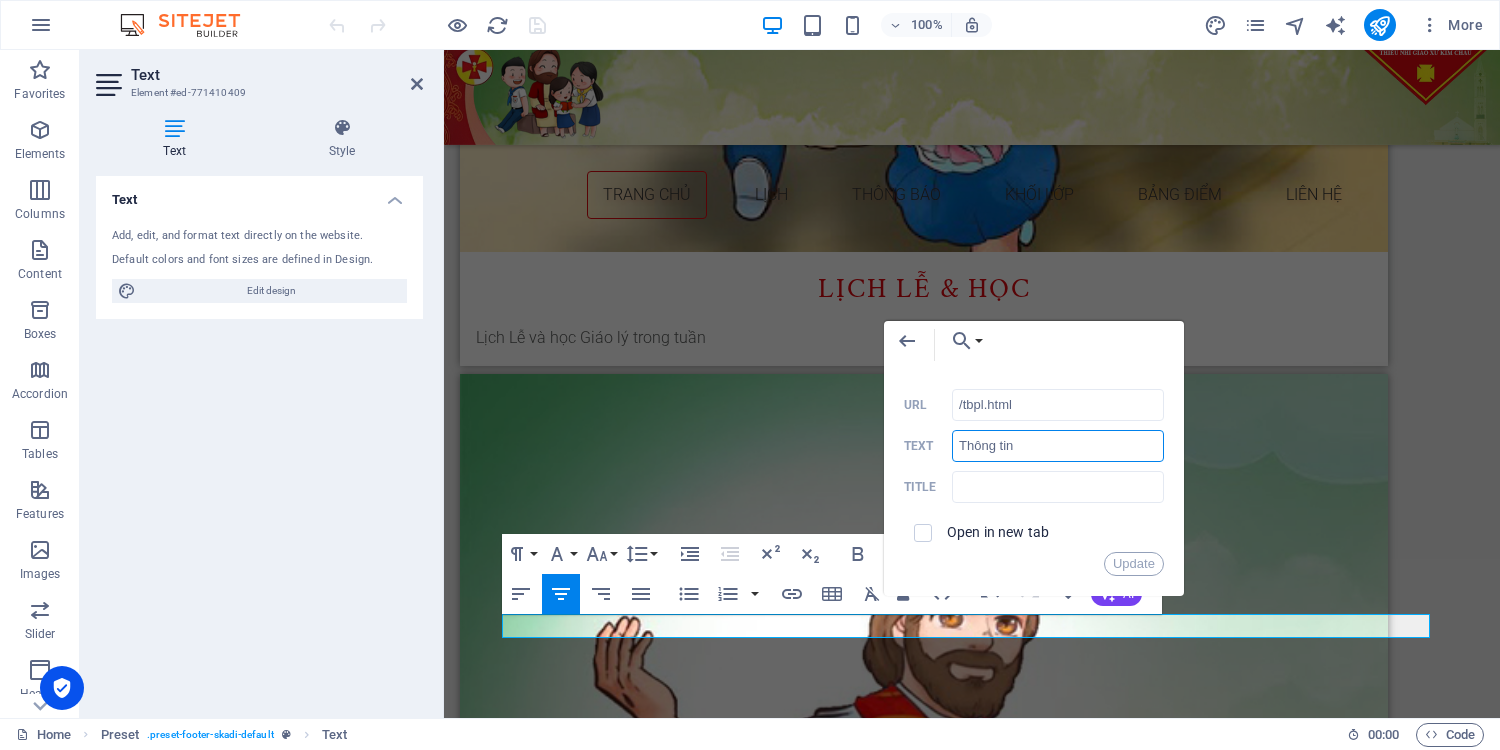 click on "Thông tin" at bounding box center [1058, 446] 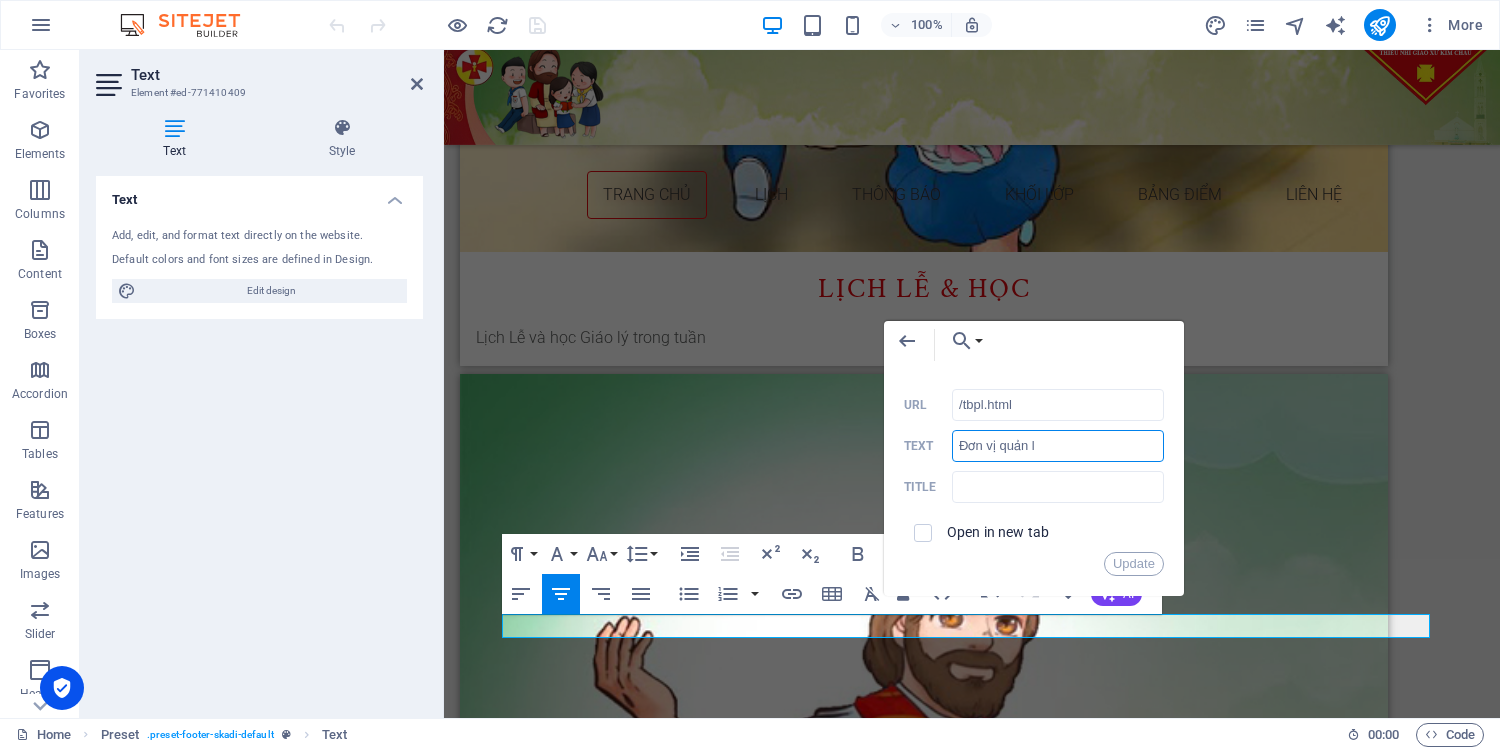 type on "Đơn vị quản lý" 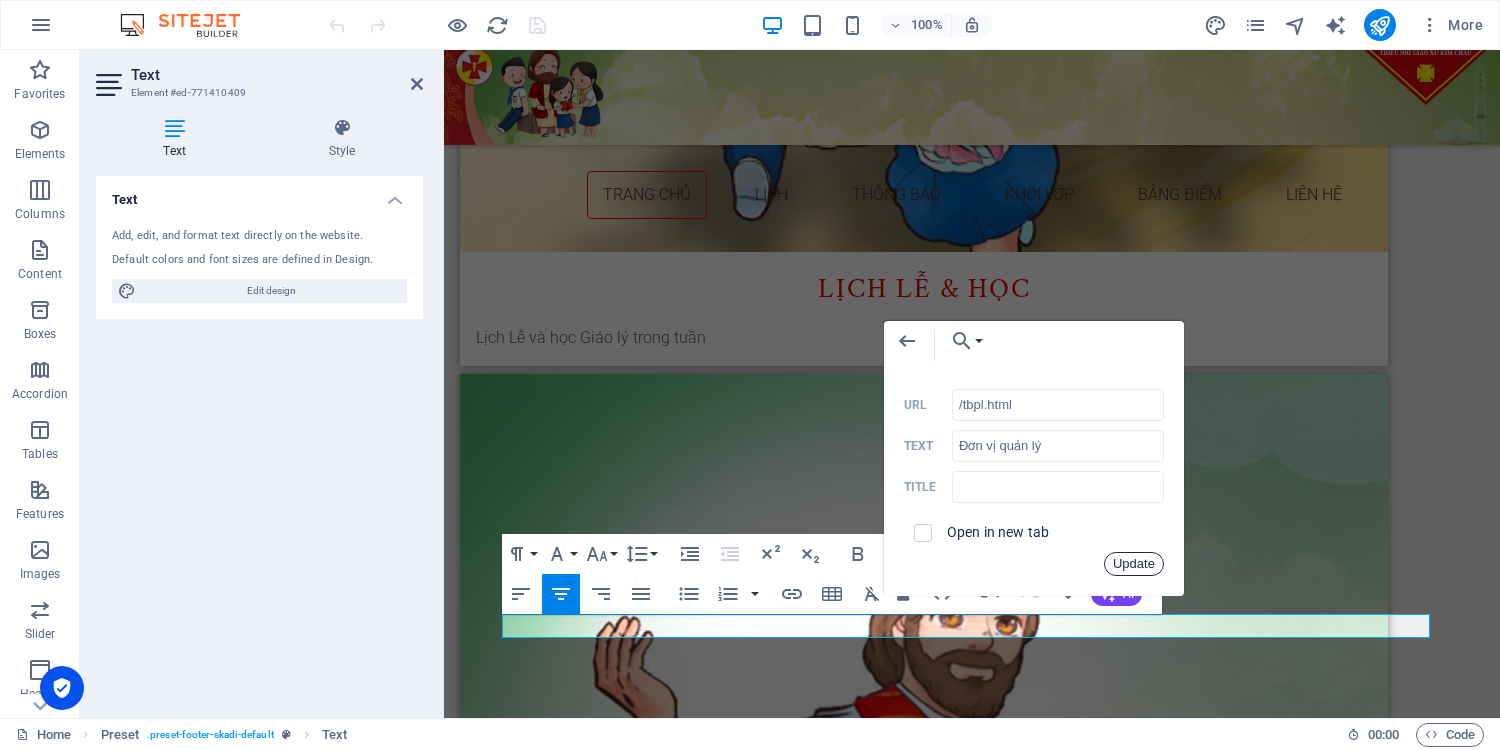 click on "Update" at bounding box center [1134, 564] 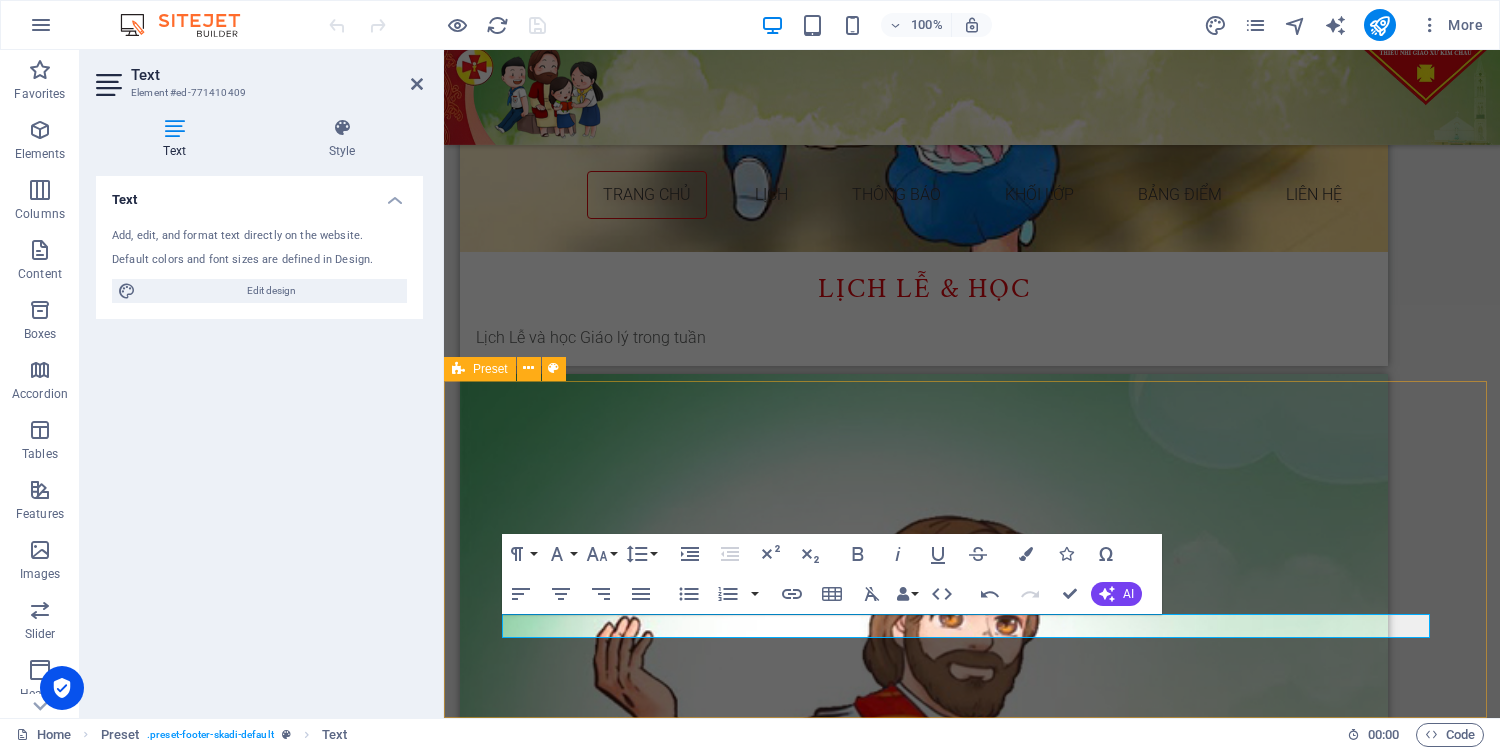 click on "lxrkjixm@tngxkimchau.io.vn  |  Đơn vị quản lý  |  Bảo mật" at bounding box center (972, 3593) 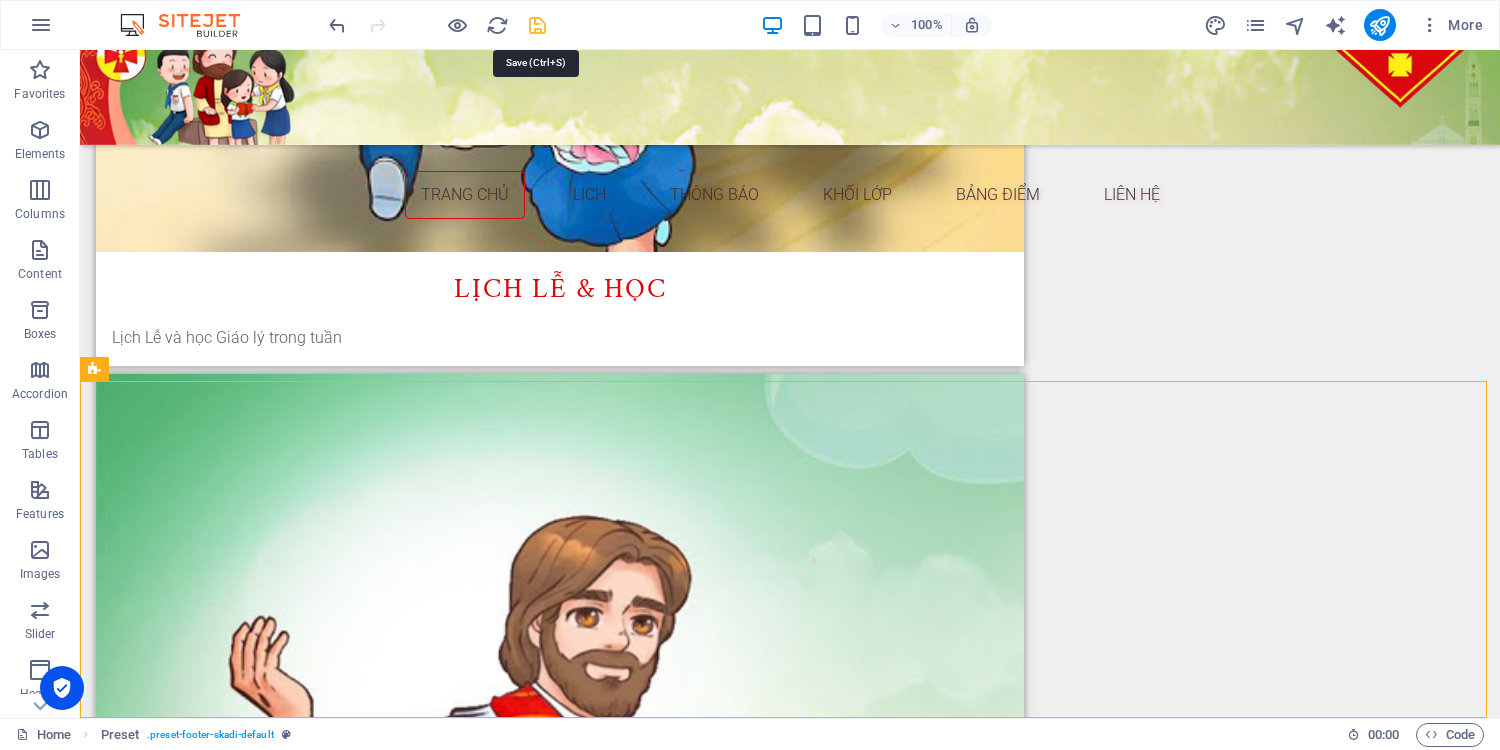 click at bounding box center (537, 25) 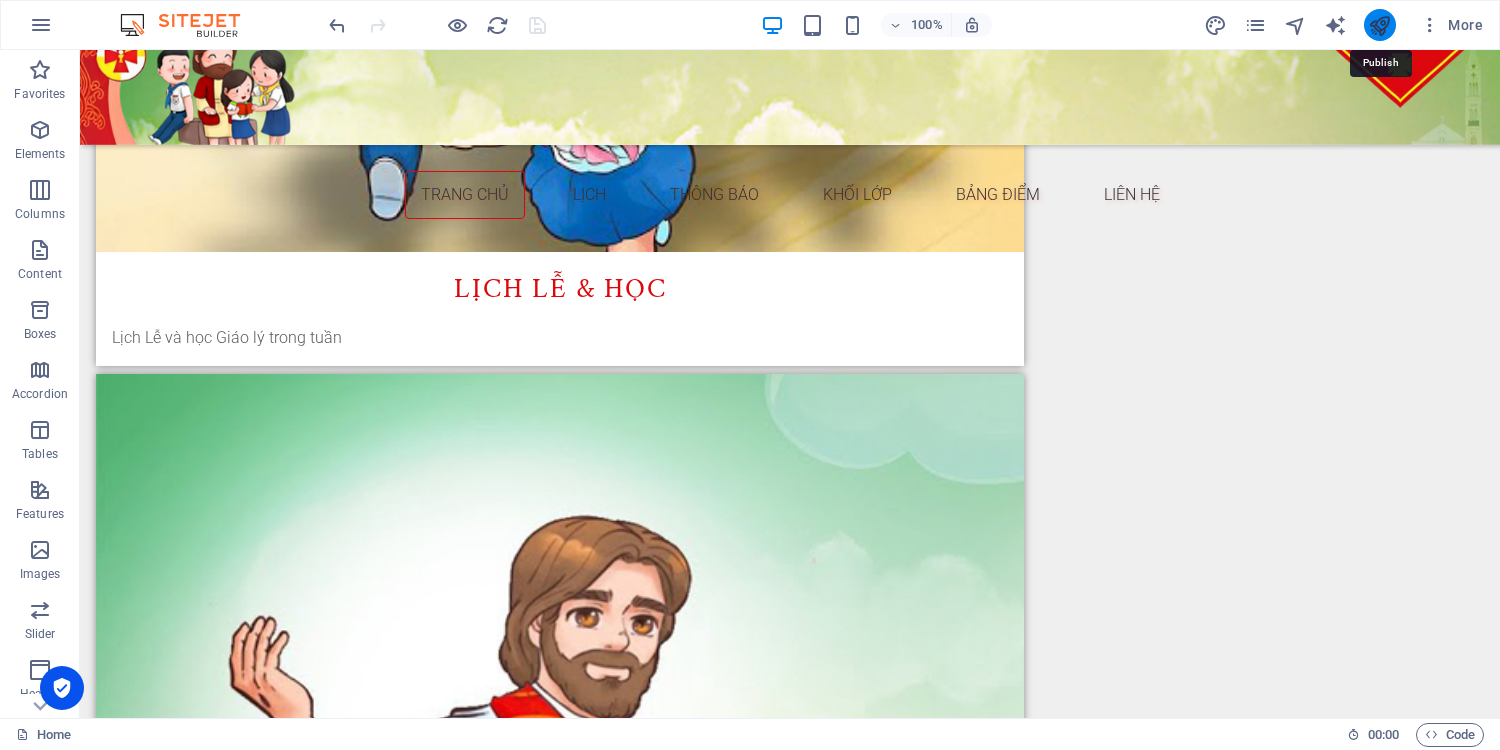 click at bounding box center (1379, 25) 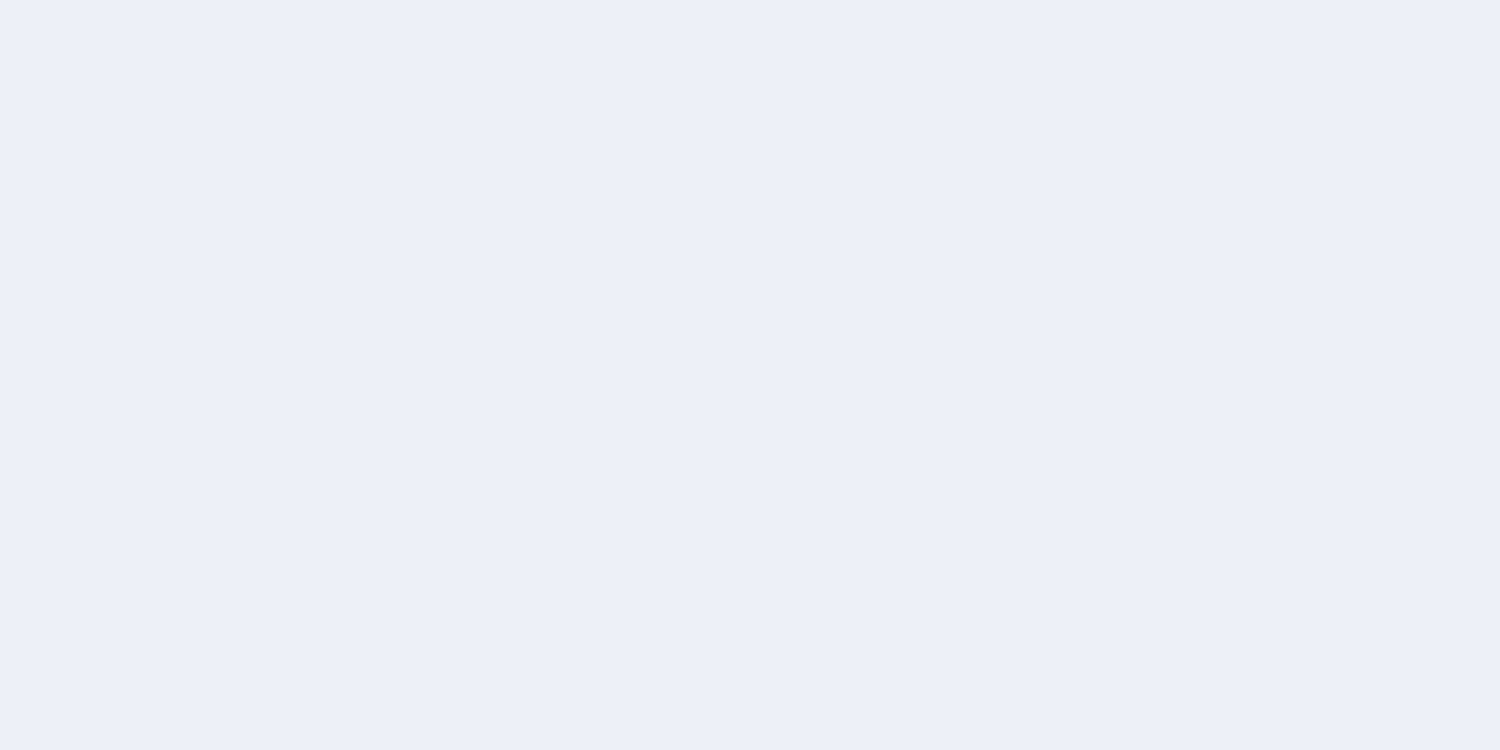 scroll, scrollTop: 0, scrollLeft: 0, axis: both 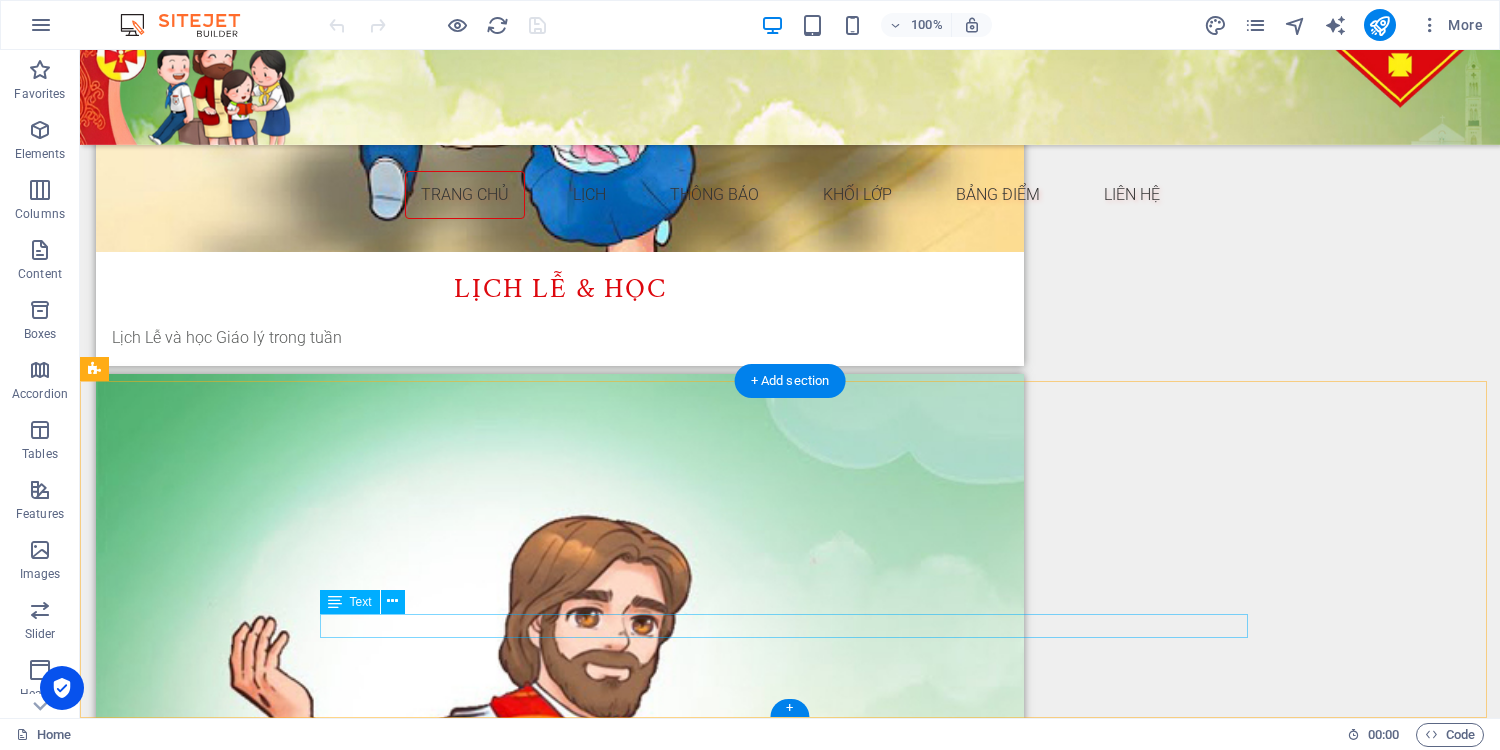 click on "[EMAIL_ADDRESS][DOMAIN_NAME]  |  Đơn vị quản lý  |  Bảo mật" at bounding box center (790, 3670) 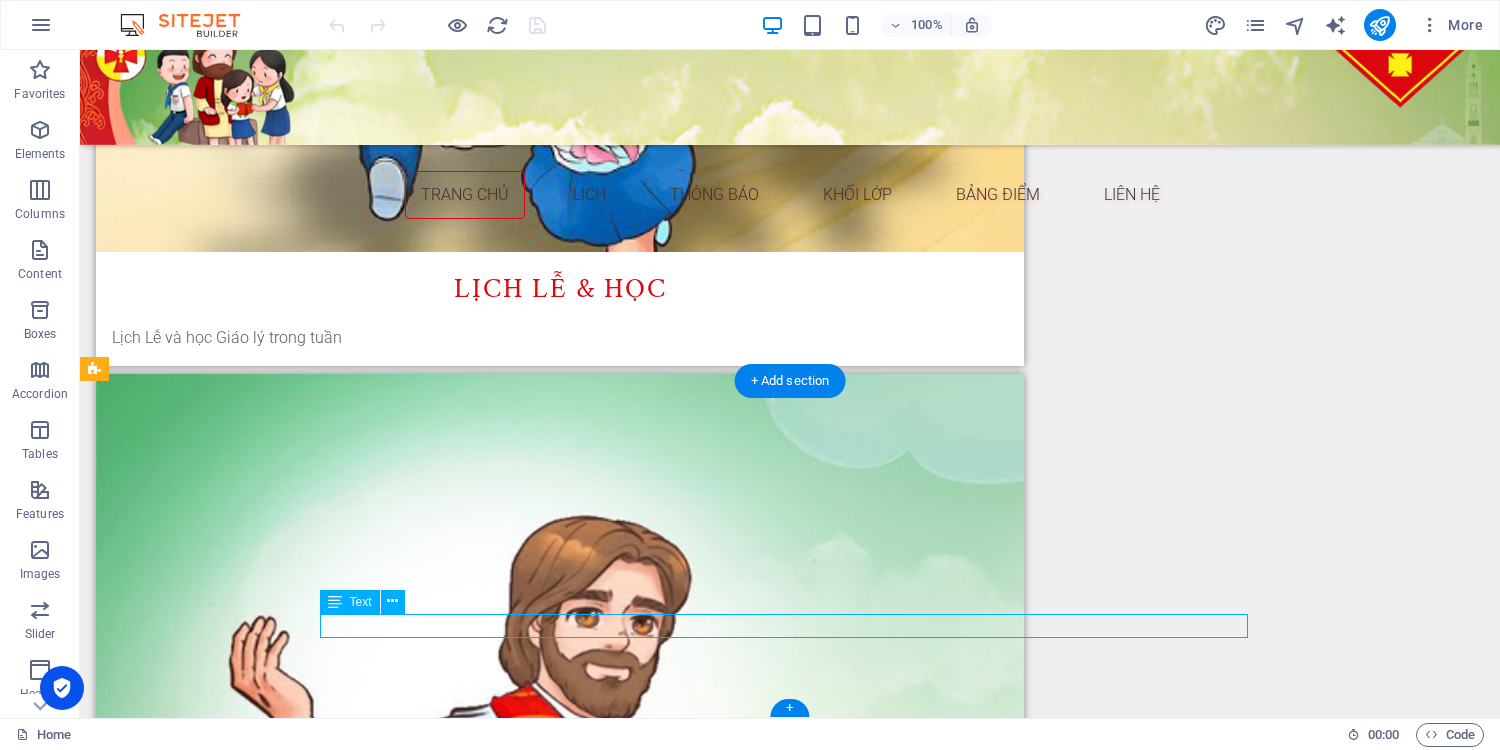 click on "[EMAIL_ADDRESS][DOMAIN_NAME]  |  Đơn vị quản lý  |  Bảo mật" at bounding box center (790, 3670) 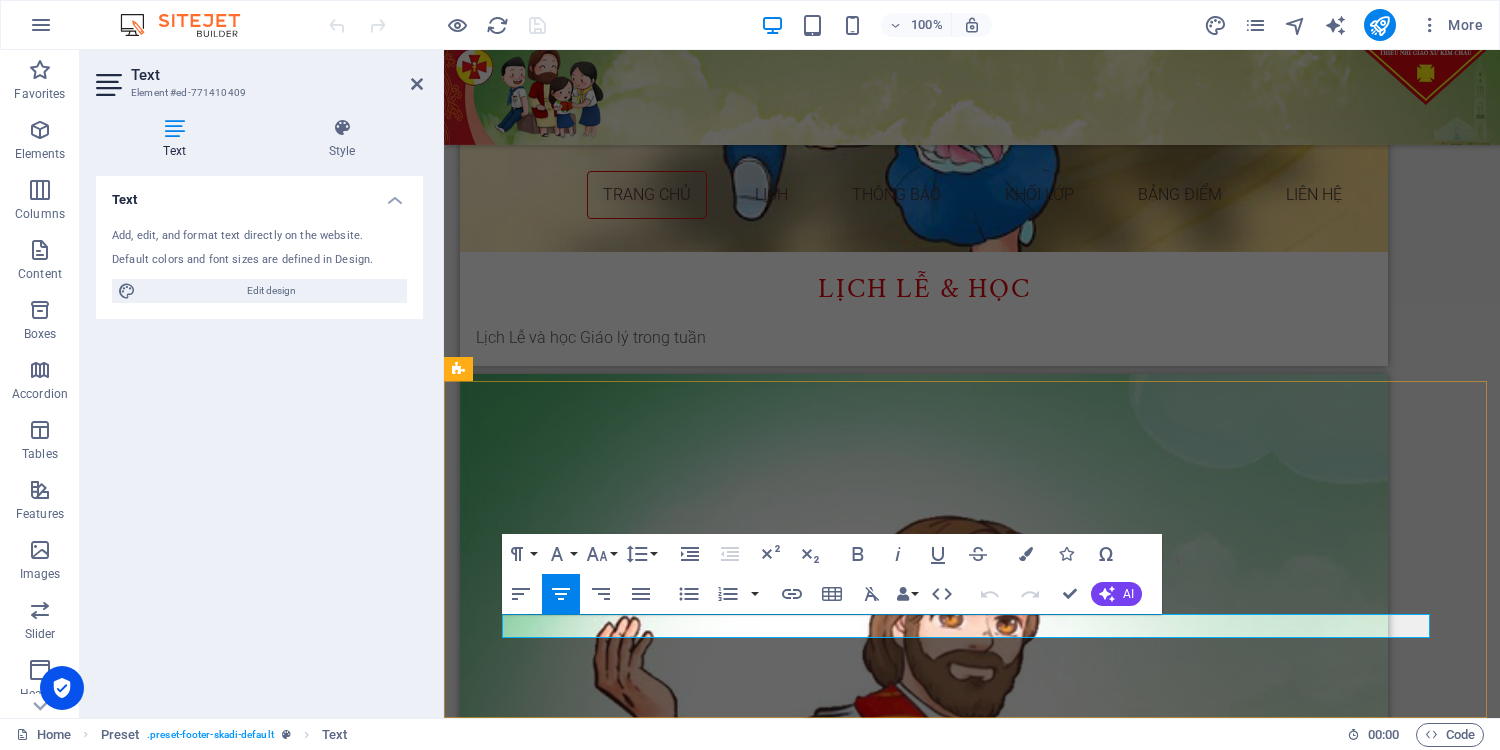click on "Đơn vị quản lý" at bounding box center [1065, 3669] 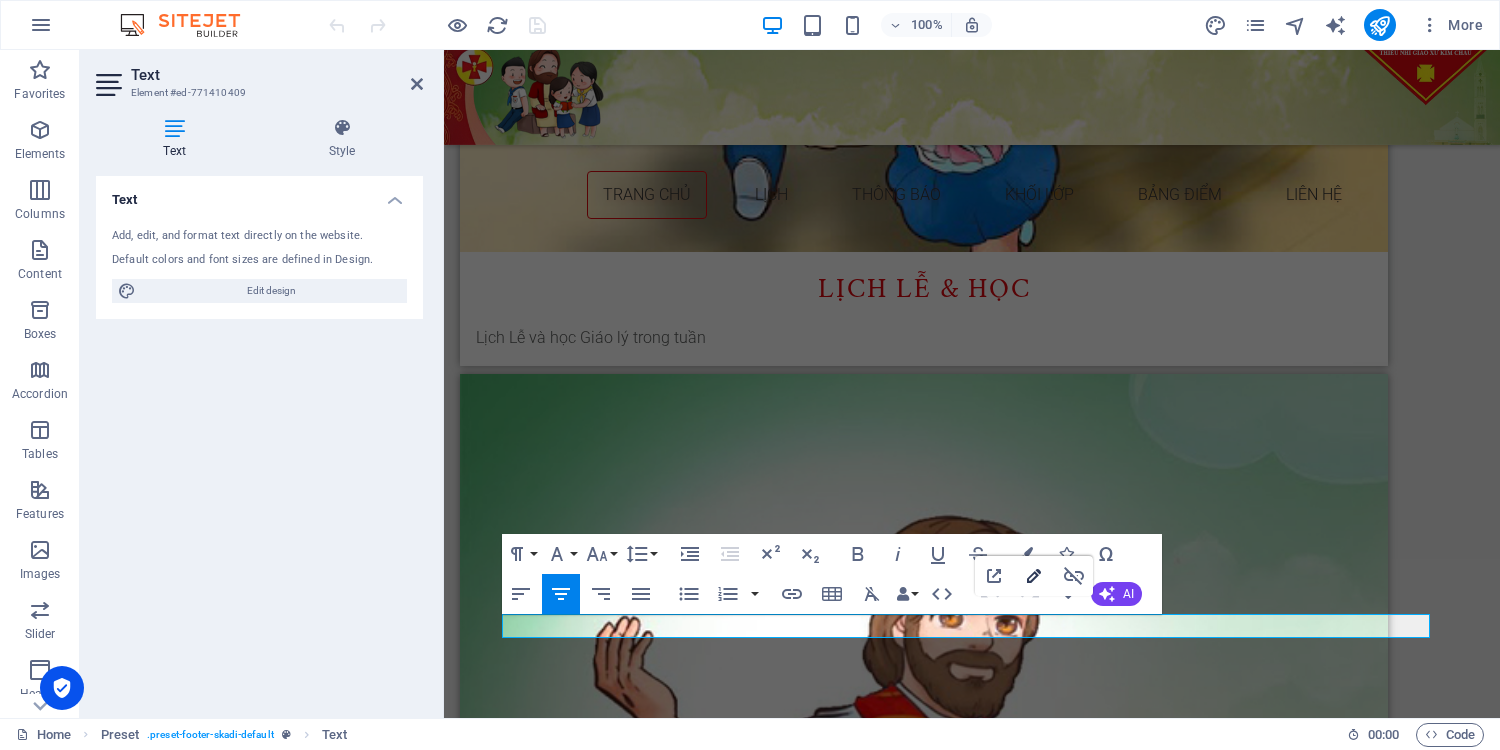 click 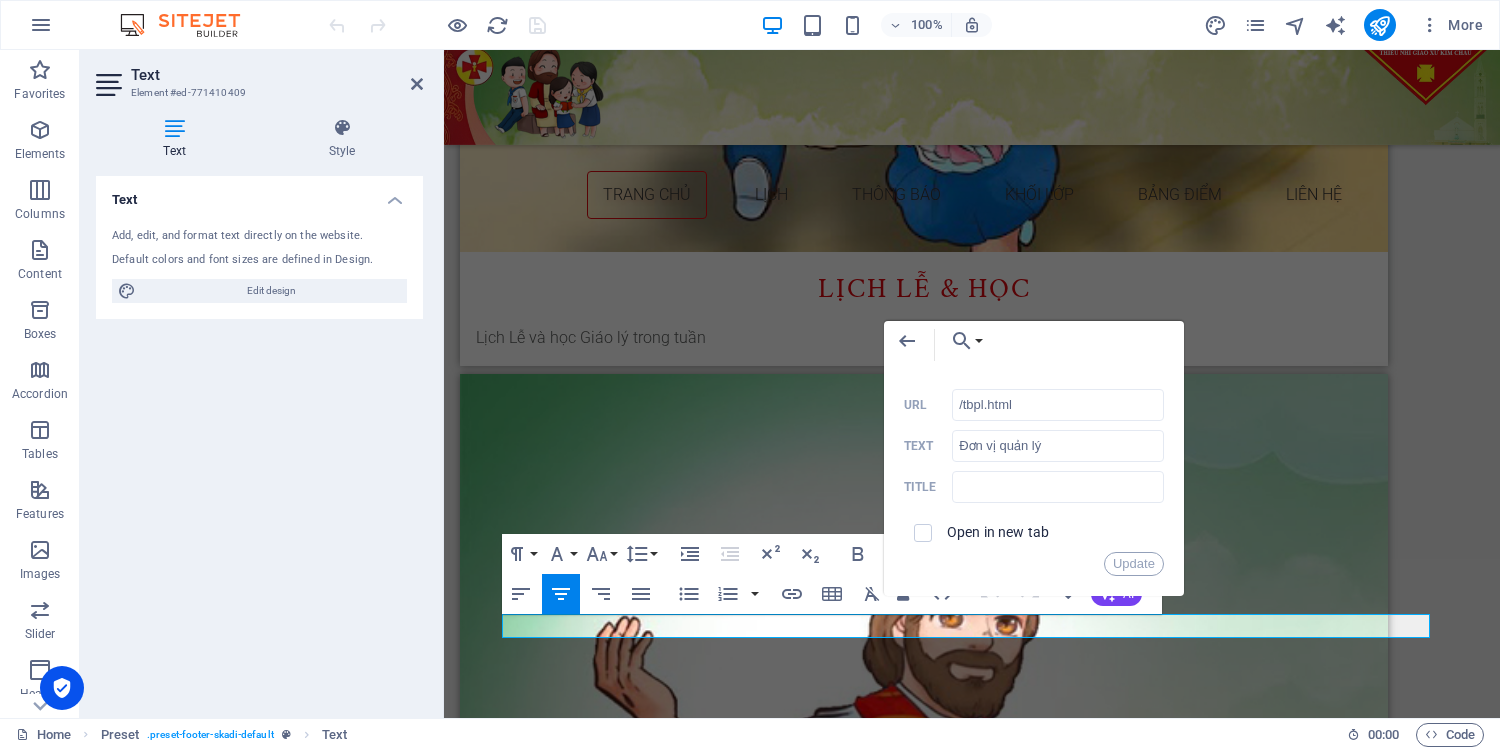 click on "Open in new tab" at bounding box center [998, 532] 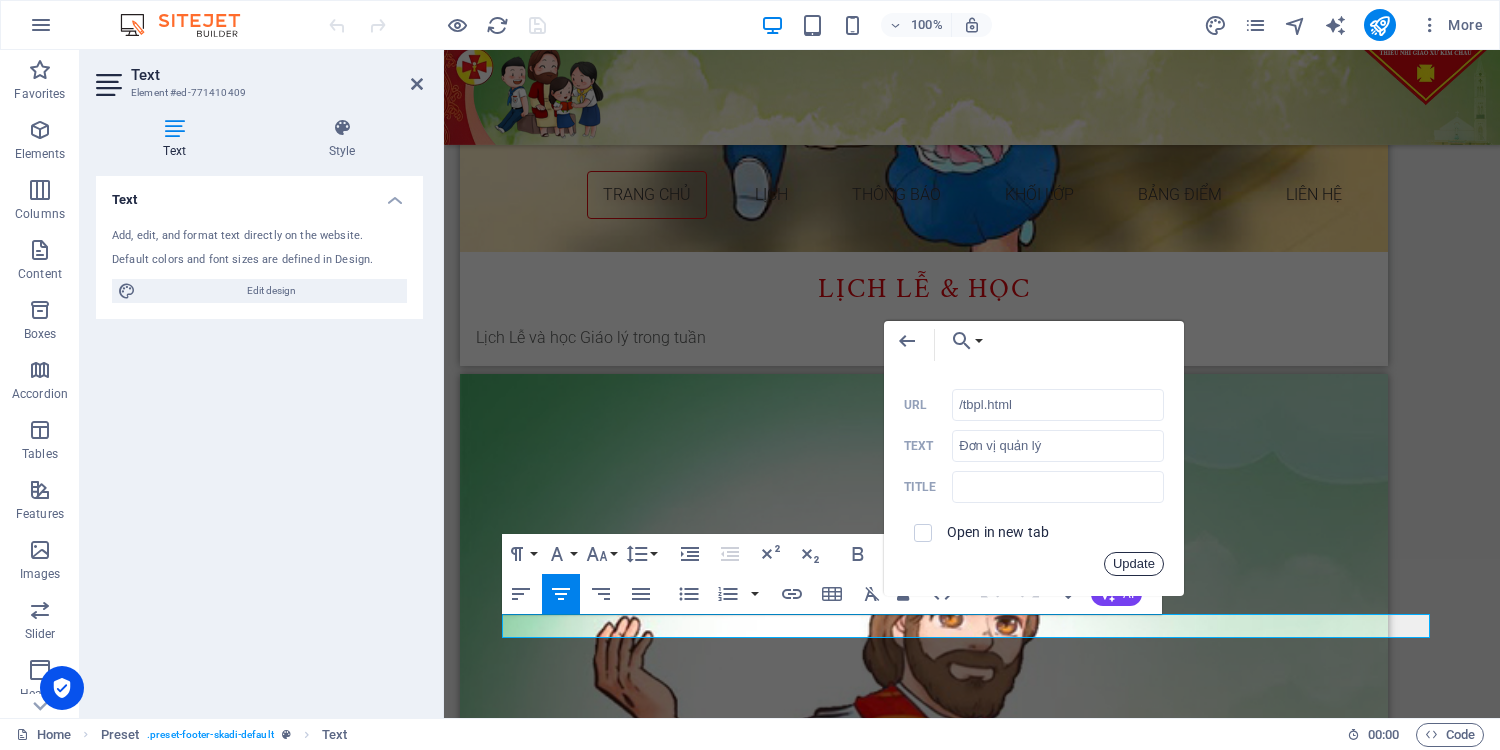 click on "Update" at bounding box center (1134, 564) 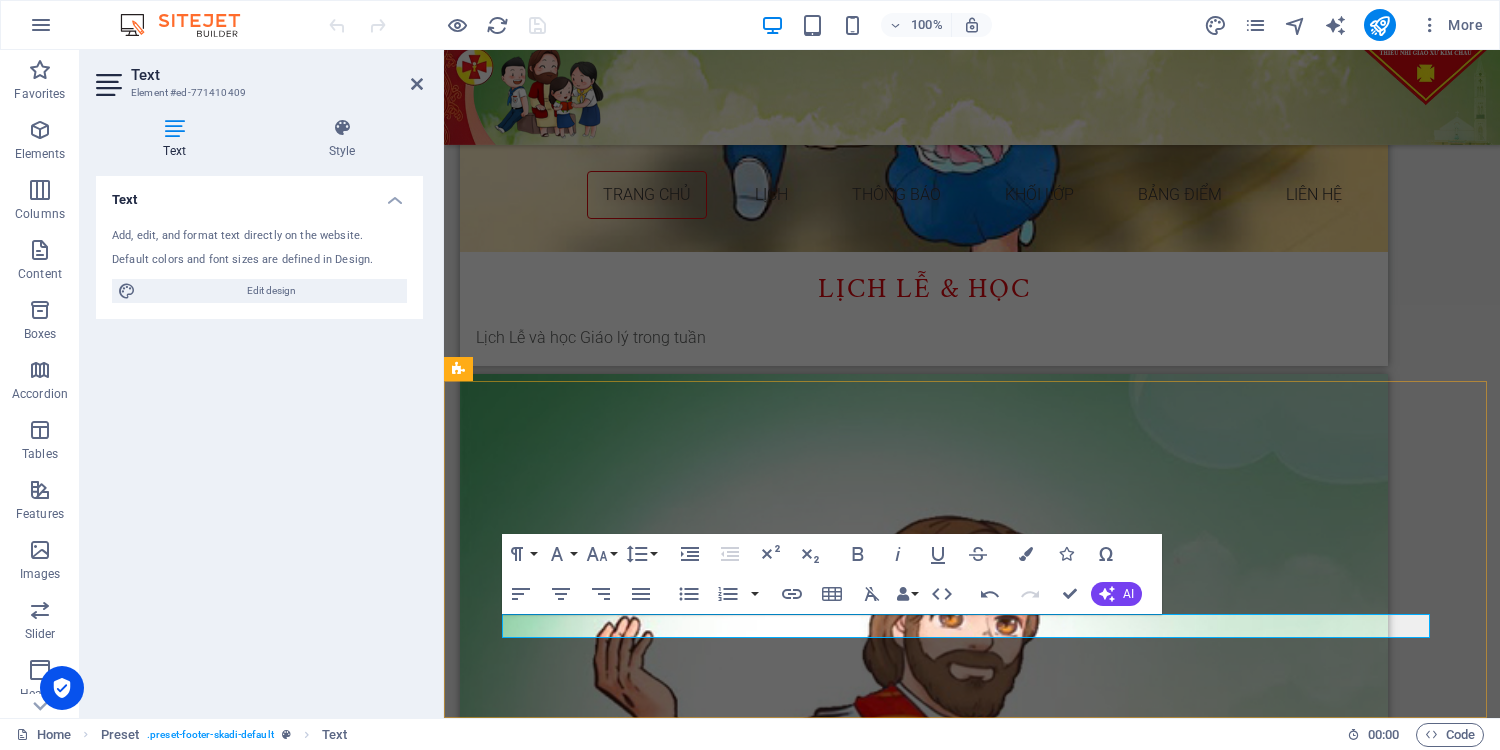 click on "Bảo mật" at bounding box center (1150, 3669) 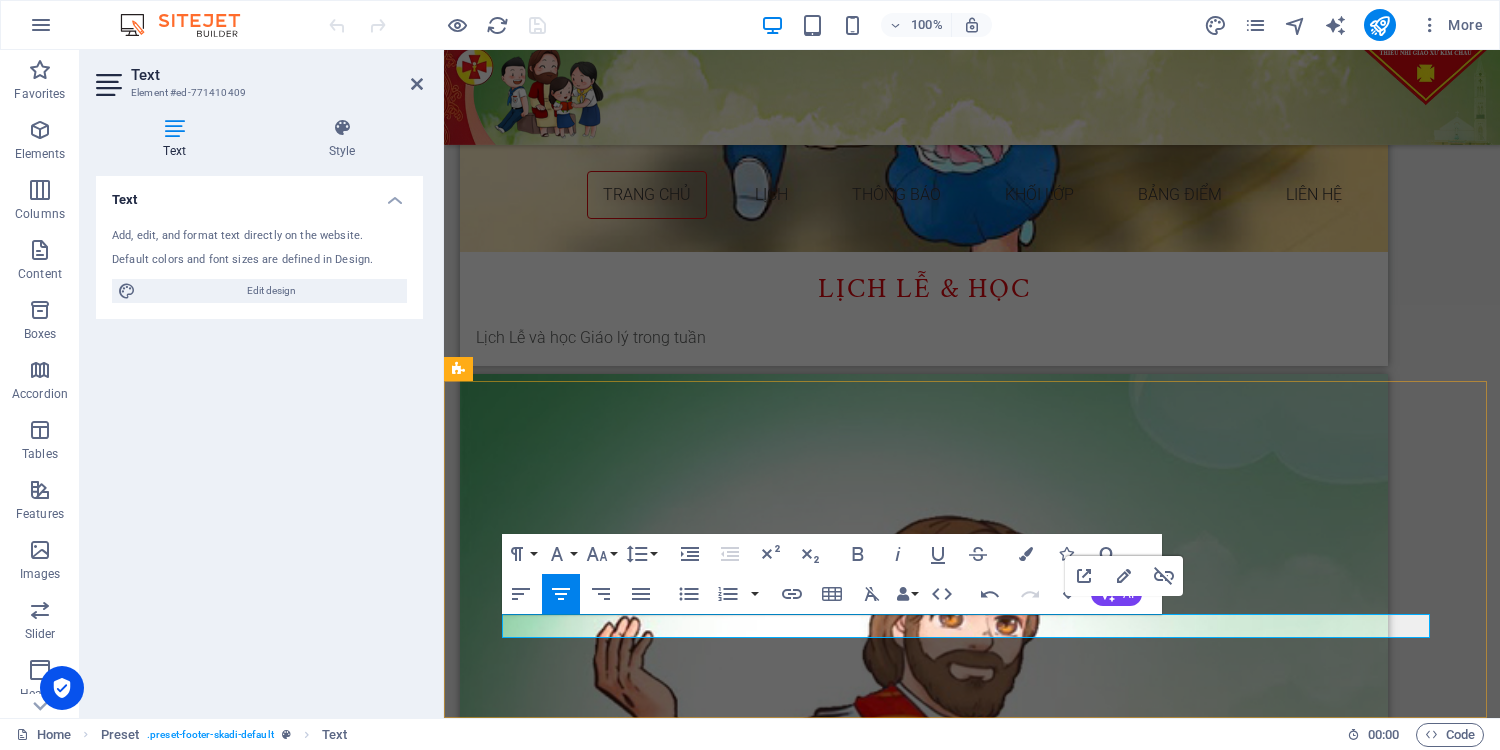 click on "Bảo mật" at bounding box center (1150, 3669) 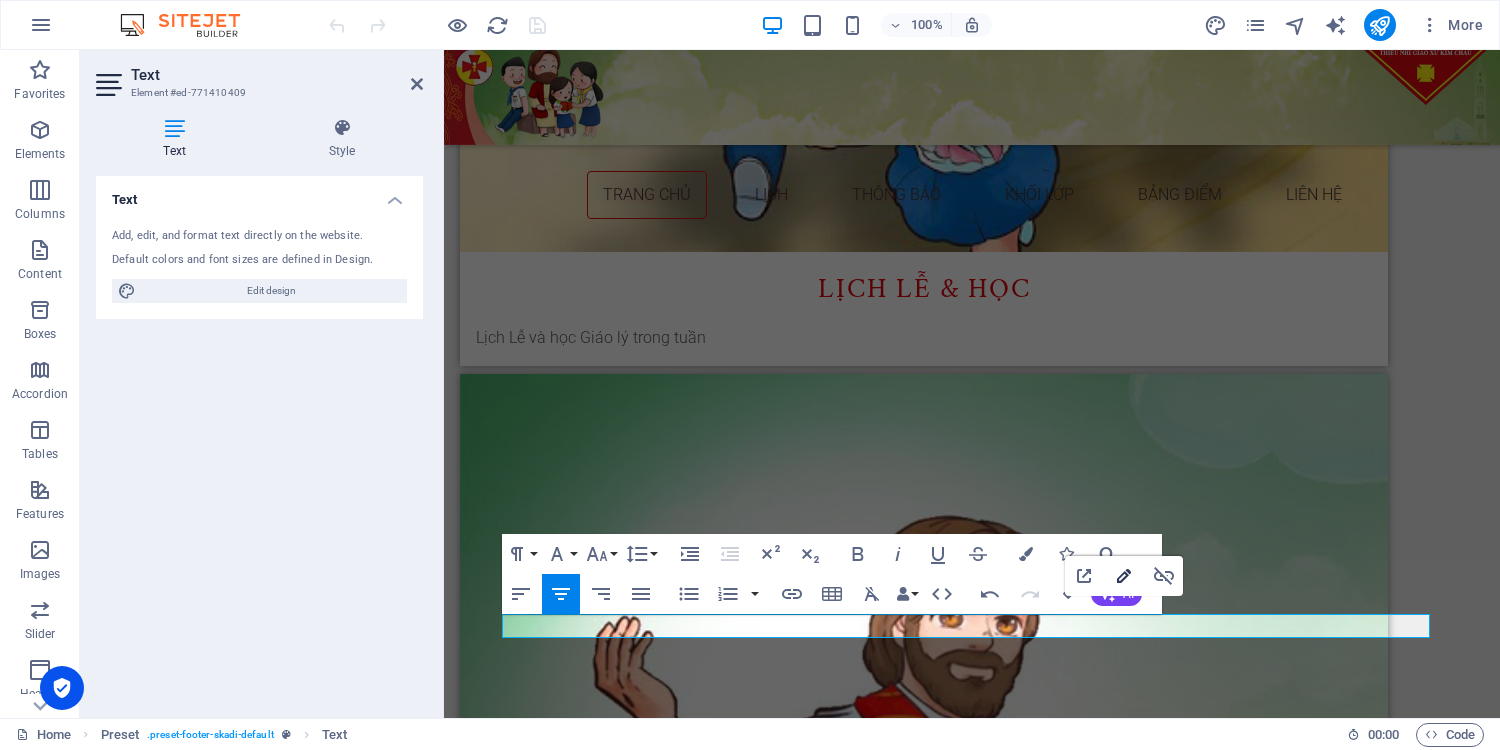 type on "/csbm.html" 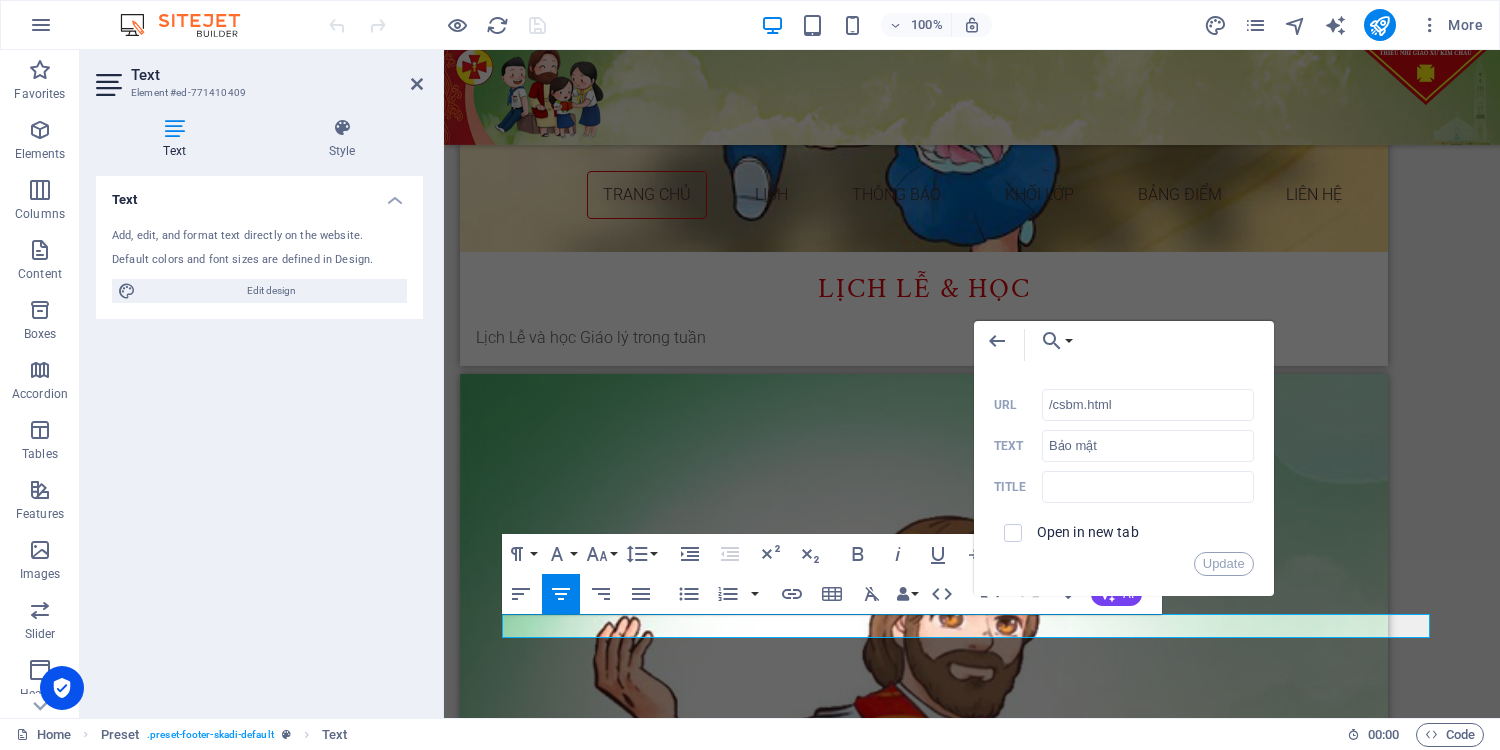 click on "Open in new tab" at bounding box center (1088, 532) 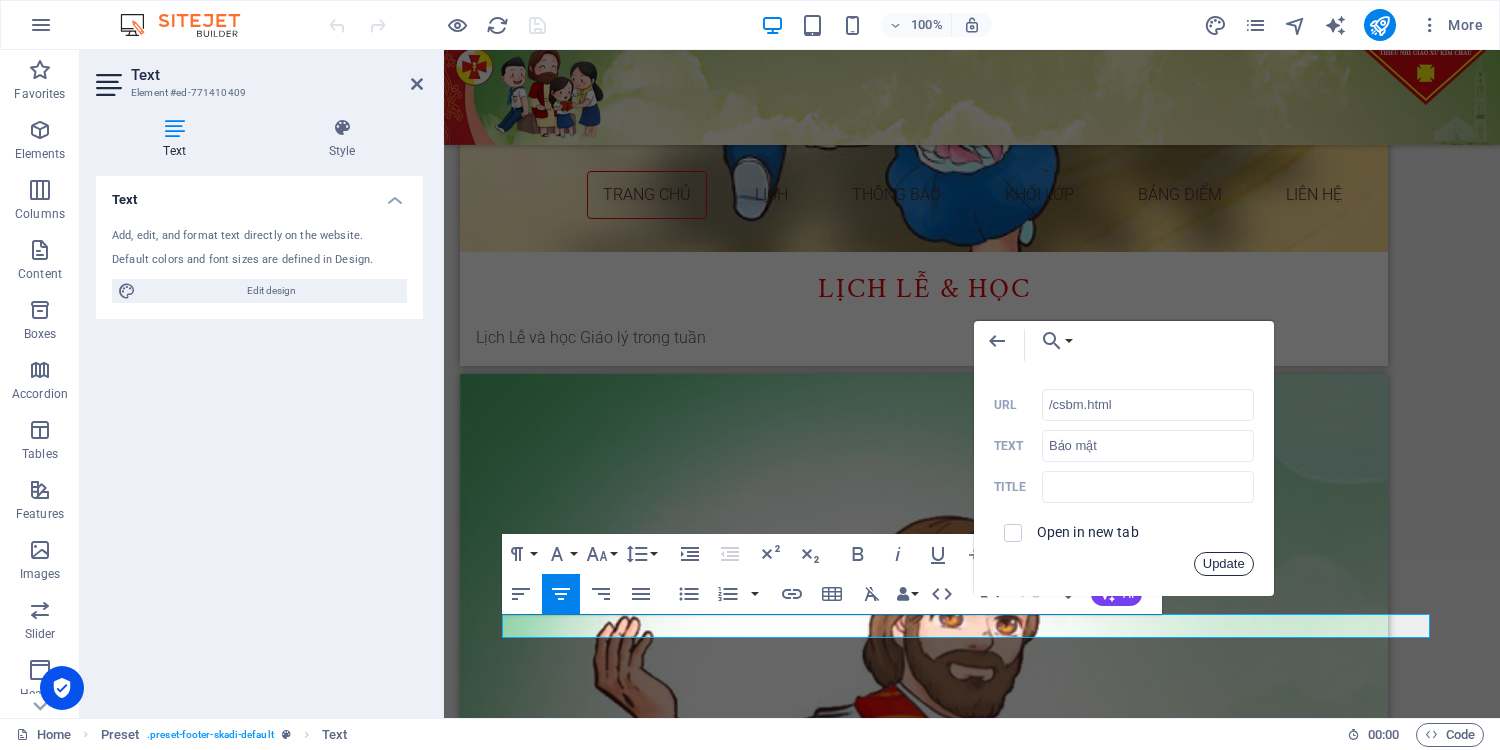 click on "Update" at bounding box center (1224, 564) 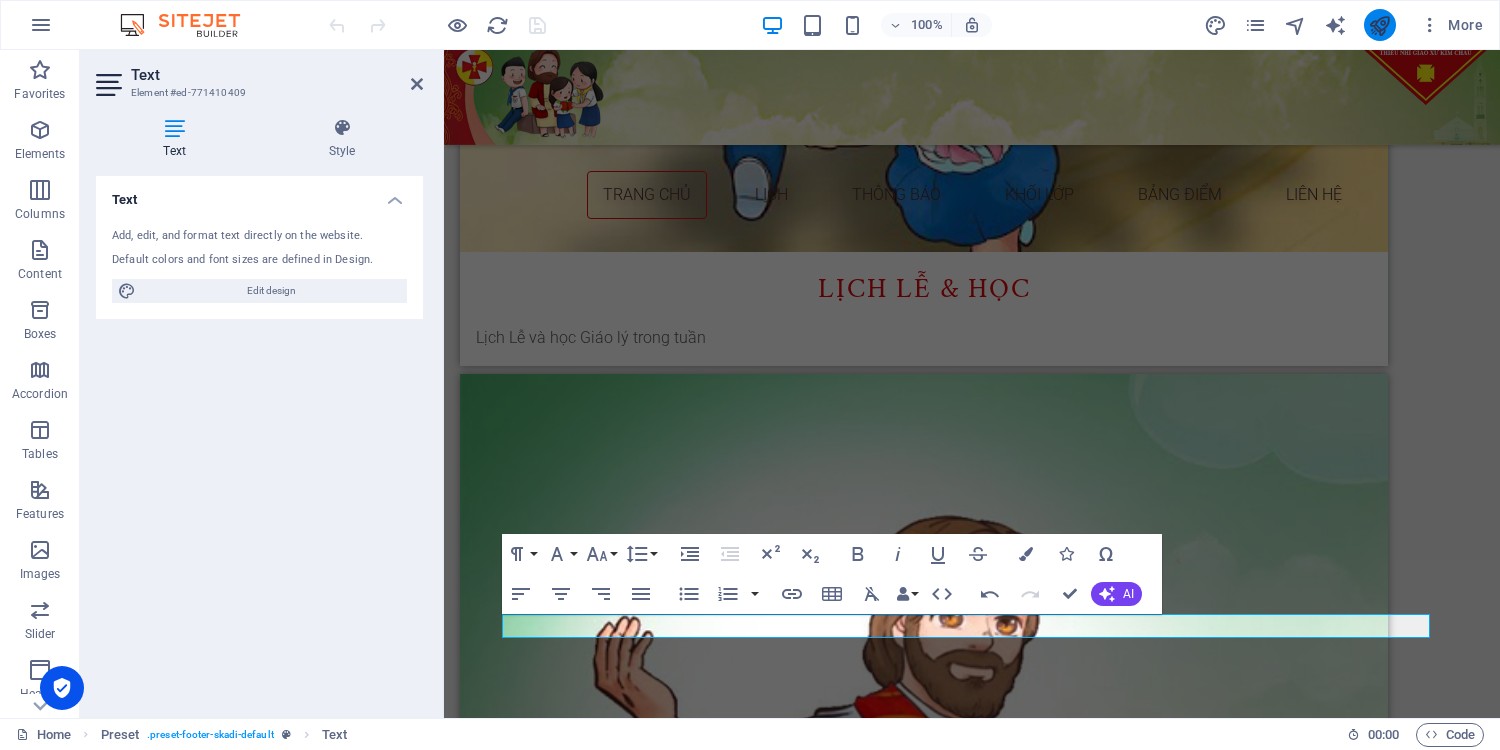 click at bounding box center [1379, 25] 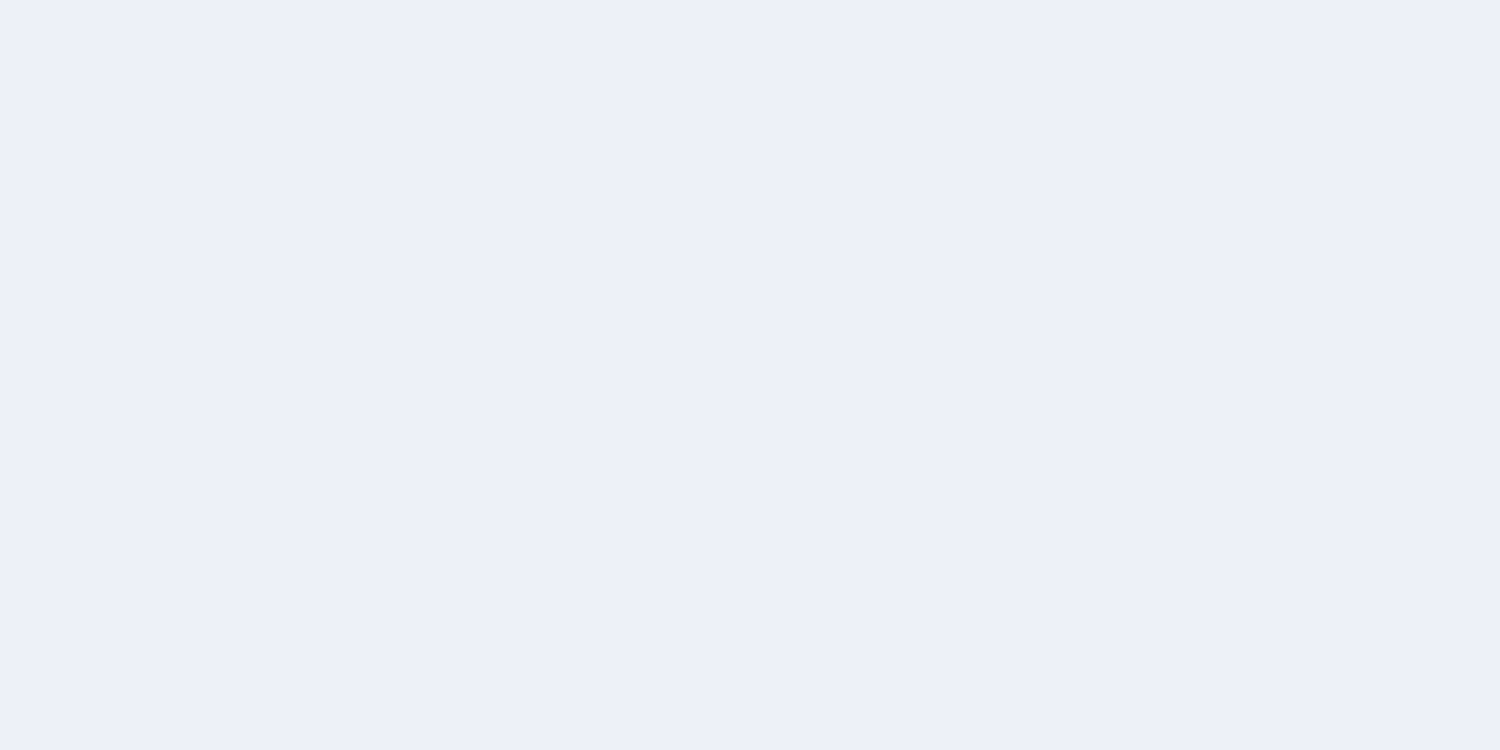 scroll, scrollTop: 0, scrollLeft: 0, axis: both 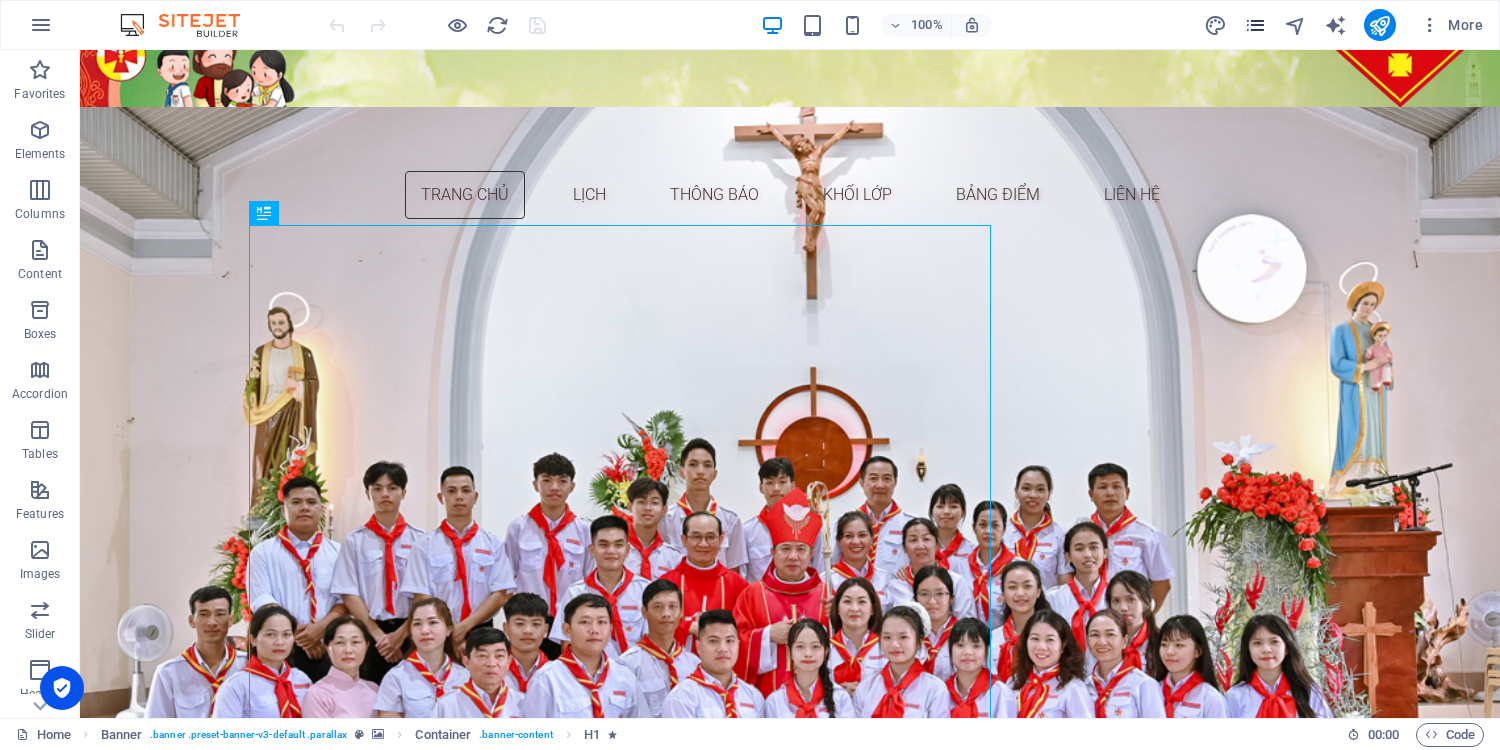 click at bounding box center [1255, 25] 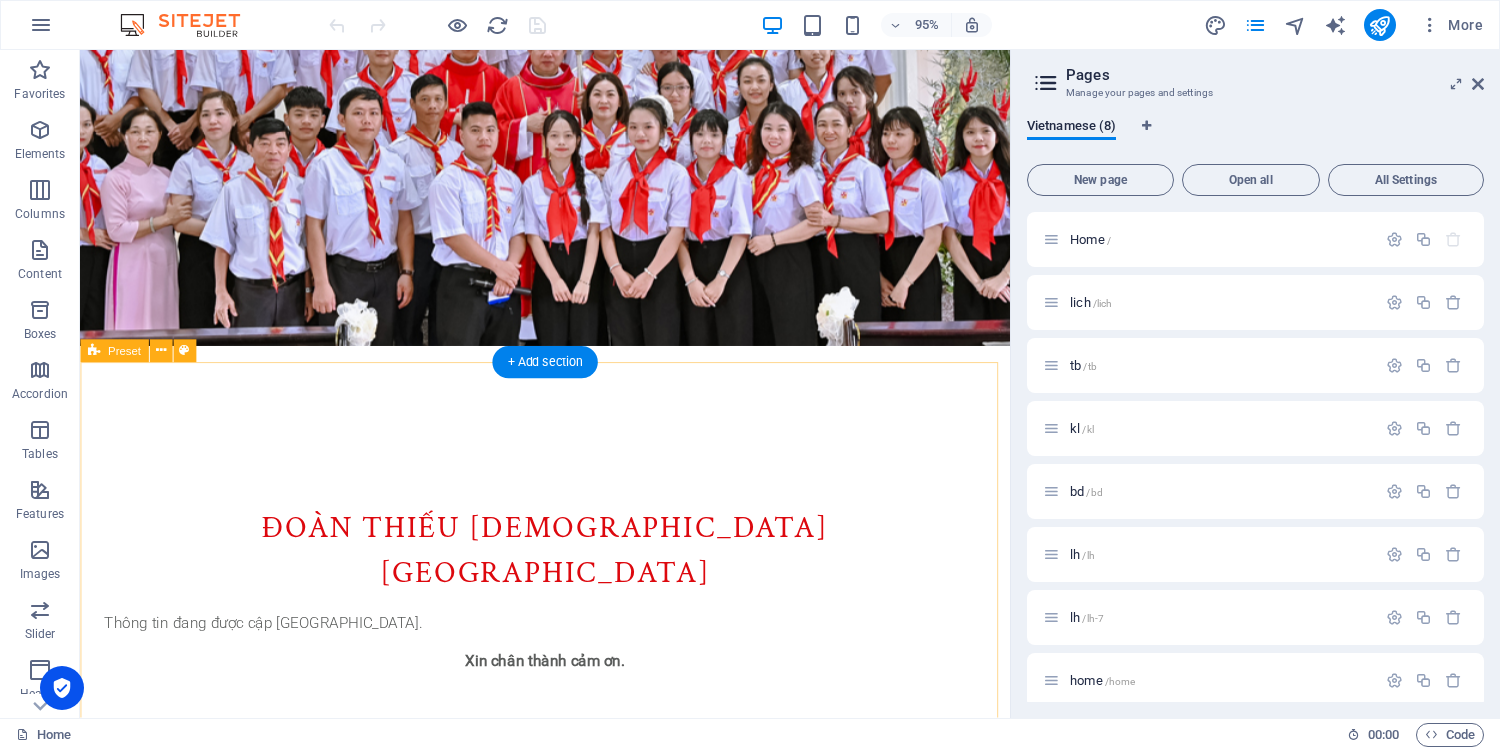 scroll, scrollTop: 853, scrollLeft: 0, axis: vertical 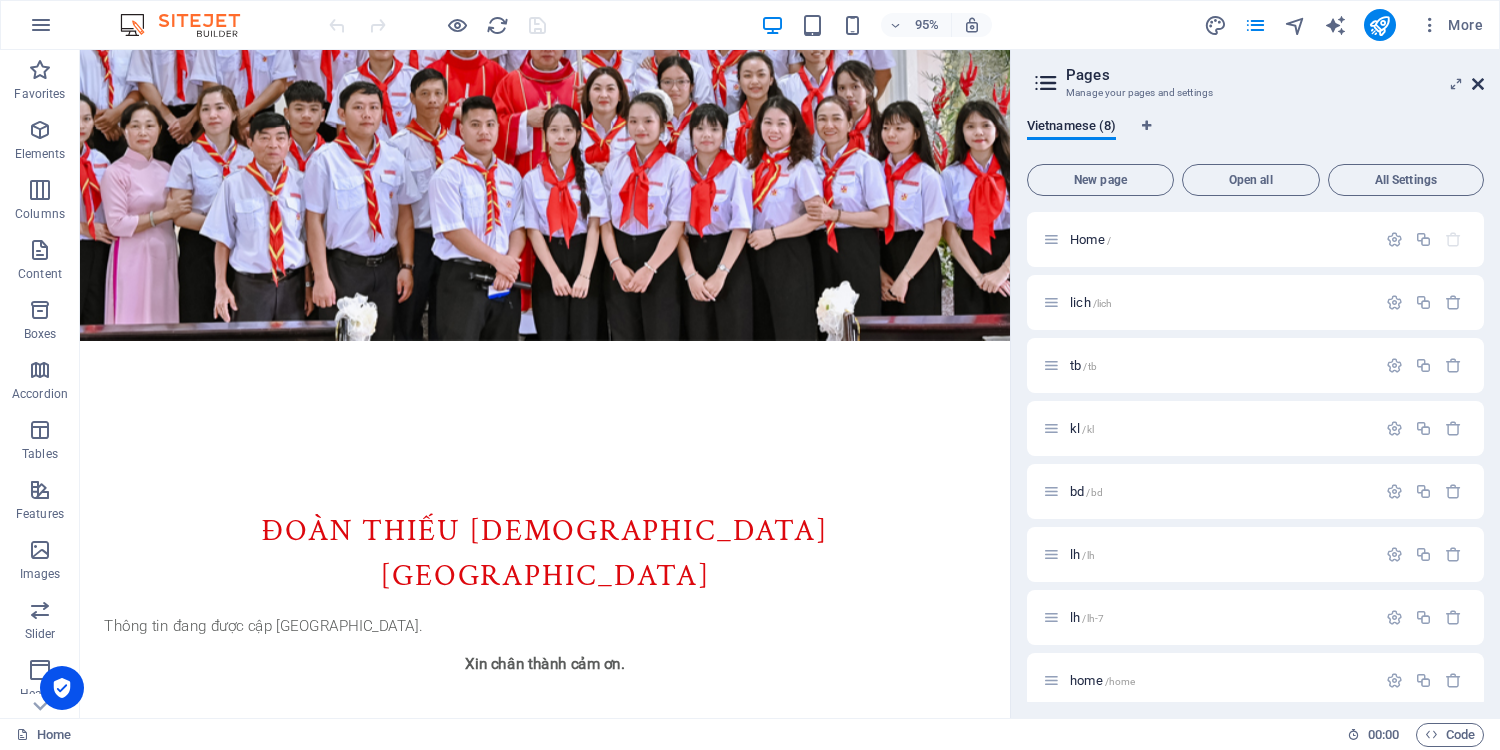 click at bounding box center [1478, 84] 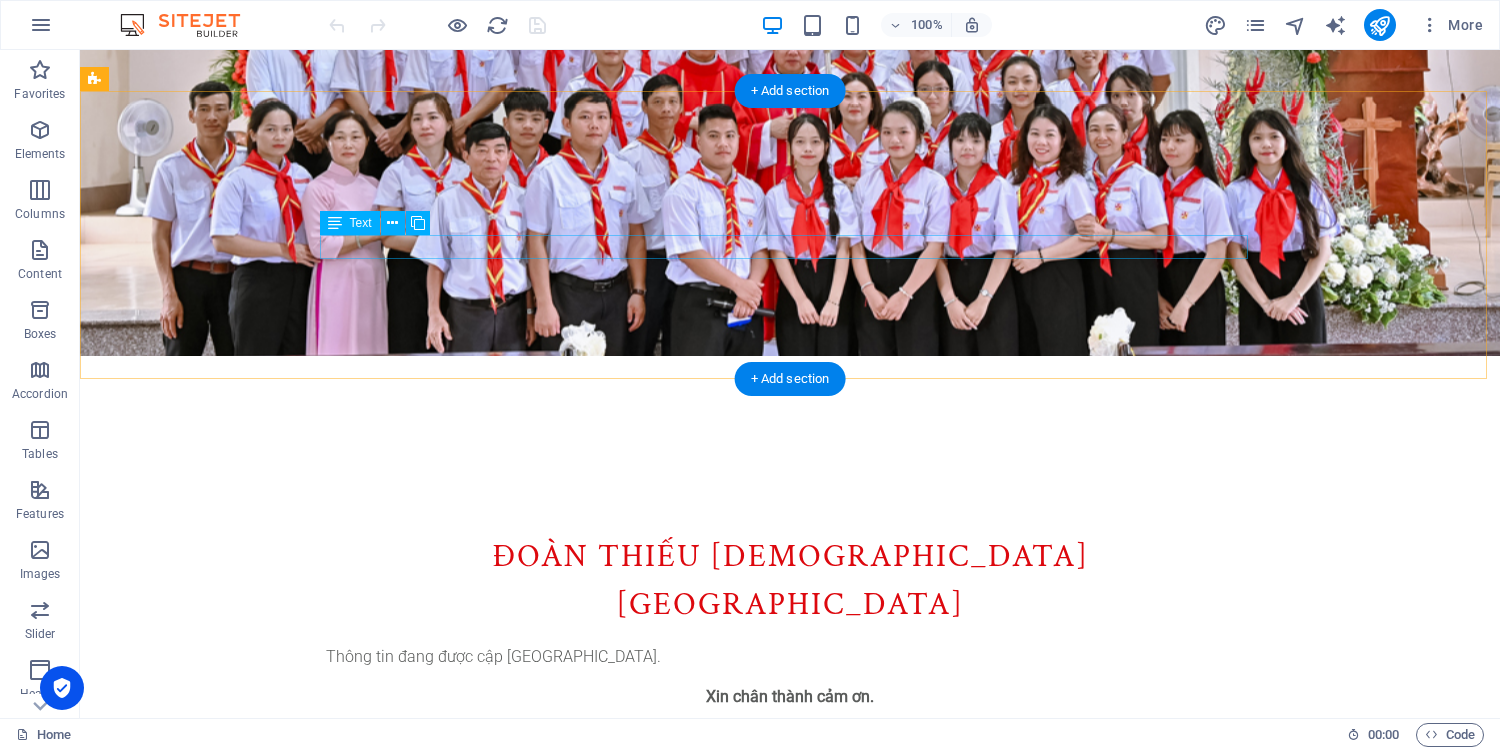click on "Thông tin đang được cập [GEOGRAPHIC_DATA]." at bounding box center (790, 657) 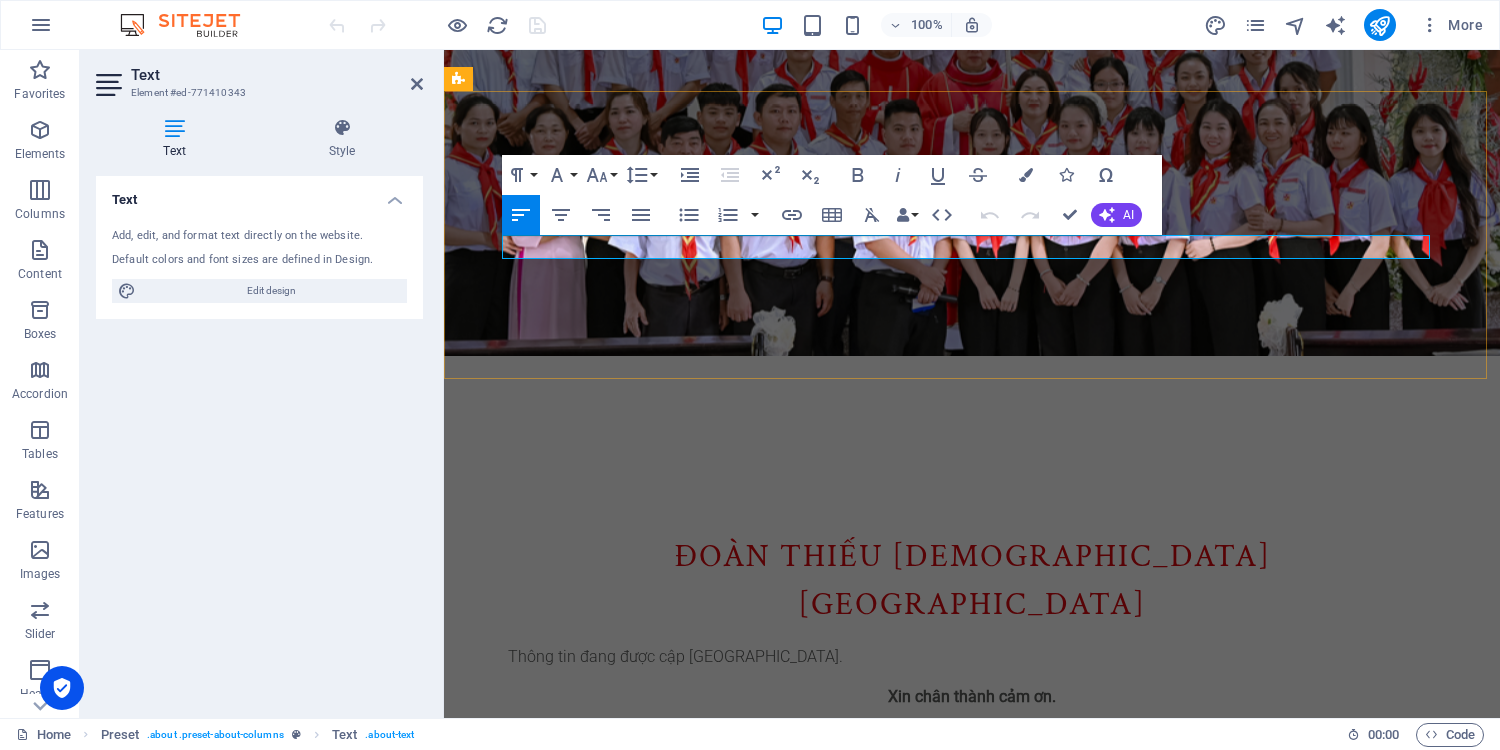 click on "Thông tin đang được cập [GEOGRAPHIC_DATA]." at bounding box center (732, 657) 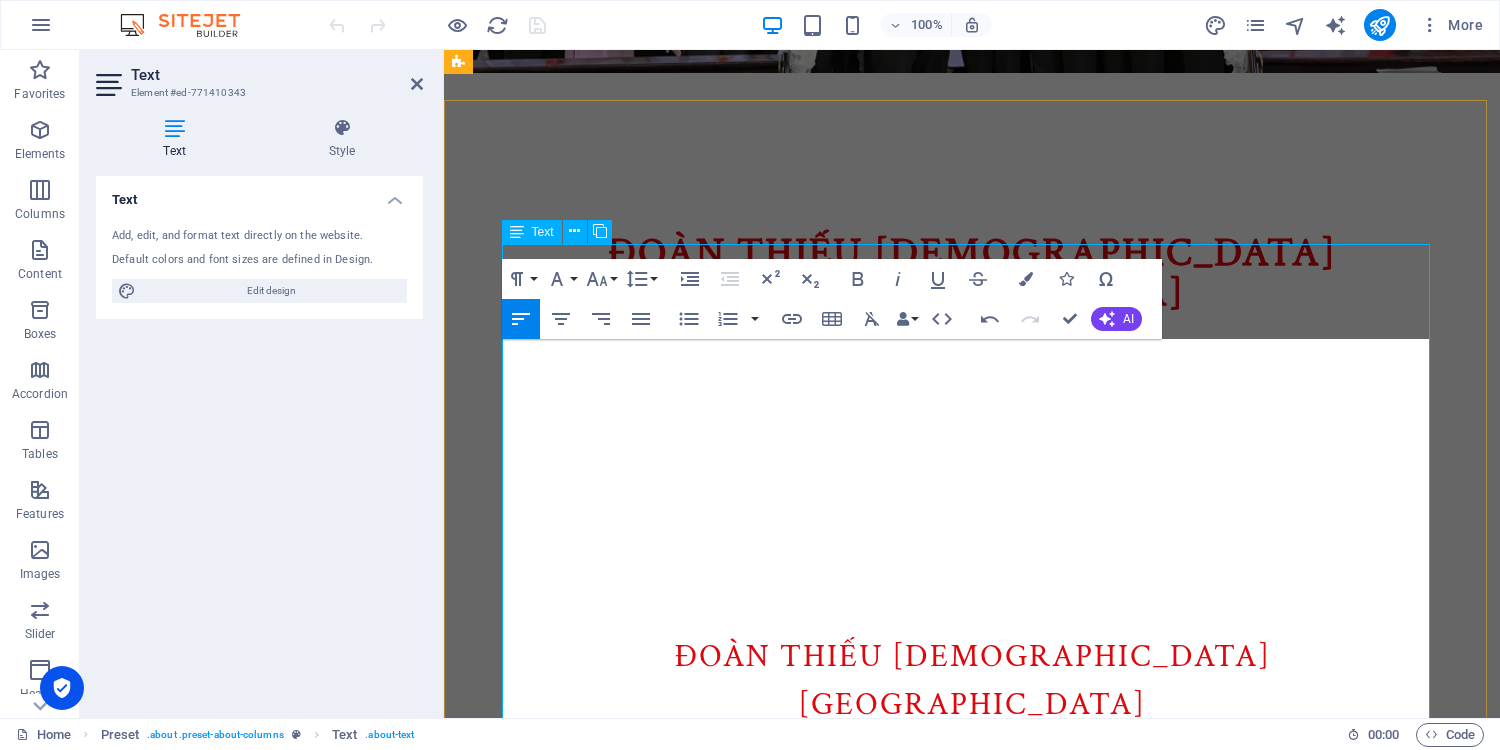 scroll, scrollTop: 694, scrollLeft: 0, axis: vertical 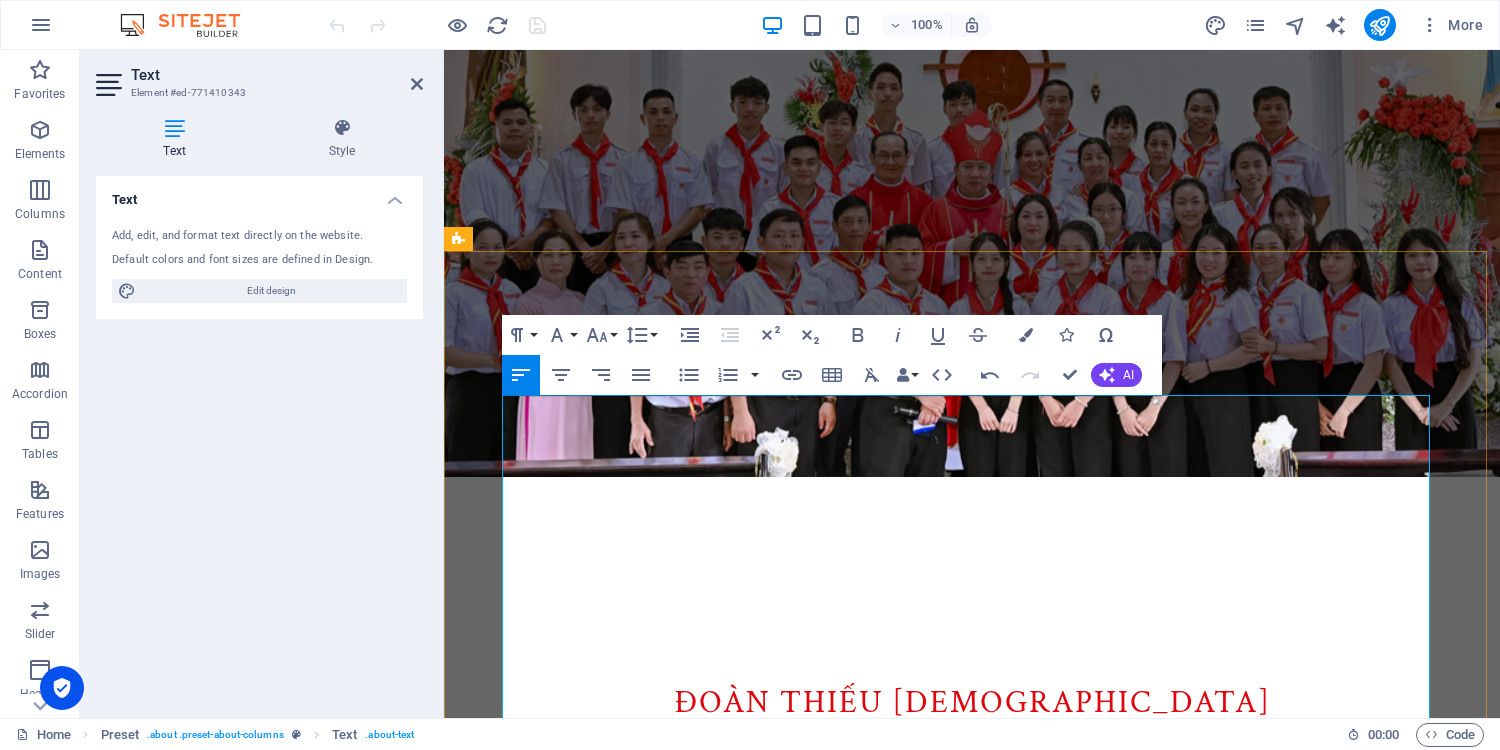 click on "GỬI QUÝ PHỤ HUYNH:  “HÃY CÙNG NHAU GIỮ LỬA ĐỨC TIN CHO CON EM CHÚNG TA ” Kính thưa quý phụ huynh thân mến, Chúng con - những Giáo lý viên của  Đoàn Thiếu nhi Thánh Thể Giáo xứ Kim Châu  - xin được gửi đến quý phụ huynh lời chào trân trọng và lời cầu chúc bình an trong tình yêu của Thiên Chúa và Mẹ Maria. Với lòng yêu mến và trách nhiệm trong sứ vụ giáo dục đức tin, chúng con hằng tuần vẫn đang đồng hành cùng các em thiếu nhi qua các giờ học giáo lý, các buổi cử hành Thánh Lễ, sinh hoạt Đoàn, cũng như những chương trình đặc biệt trong năm phụng vụ. Tuy nhiên, chúng con luôn ý thức rằng:  việc giữ lửa đức tin không chỉ là trách nhiệm của giáo lý viên, mà còn cần sự đồng hành thiết thực và liên lỉ từ chính gia đình chúng ta cần đồng lòng - cùng thắp và giữ ngọn lửa đức tin cho các em TM." at bounding box center (972, 1049) 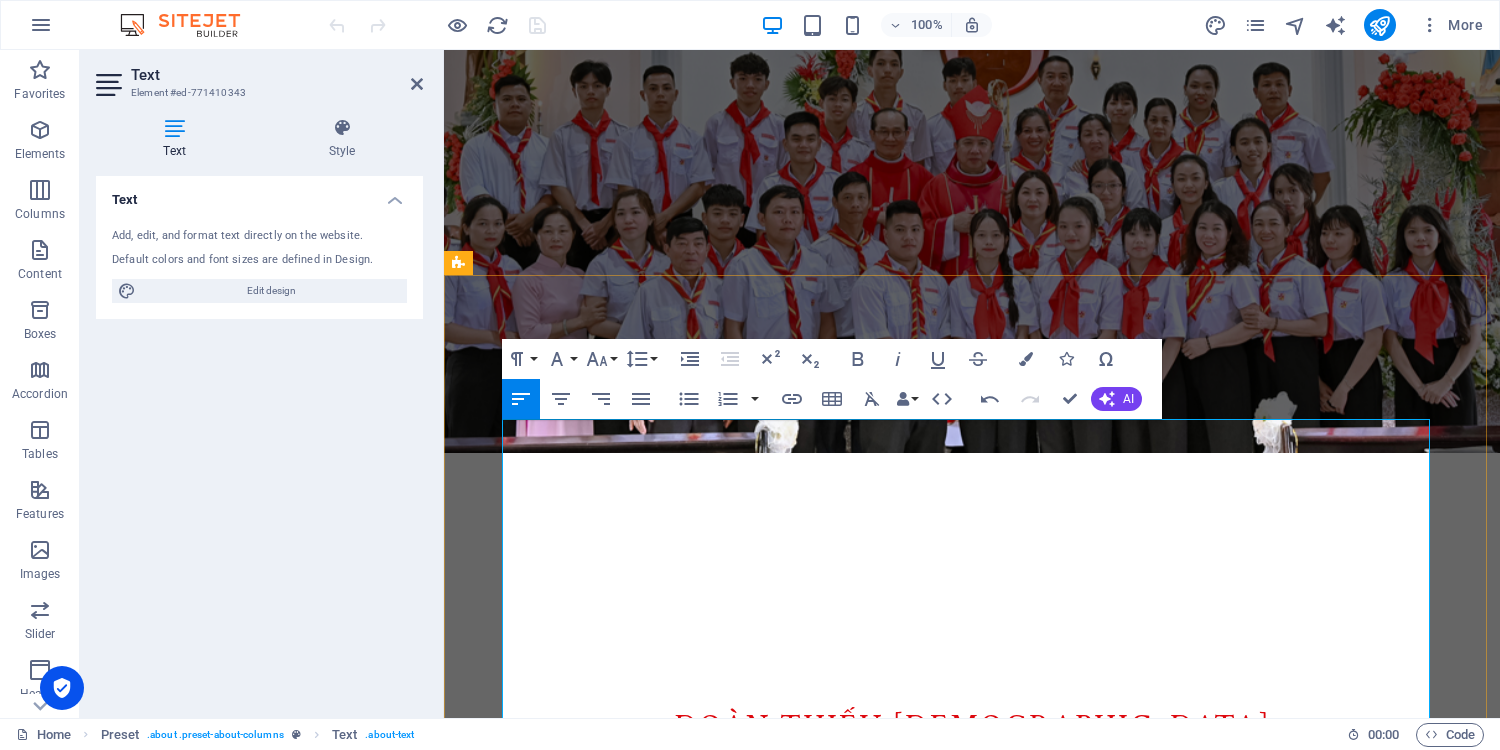 click on "GỬI QUÝ PHỤ HUYNH:  “HÃY CÙNG NHAU GIỮ LỬA ĐỨC TIN CHO CON EM CHÚNG TA ” Kính thưa quý phụ huynh thân mến, Chúng con - những Giáo lý viên của  Đoàn Thiếu nhi Thánh Thể Giáo xứ Kim Châu  - xin được gửi đến quý phụ huynh lời chào trân trọng và lời cầu chúc bình an trong tình yêu của Thiên Chúa và Mẹ Maria. Với lòng yêu mến và trách nhiệm trong sứ vụ giáo dục đức tin, chúng con hằng tuần vẫn đang đồng hành cùng các em thiếu nhi qua các giờ học giáo lý, các buổi cử hành Thánh Lễ, sinh hoạt Đoàn, cũng như những chương trình đặc biệt trong năm phụng vụ. Tuy nhiên, chúng con luôn ý thức rằng:  việc giữ lửa đức tin không chỉ là trách nhiệm của giáo lý viên, mà còn cần sự đồng hành thiết thực và liên lỉ từ chính gia đình chúng ta cần đồng lòng - cùng thắp và giữ ngọn lửa đức tin cho các em TM." at bounding box center (972, 1073) 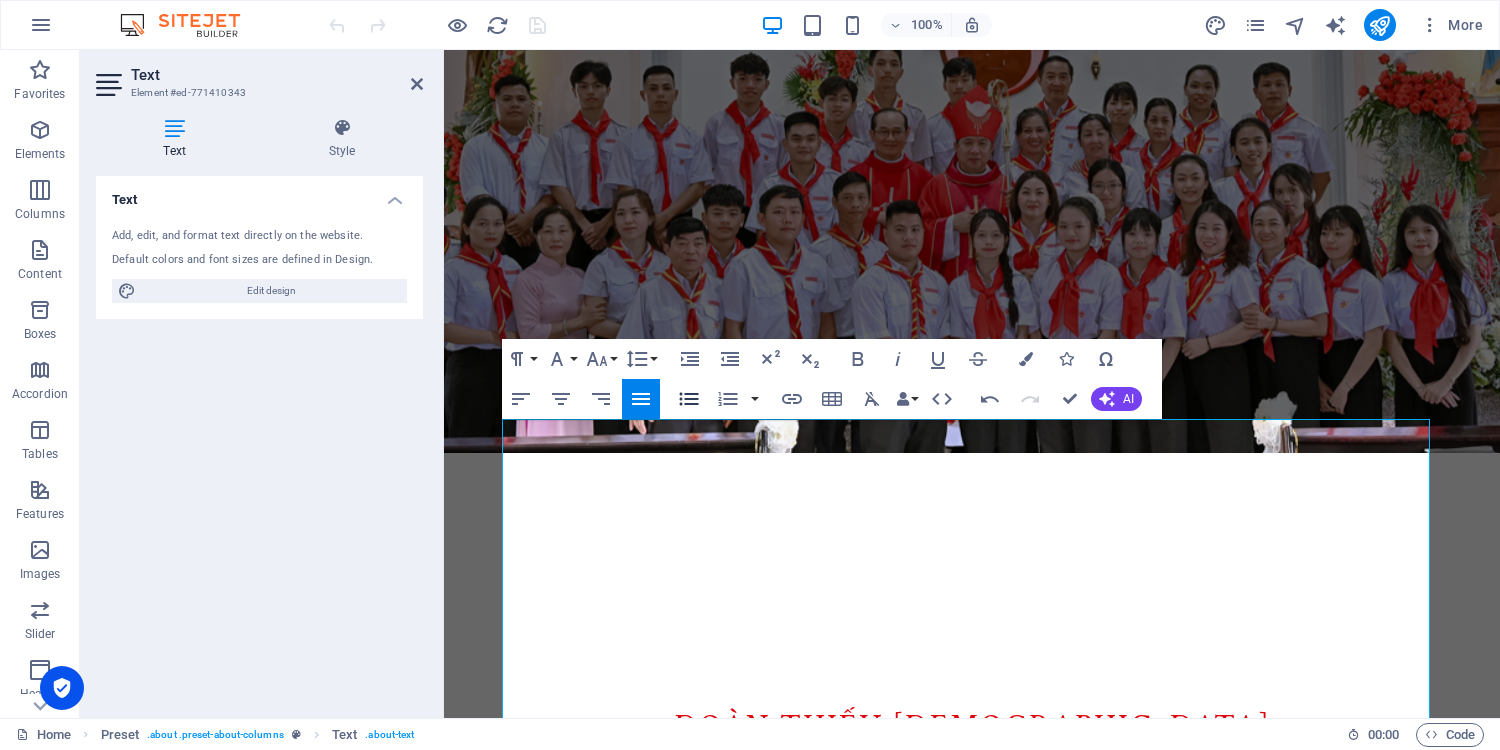 click 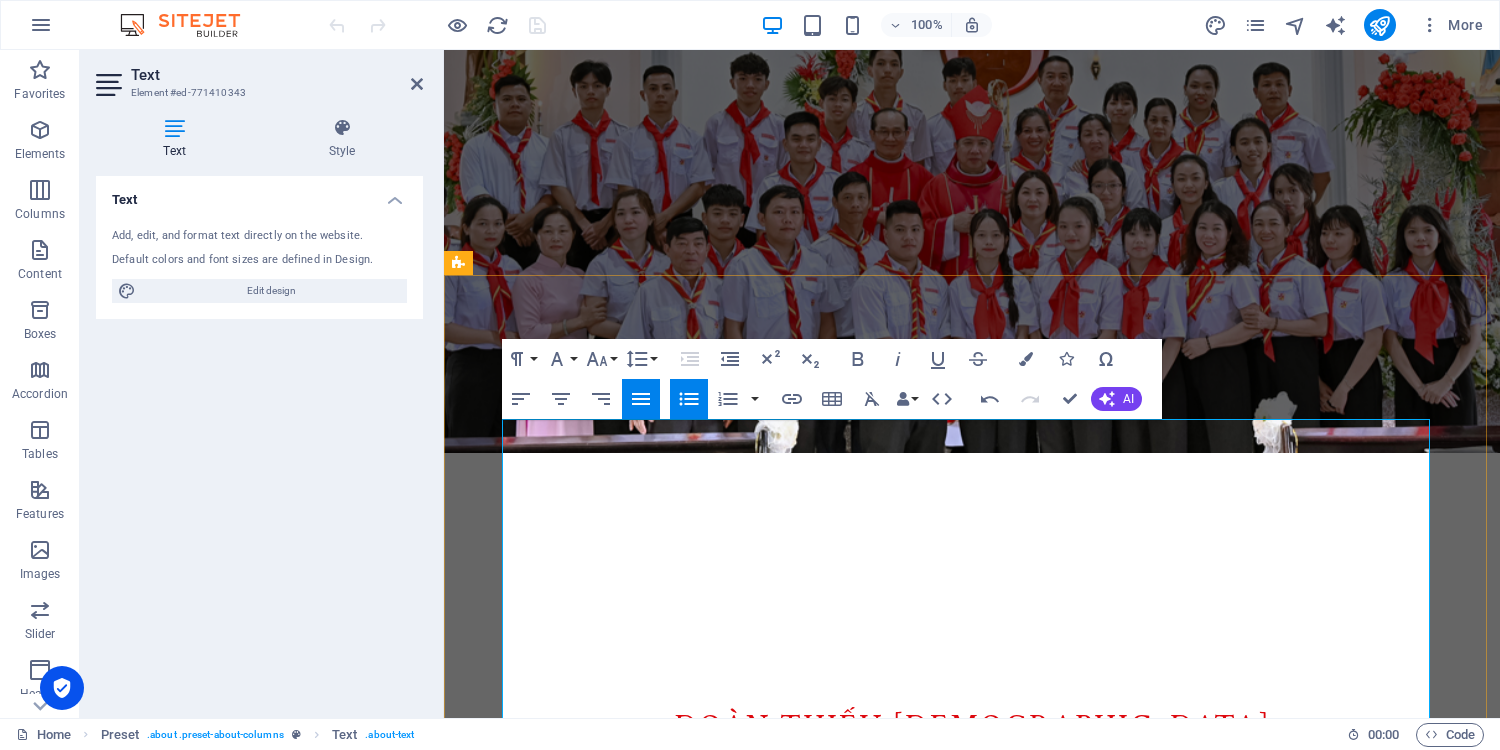 click on "Đồng hành, lắng nghe và nâng đỡ đời sống đạo đức của con em trong gia đình." at bounding box center (1236, 859) 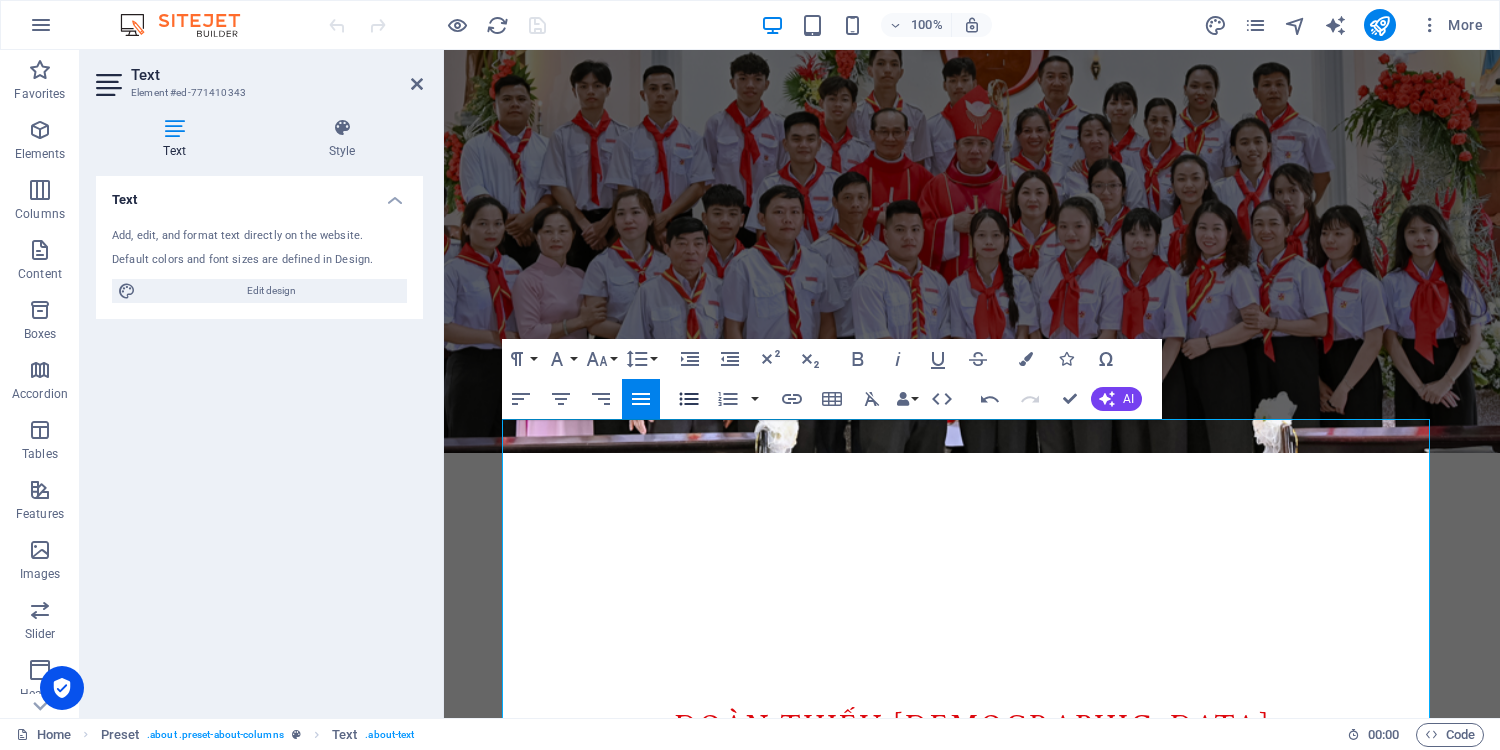 click 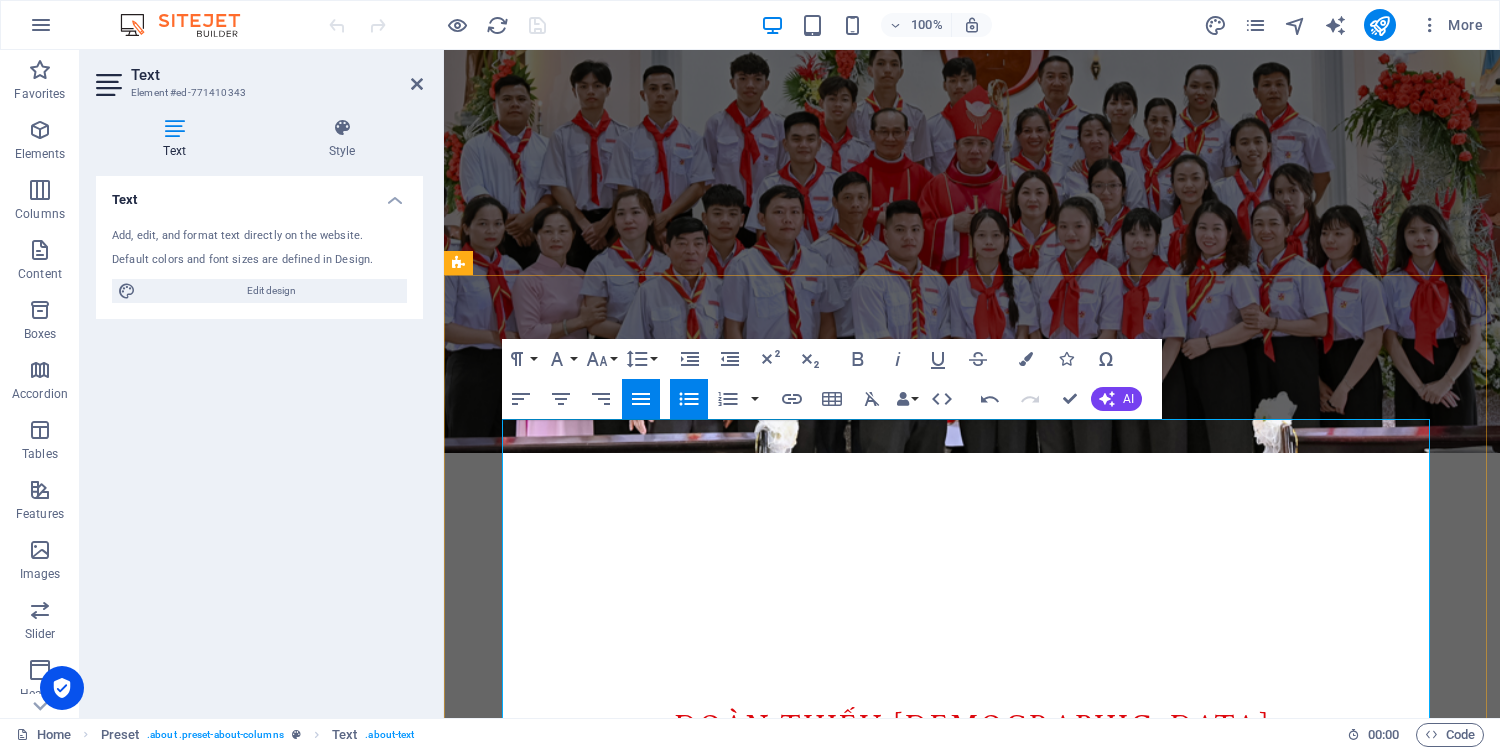 click on "Cộng tác, liên lạc thường xuyên với các giáo lý viên và ban huynh trưởng để cùng chăm sóc đời sống đức tin của các em." at bounding box center [1236, 913] 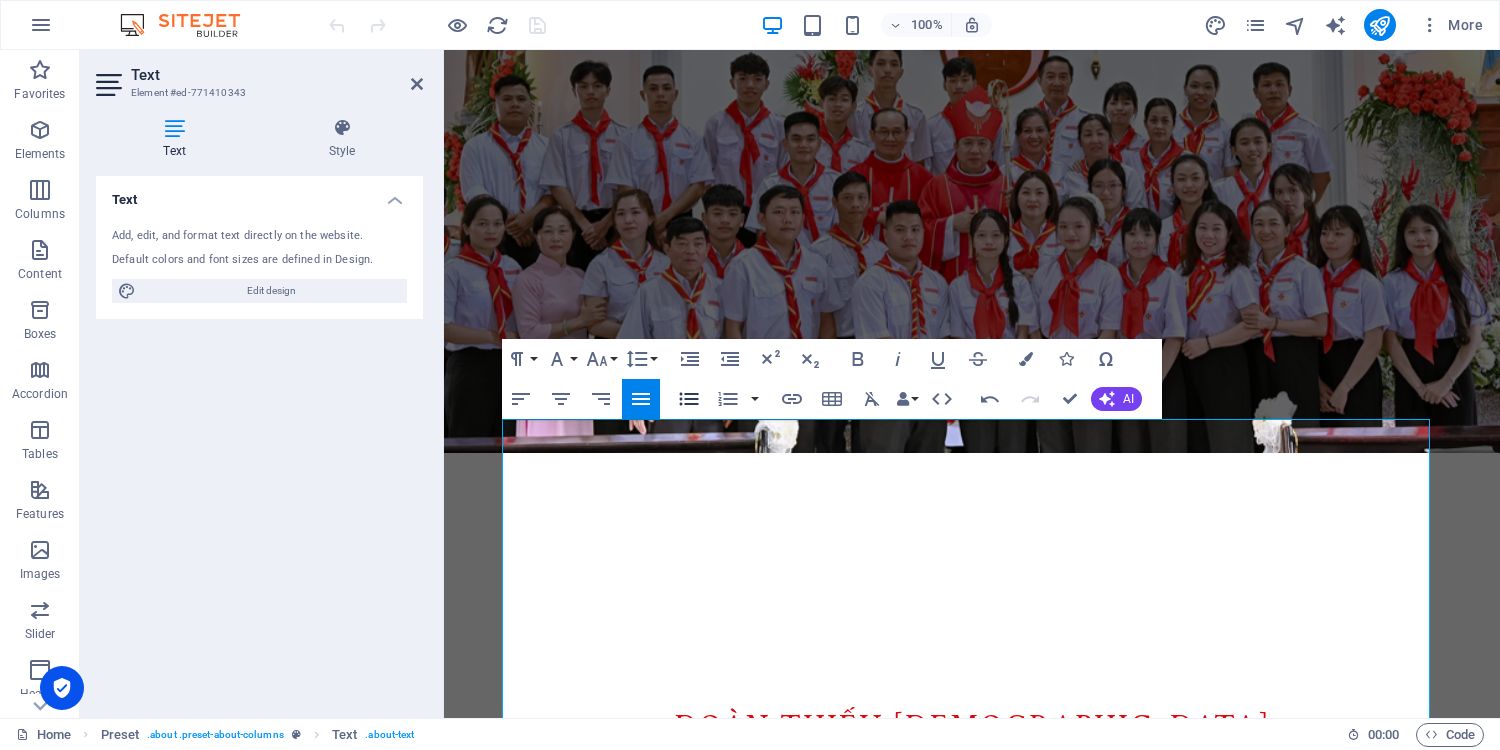 click 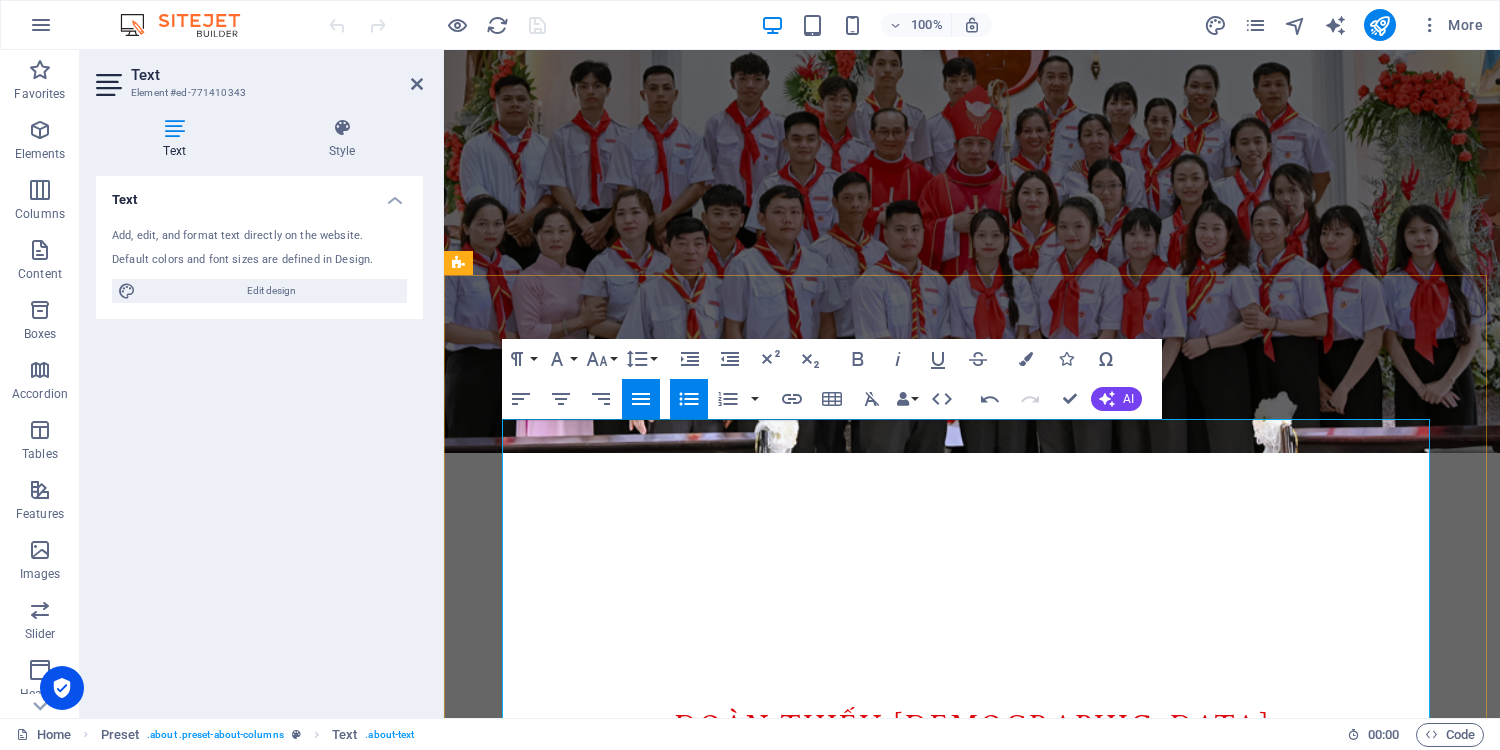 click on "Cộng tác, liên lạc thường xuyên với các giáo lý viên và ban huynh trưởng để cùng chăm sóc đời sống đức tin của các em." at bounding box center (1244, 913) 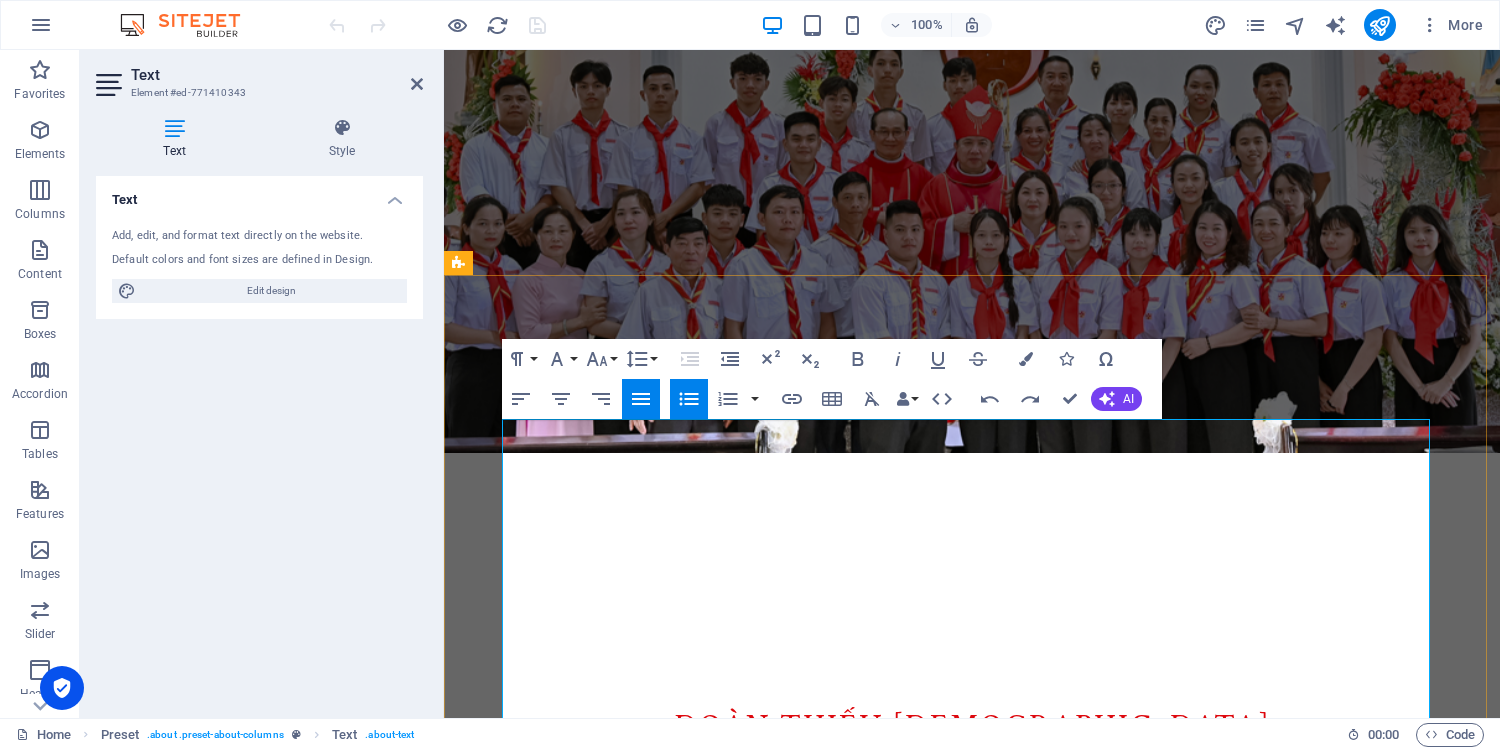 click on "“HÃY CÙNG NHAU GIỮ LỬA ĐỨC TIN CHO CON EM CHÚNG TA" at bounding box center (729, 866) 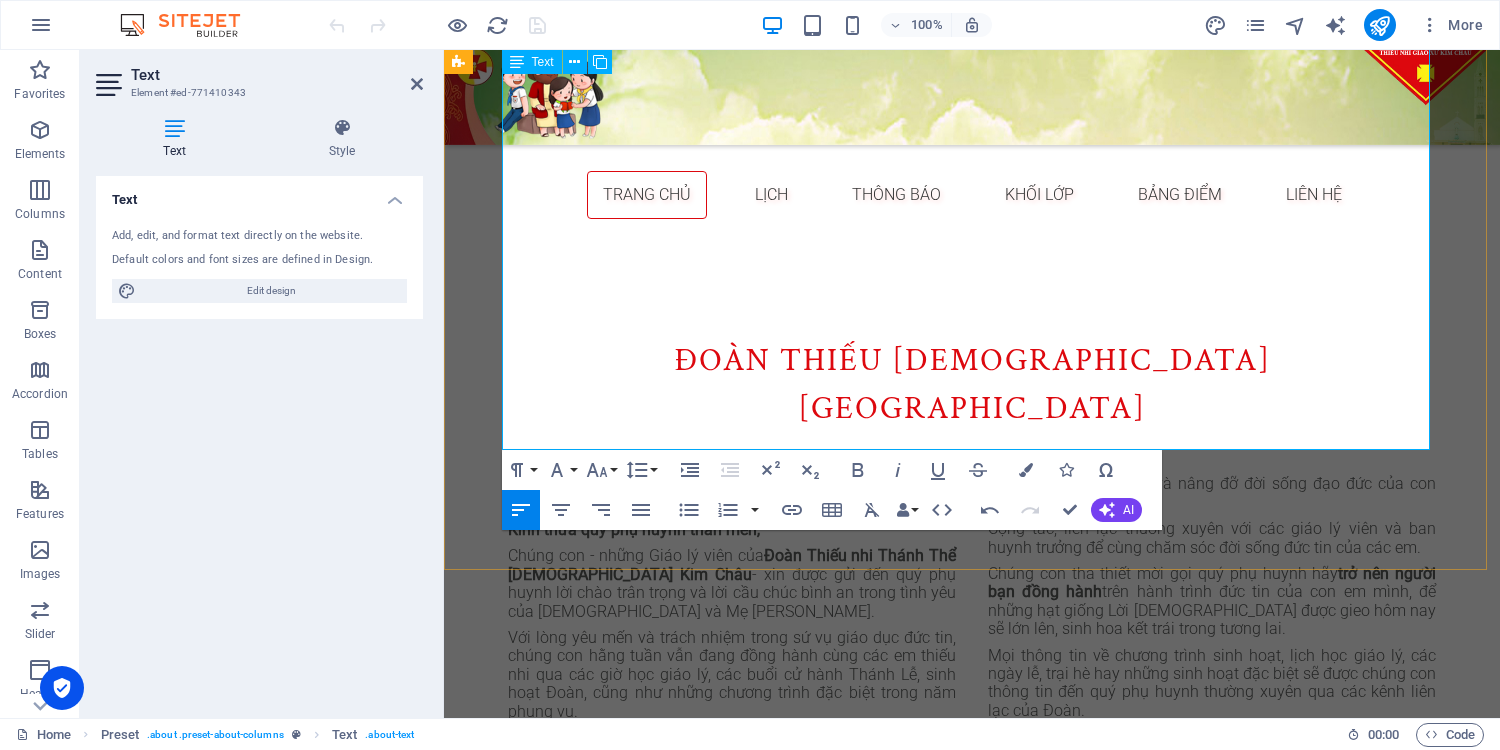 scroll, scrollTop: 795, scrollLeft: 0, axis: vertical 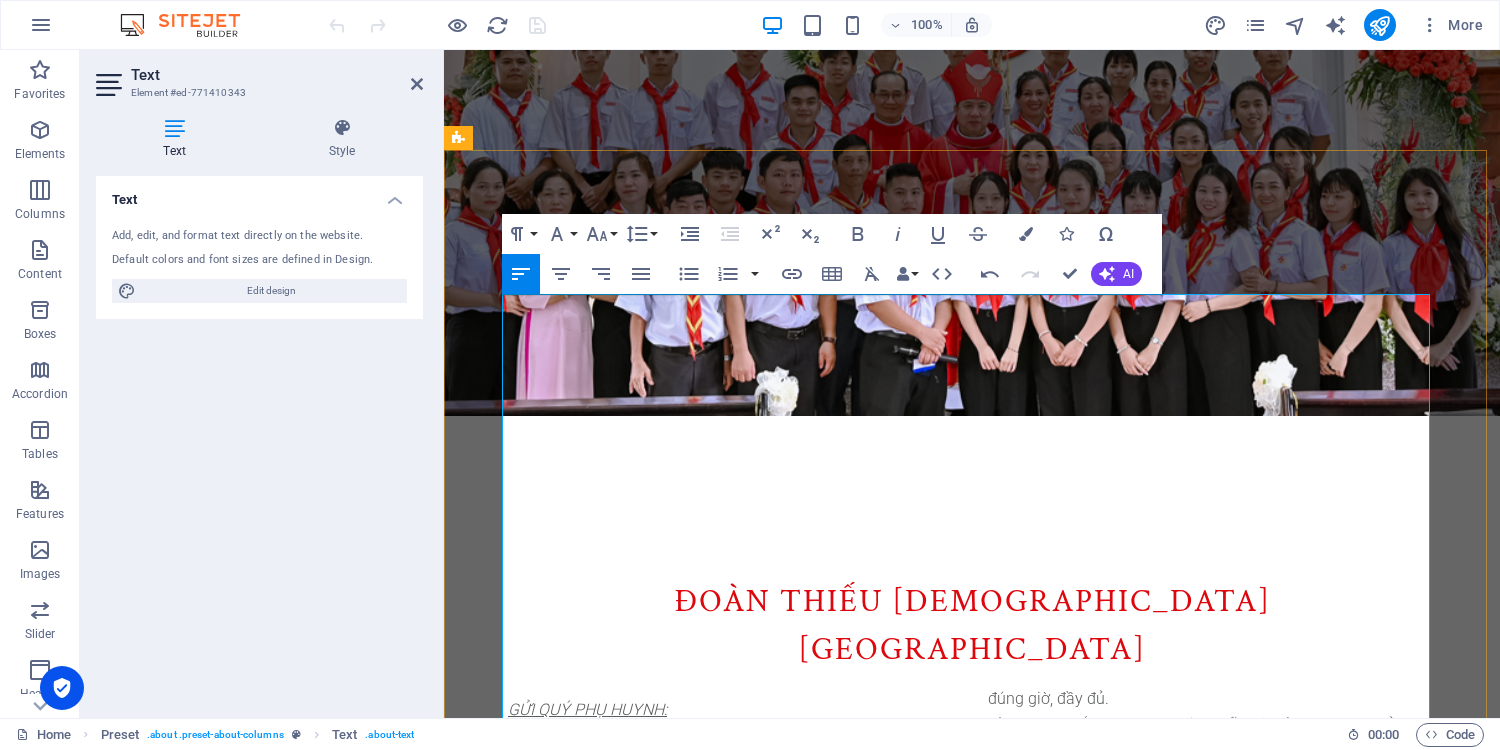 click on "Nhắc nhở và tạo điều kiện cho các em [MEDICAL_DATA] dự  Thánh Lễ [DEMOGRAPHIC_DATA] Nhật  và các giờ học giáo lý đúng giờ, đầy đủ." at bounding box center [972, 948] 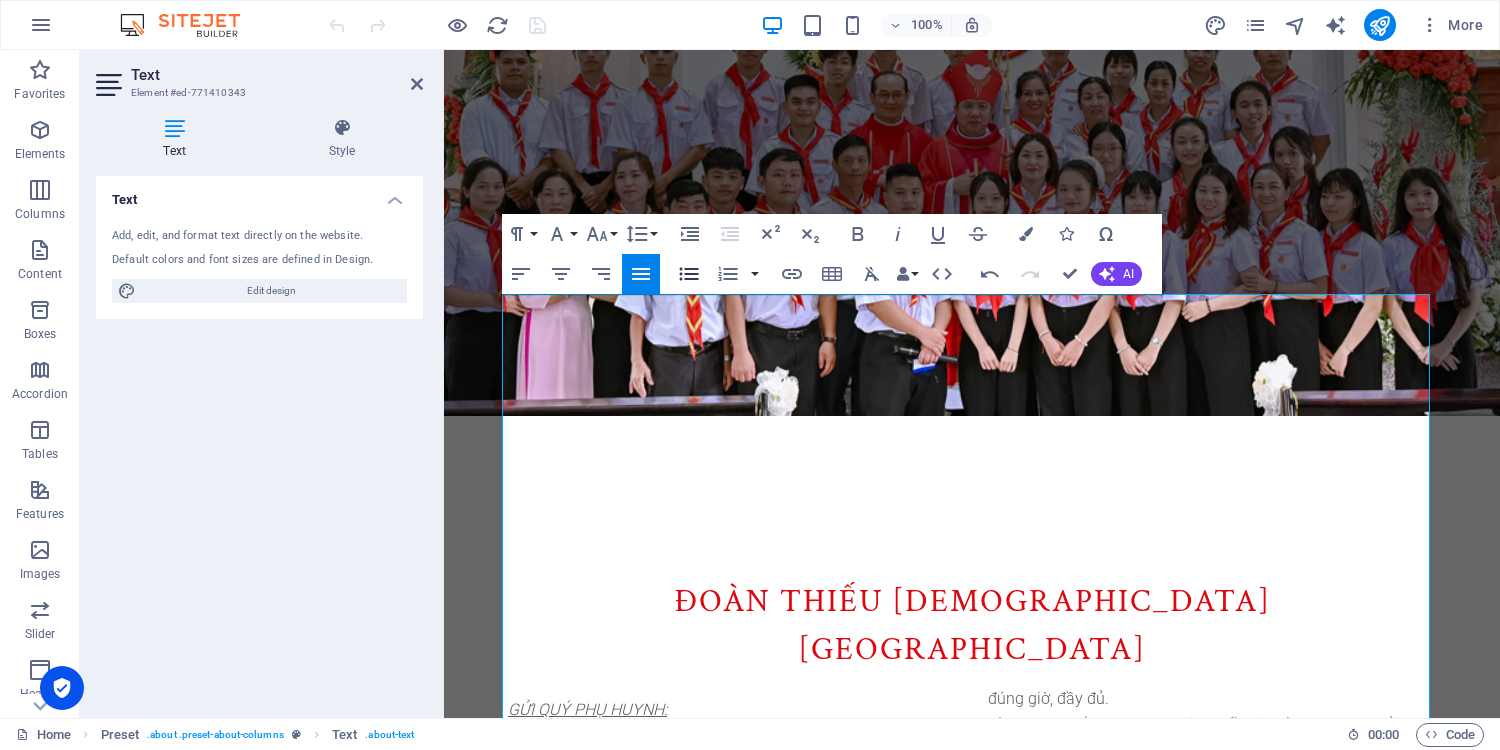 click 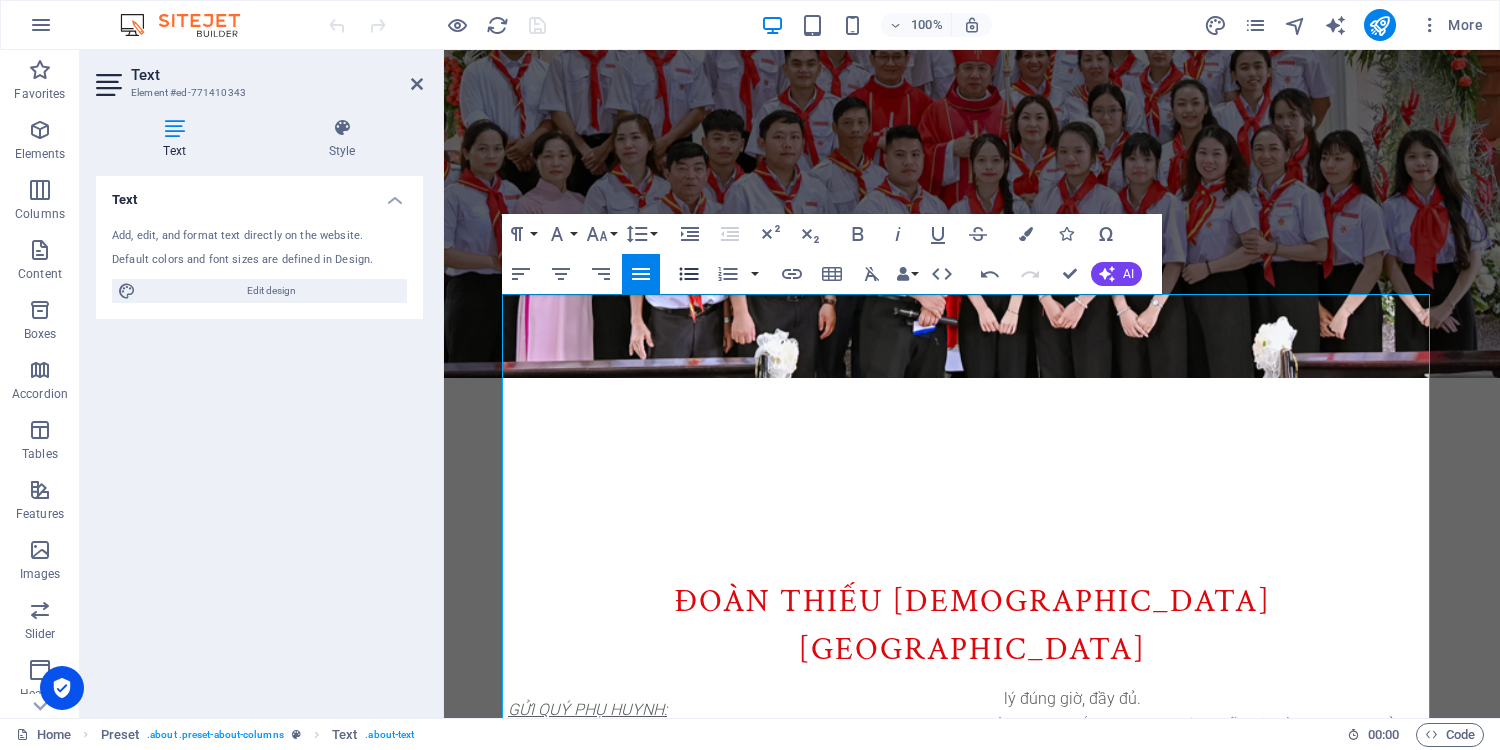 click 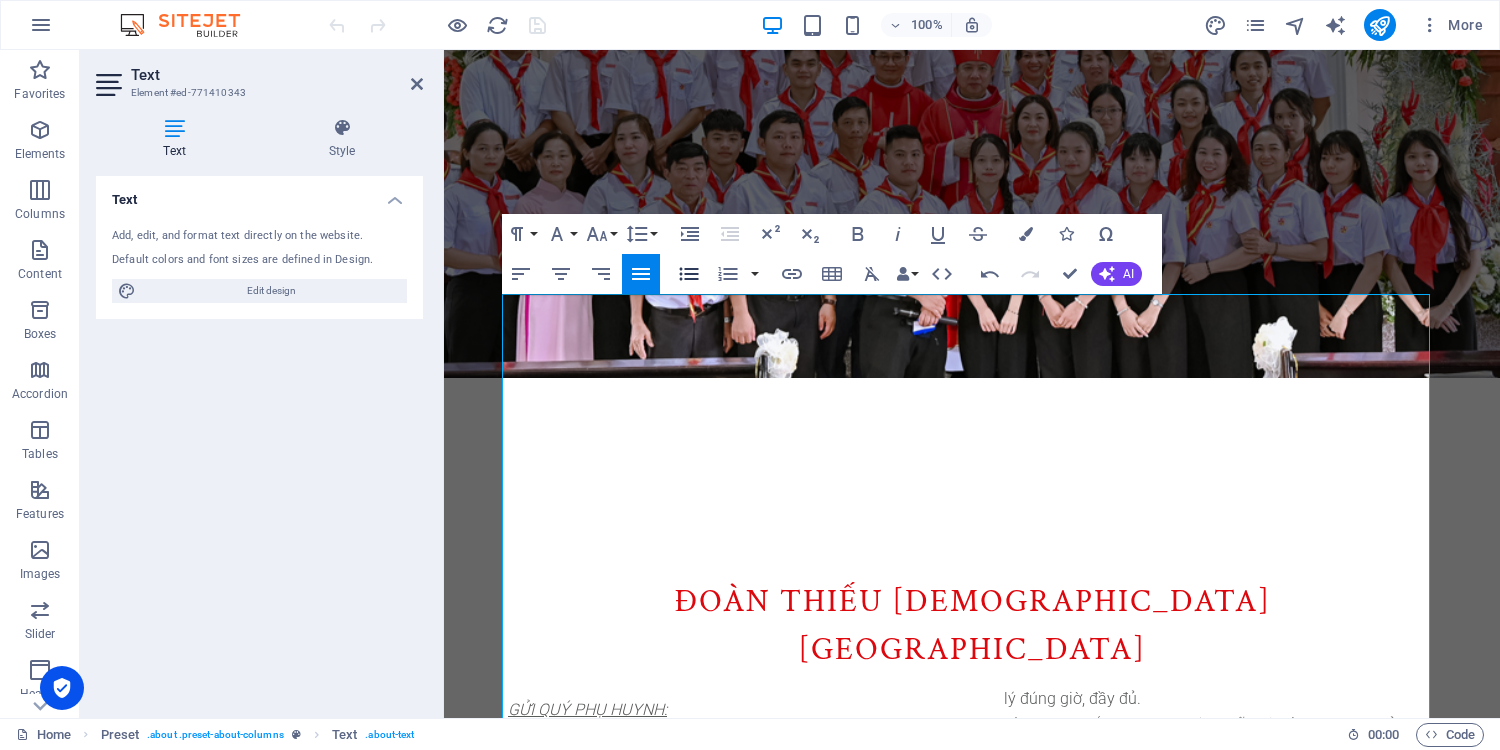 click 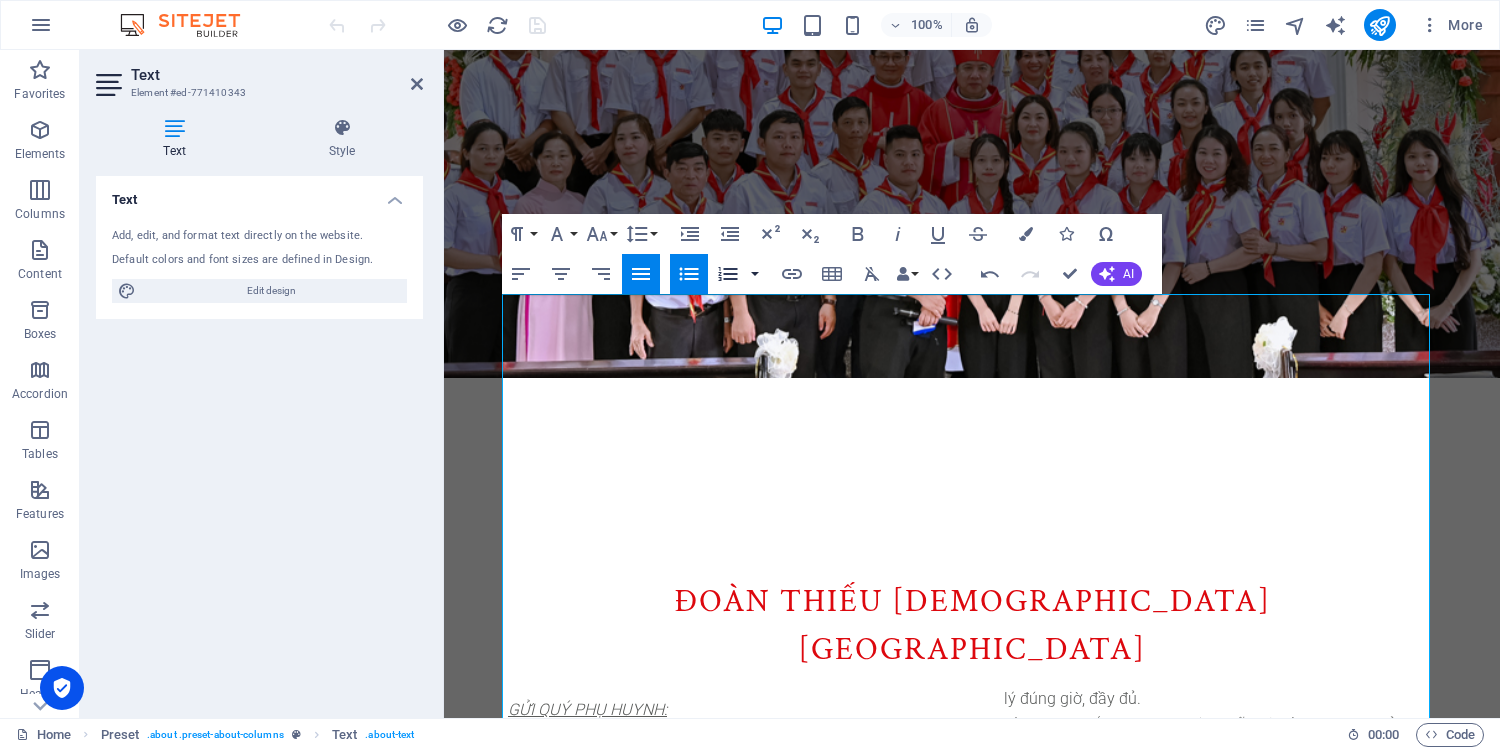 click at bounding box center [755, 274] 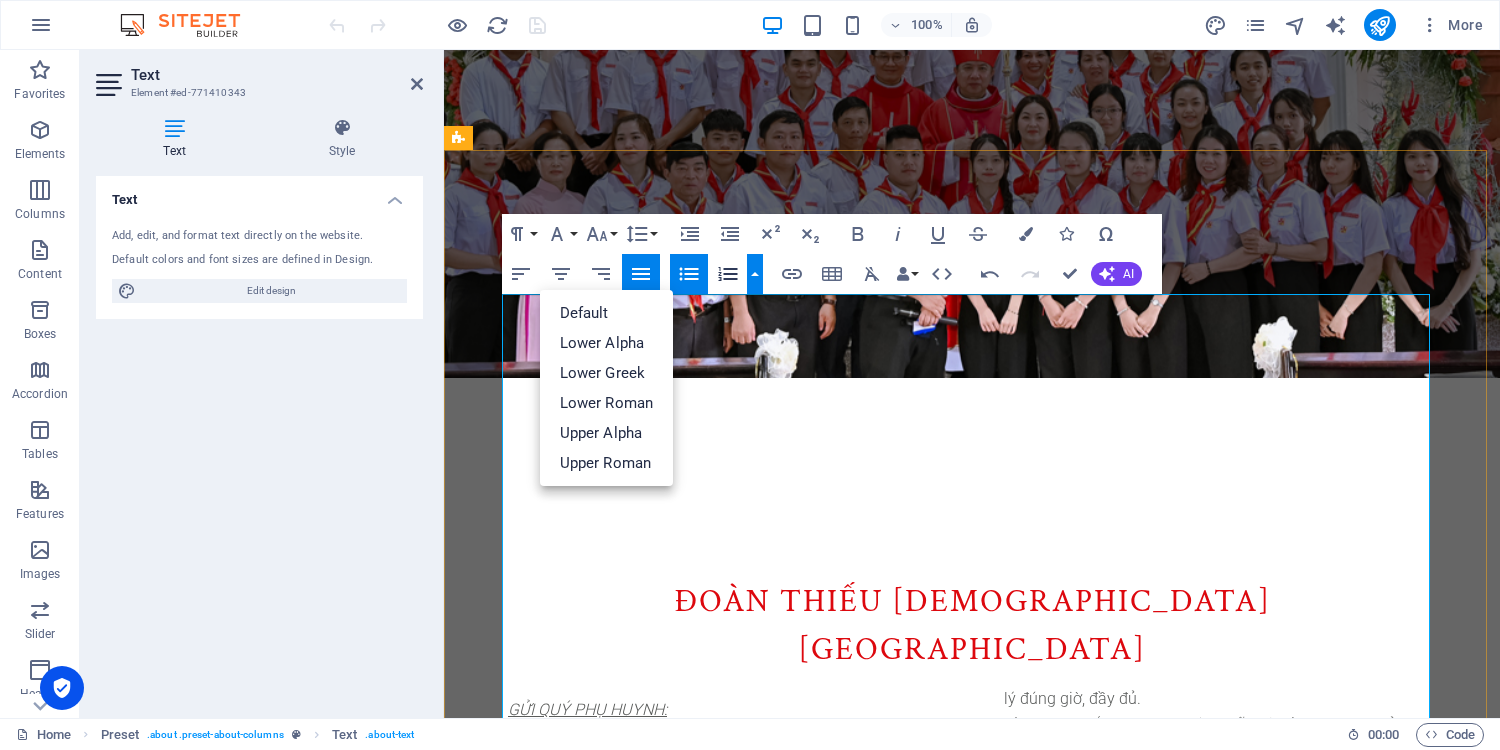 click on "Đồng hành, lắng nghe và nâng đỡ đời sống đạo đức của con em trong gia đình." at bounding box center [1220, 734] 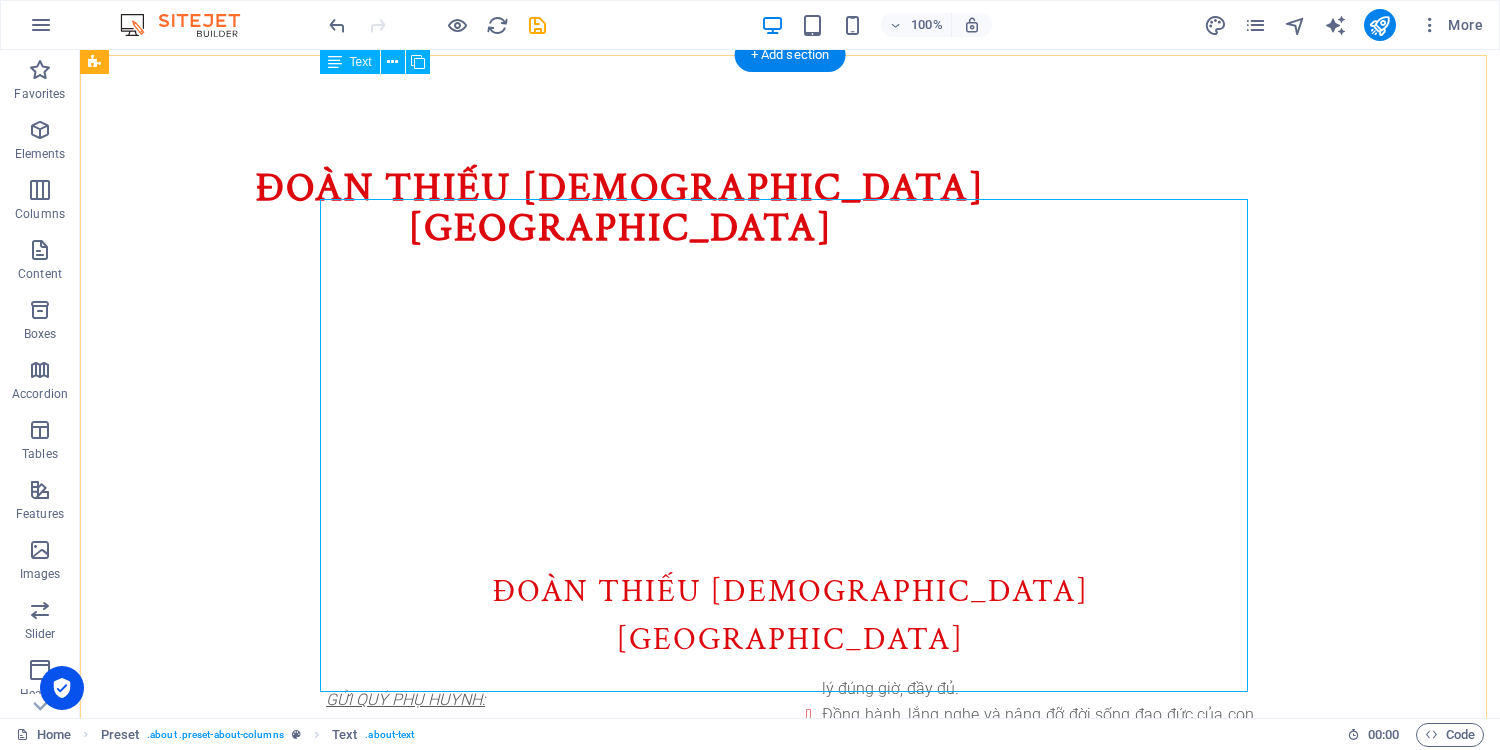 scroll, scrollTop: 795, scrollLeft: 0, axis: vertical 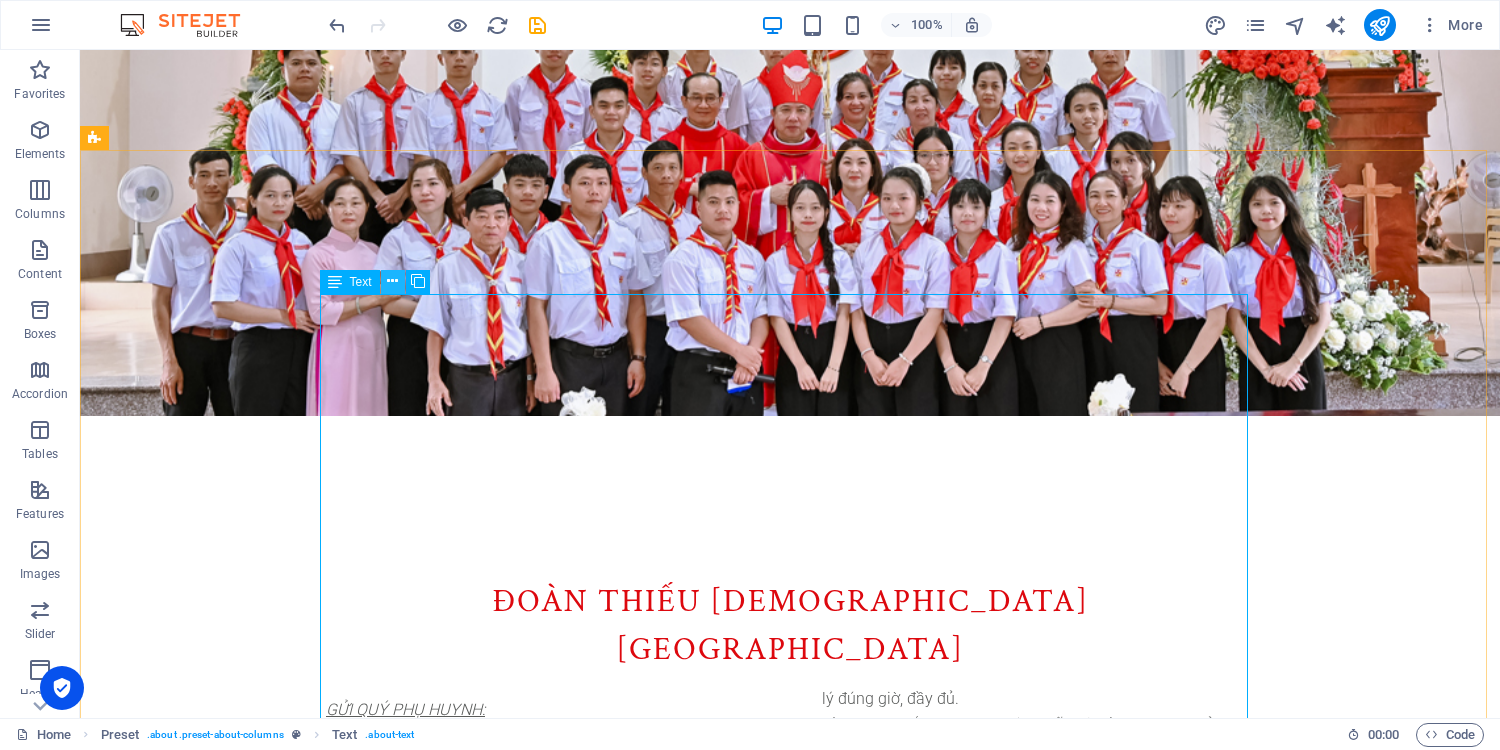 click at bounding box center [392, 281] 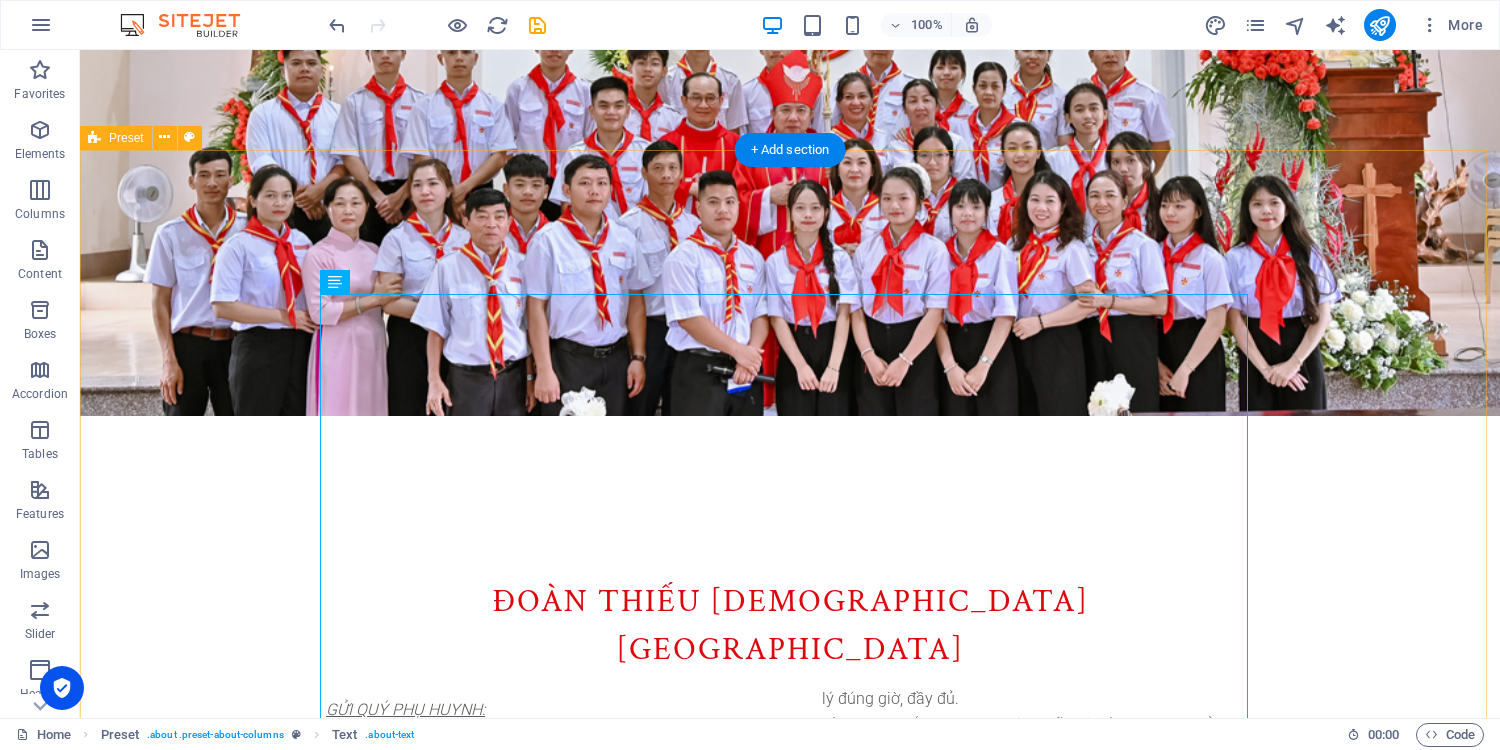 click on "ĐOÀN THIẾU NHI Giáo xứ Kim Châu GỬI QUÝ PHỤ HUYNH:  “HÃY CÙNG NHAU GIỮ LỬA ĐỨC TIN CHO CON EM CHÚNG TA ” Kính thưa quý phụ huynh thân mến, Chúng con - những Giáo lý viên của  Đoàn Thiếu nhi Thánh Thể Giáo xứ Kim Châu  - xin được gửi đến quý phụ huynh lời chào trân trọng và lời cầu chúc bình an trong tình yêu của Thiên Chúa và Mẹ Maria. Với lòng yêu mến và trách nhiệm trong sứ vụ giáo dục đức tin, chúng con hằng tuần vẫn đang đồng hành cùng các em thiếu nhi qua các giờ học giáo lý, các buổi cử hành Thánh Lễ, sinh hoạt Đoàn, cũng như những chương trình đặc biệt trong năm phụng vụ. Tuy nhiên, chúng con luôn ý thức rằng:  việc giữ lửa đức tin không chỉ là trách nhiệm của giáo lý viên, mà còn cần sự đồng hành thiết thực và liên lỉ từ chính gia đình , bằng việc: Thánh Lễ Chúa Nhật TM." at bounding box center [790, 912] 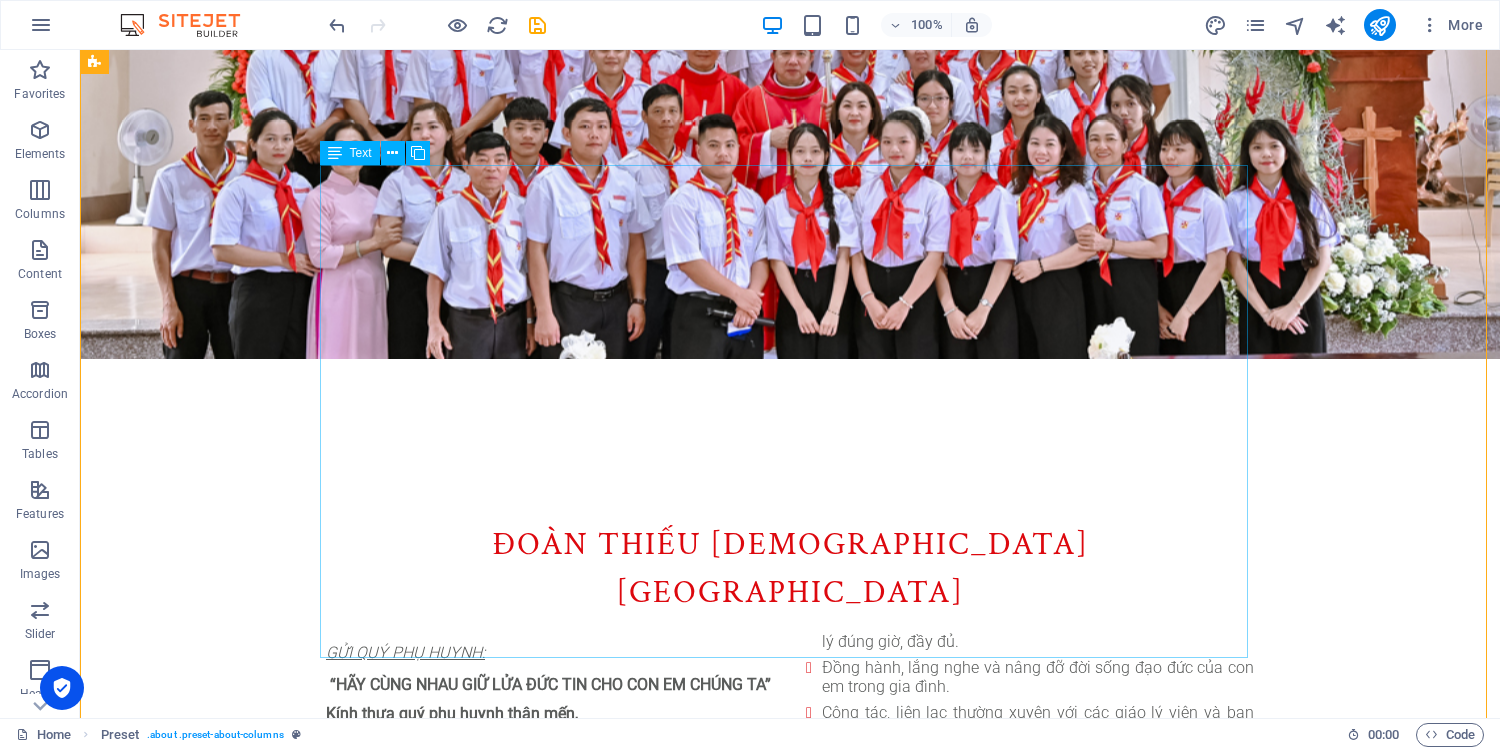 scroll, scrollTop: 795, scrollLeft: 0, axis: vertical 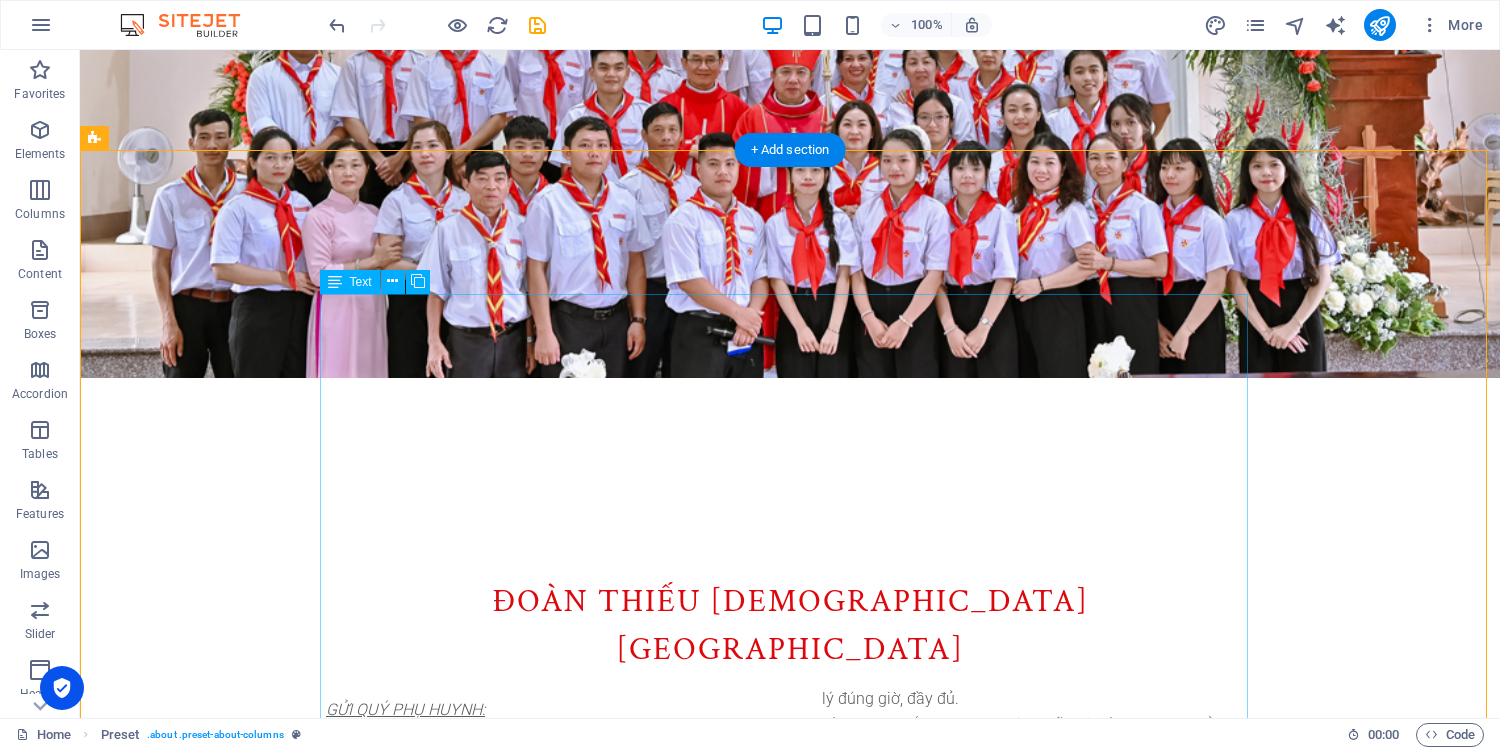 click on "GỬI QUÝ PHỤ HUYNH:  “HÃY CÙNG NHAU GIỮ LỬA ĐỨC TIN CHO CON EM CHÚNG TA ” Kính thưa quý phụ huynh thân mến, Chúng con - những Giáo lý viên của  Đoàn Thiếu nhi Thánh Thể Giáo xứ Kim Châu  - xin được gửi đến quý phụ huynh lời chào trân trọng và lời cầu chúc bình an trong tình yêu của Thiên Chúa và Mẹ Maria. Với lòng yêu mến và trách nhiệm trong sứ vụ giáo dục đức tin, chúng con hằng tuần vẫn đang đồng hành cùng các em thiếu nhi qua các giờ học giáo lý, các buổi cử hành Thánh Lễ, sinh hoạt Đoàn, cũng như những chương trình đặc biệt trong năm phụng vụ. Tuy nhiên, chúng con luôn ý thức rằng:  việc giữ lửa đức tin không chỉ là trách nhiệm của giáo lý viên, mà còn cần sự đồng hành thiết thực và liên lỉ từ chính gia đình chúng ta cần đồng lòng - cùng thắp và giữ ngọn lửa đức tin cho các em TM." at bounding box center (790, 948) 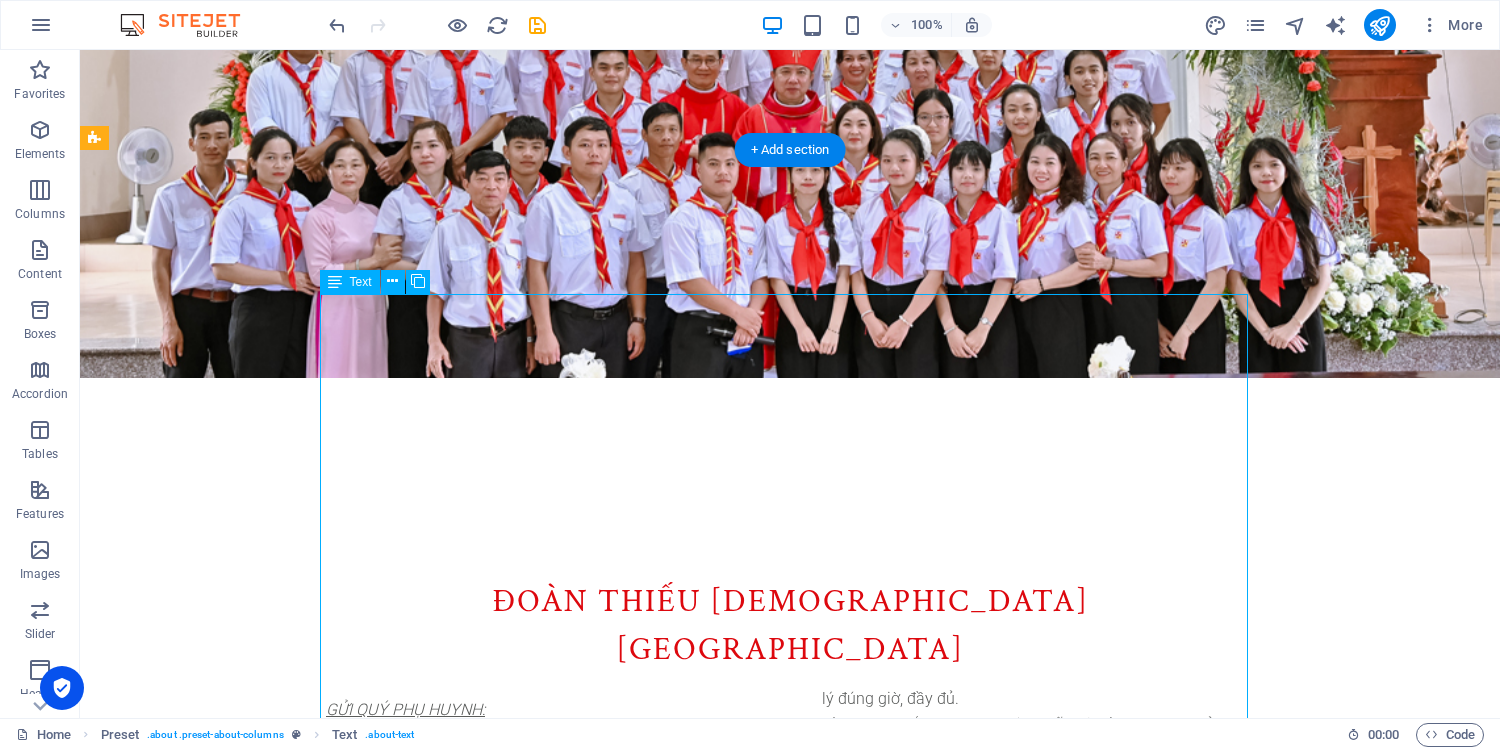click on "GỬI QUÝ PHỤ HUYNH:  “HÃY CÙNG NHAU GIỮ LỬA ĐỨC TIN CHO CON EM CHÚNG TA ” Kính thưa quý phụ huynh thân mến, Chúng con - những Giáo lý viên của  Đoàn Thiếu nhi Thánh Thể Giáo xứ Kim Châu  - xin được gửi đến quý phụ huynh lời chào trân trọng và lời cầu chúc bình an trong tình yêu của Thiên Chúa và Mẹ Maria. Với lòng yêu mến và trách nhiệm trong sứ vụ giáo dục đức tin, chúng con hằng tuần vẫn đang đồng hành cùng các em thiếu nhi qua các giờ học giáo lý, các buổi cử hành Thánh Lễ, sinh hoạt Đoàn, cũng như những chương trình đặc biệt trong năm phụng vụ. Tuy nhiên, chúng con luôn ý thức rằng:  việc giữ lửa đức tin không chỉ là trách nhiệm của giáo lý viên, mà còn cần sự đồng hành thiết thực và liên lỉ từ chính gia đình chúng ta cần đồng lòng - cùng thắp và giữ ngọn lửa đức tin cho các em TM." at bounding box center (790, 948) 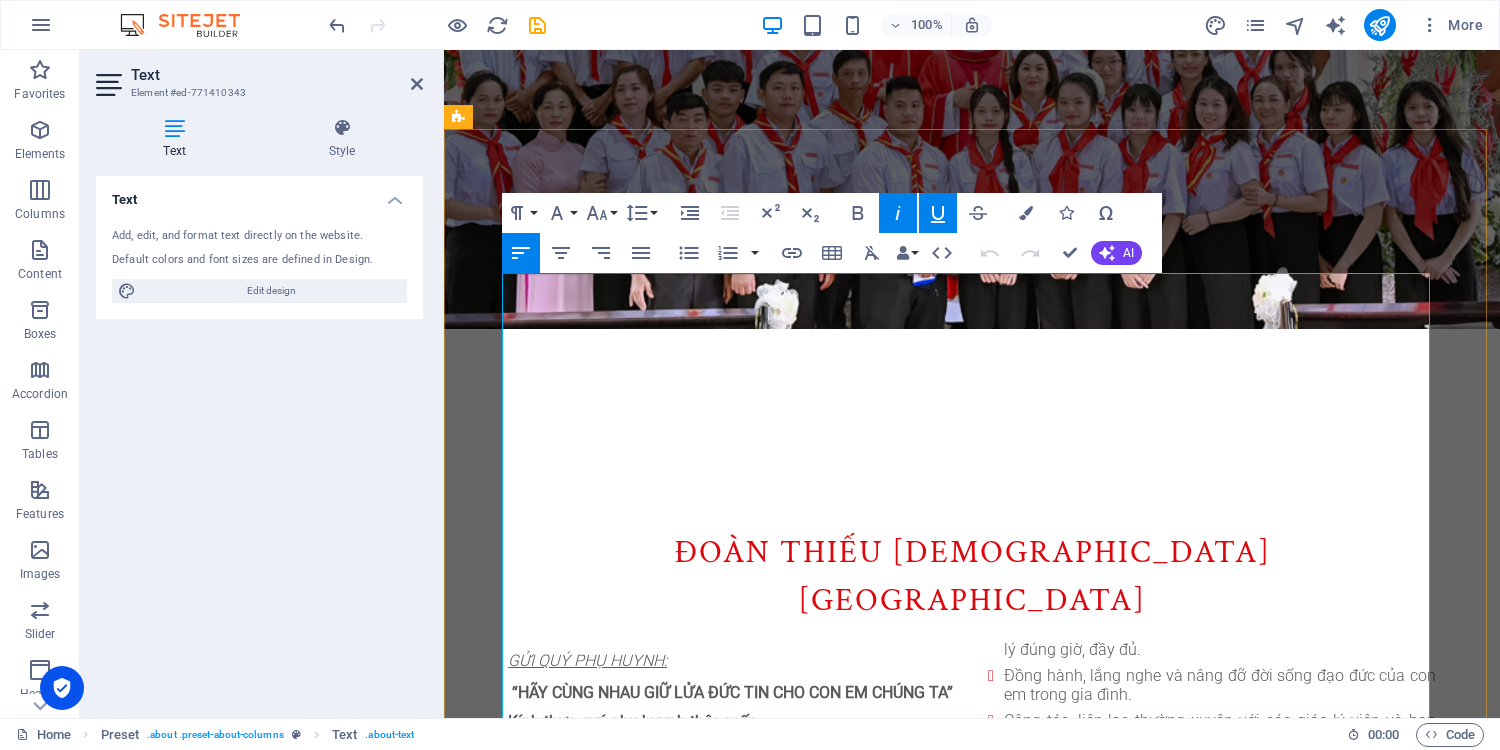 scroll, scrollTop: 901, scrollLeft: 0, axis: vertical 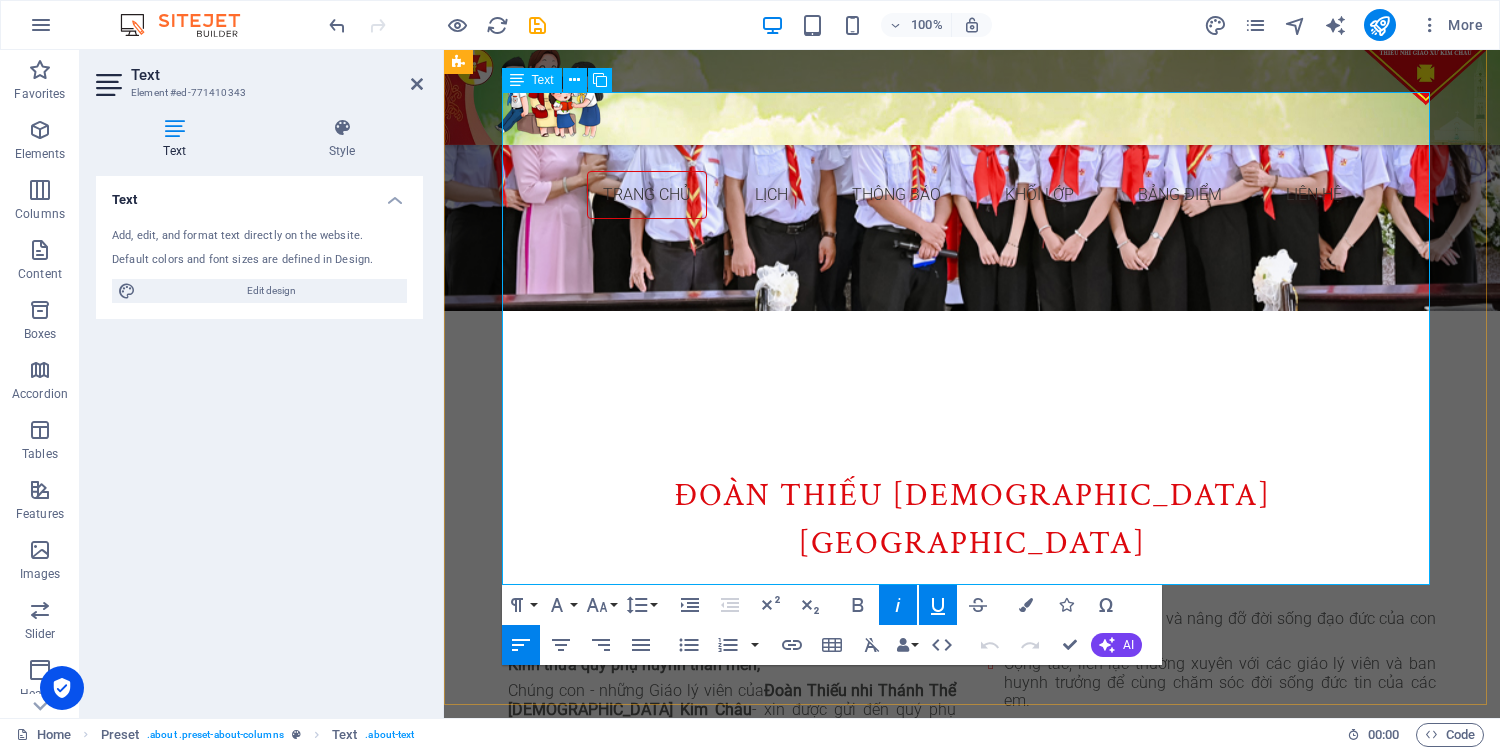 click on "Mọi thông tin về chương trình sinh hoạt, lịch học giáo lý, các ngày lễ, trại hè hay những sinh hoạt đặc biệt sẽ được chúng con thông tin đến quý phụ huynh thường xuyên qua các kênh liên lạc của Đoàn." at bounding box center [1212, 837] 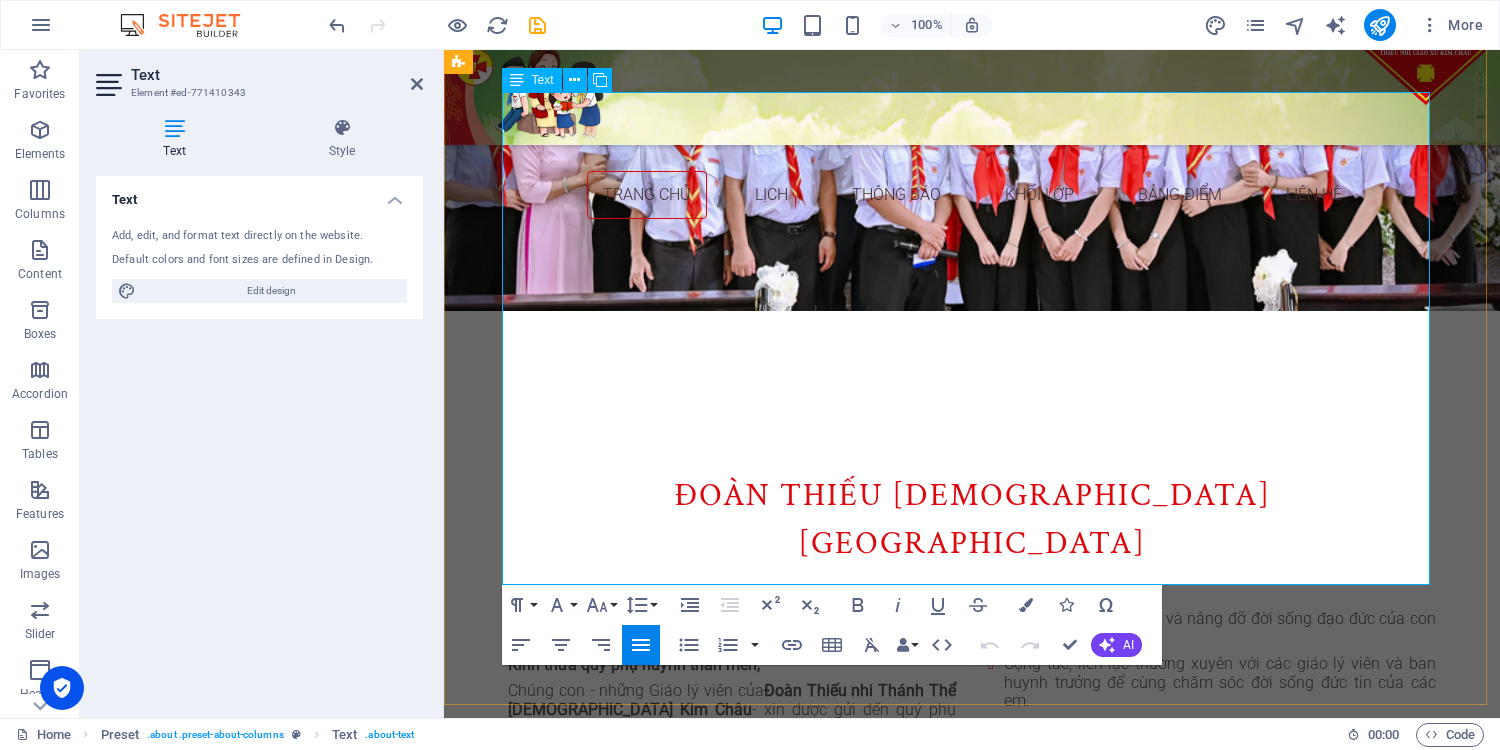 click on "Mọi thông tin về chương trình sinh hoạt, lịch học giáo lý, các ngày lễ, trại hè hay những sinh hoạt đặc biệt sẽ được chúng con thông tin đến quý phụ huynh thường xuyên qua các kênh liên lạc của Đoàn." at bounding box center [1212, 837] 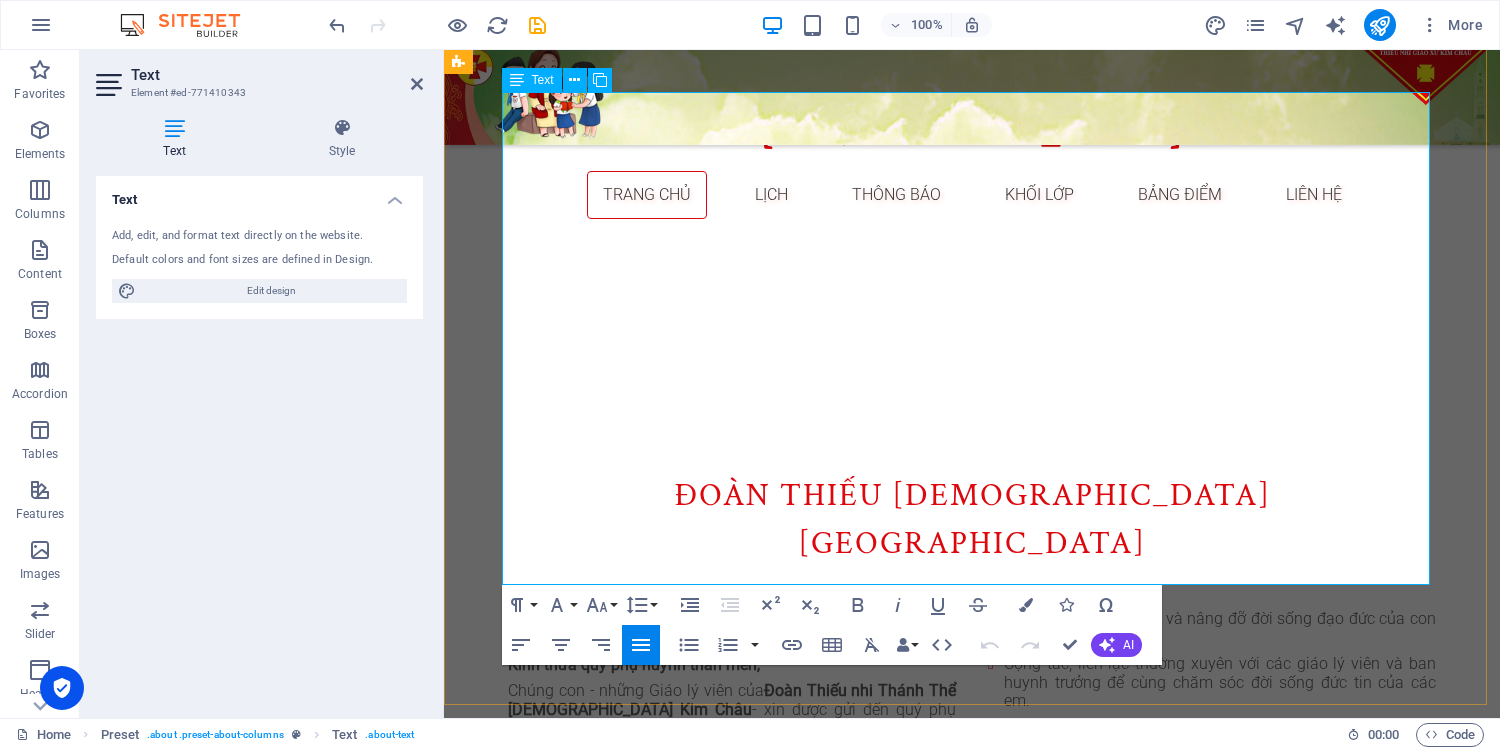 drag, startPoint x: 1316, startPoint y: 358, endPoint x: 1045, endPoint y: 374, distance: 271.47192 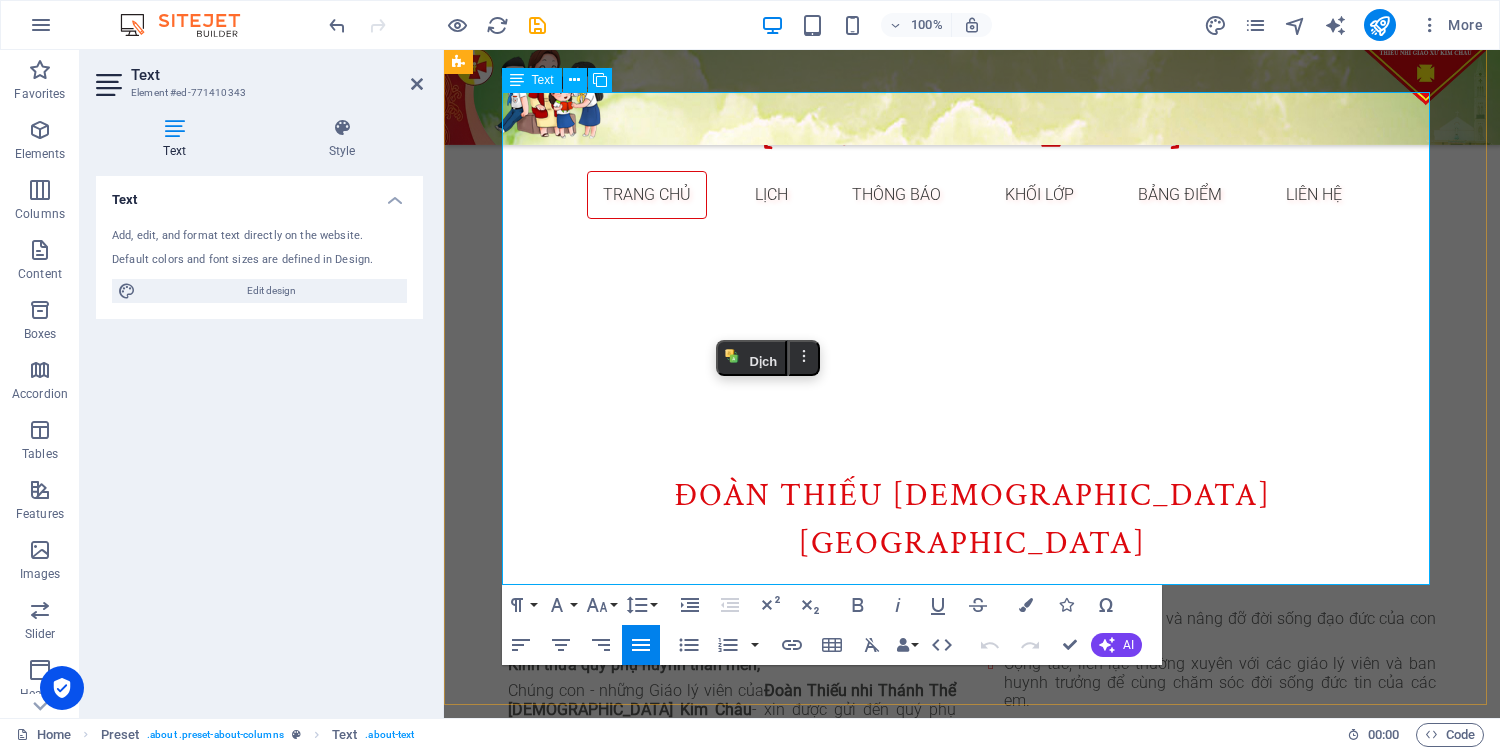 type 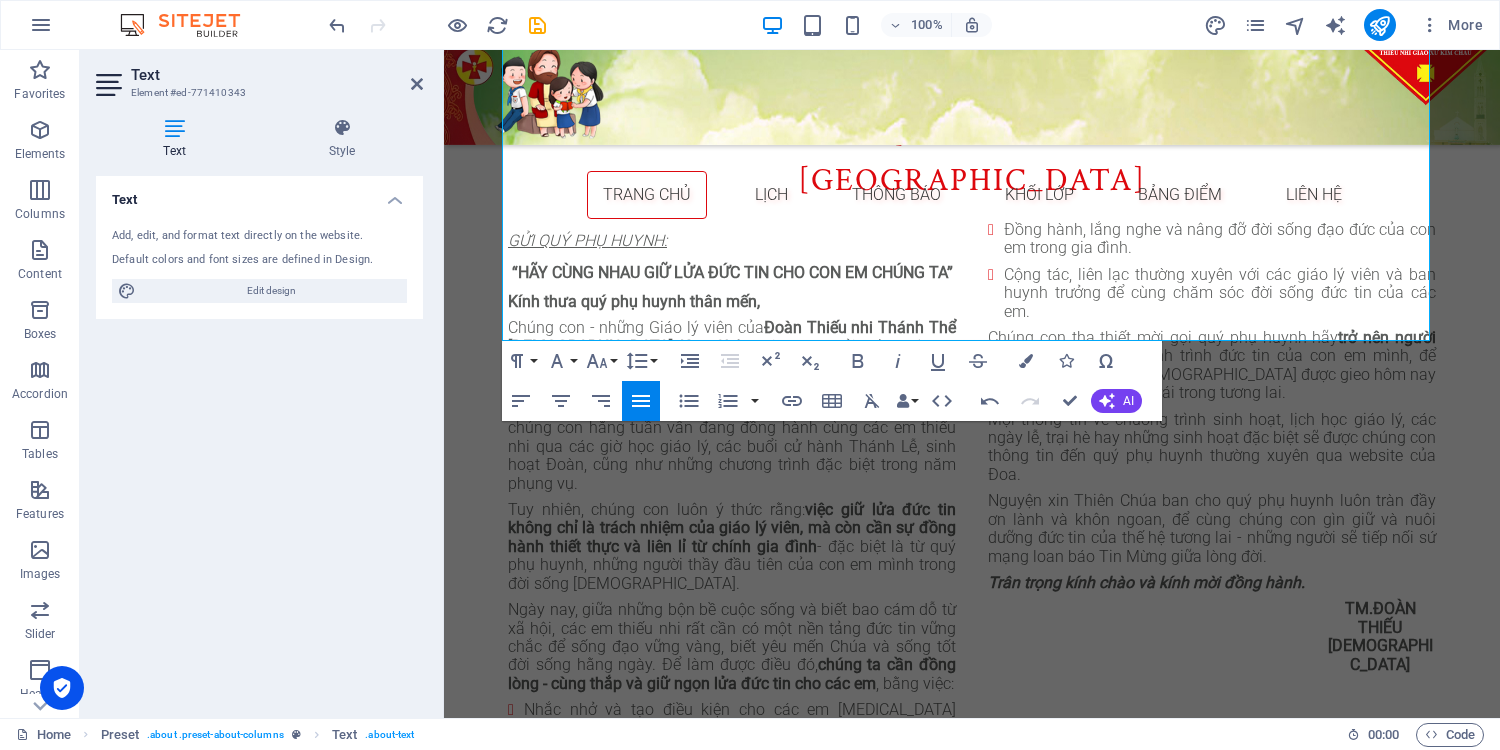 scroll, scrollTop: 1169, scrollLeft: 0, axis: vertical 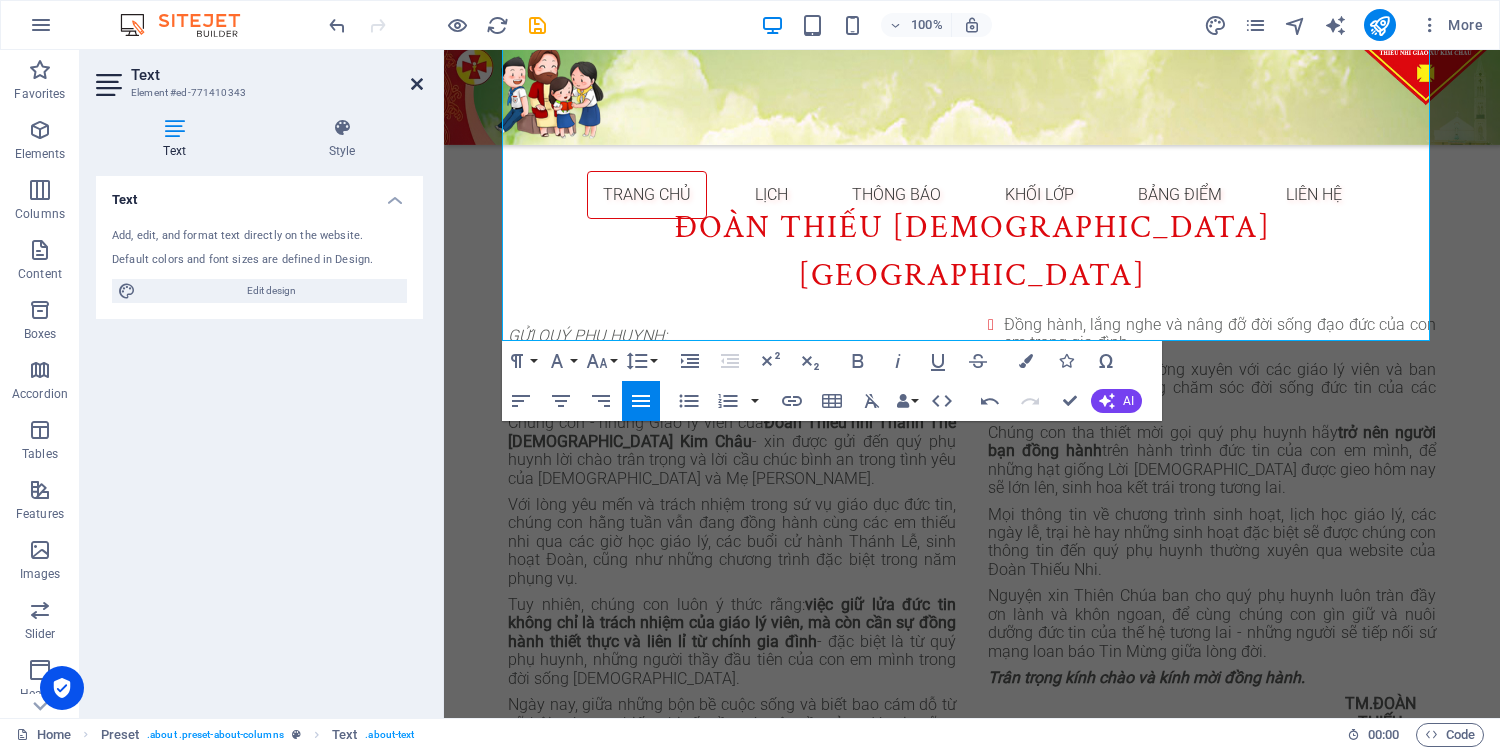 drag, startPoint x: 411, startPoint y: 84, endPoint x: 332, endPoint y: 34, distance: 93.49332 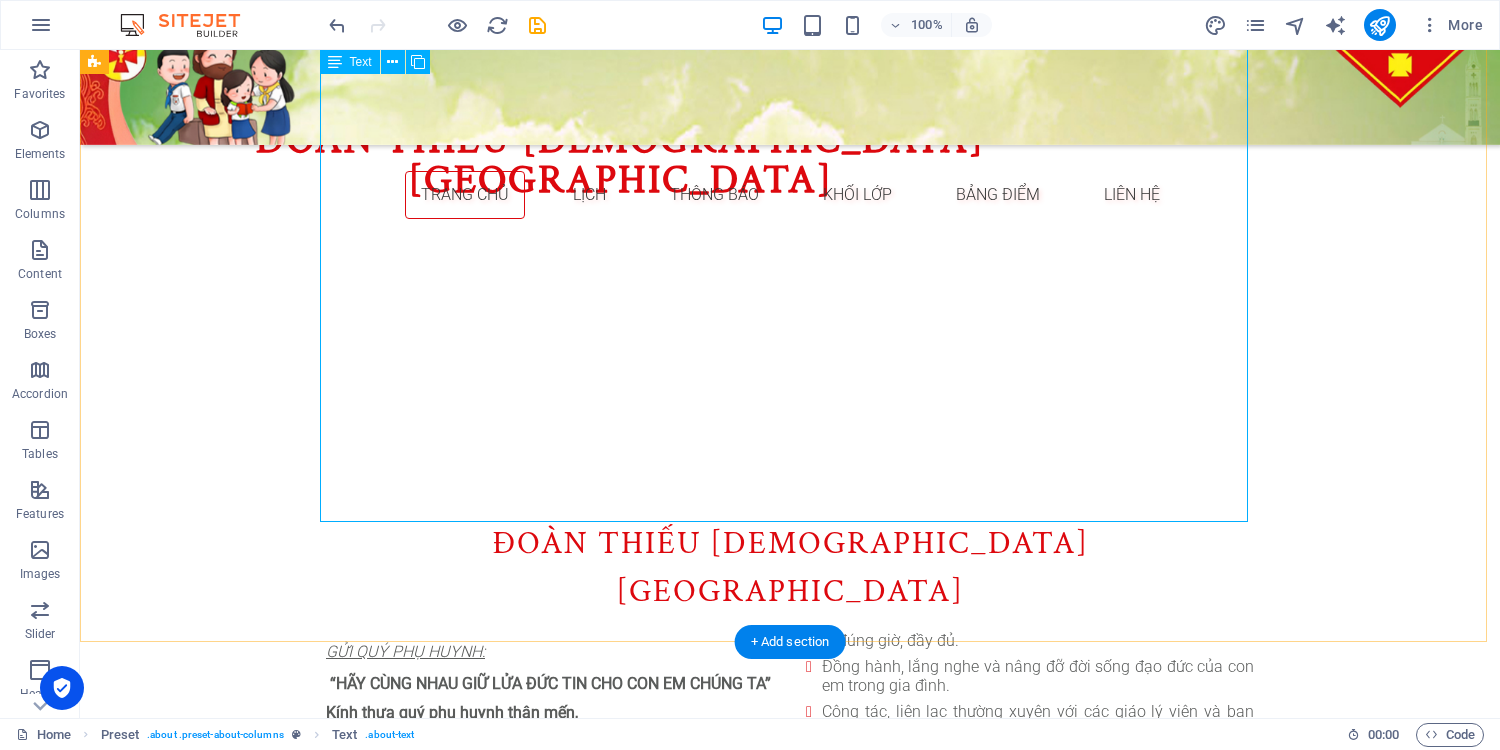 scroll, scrollTop: 849, scrollLeft: 0, axis: vertical 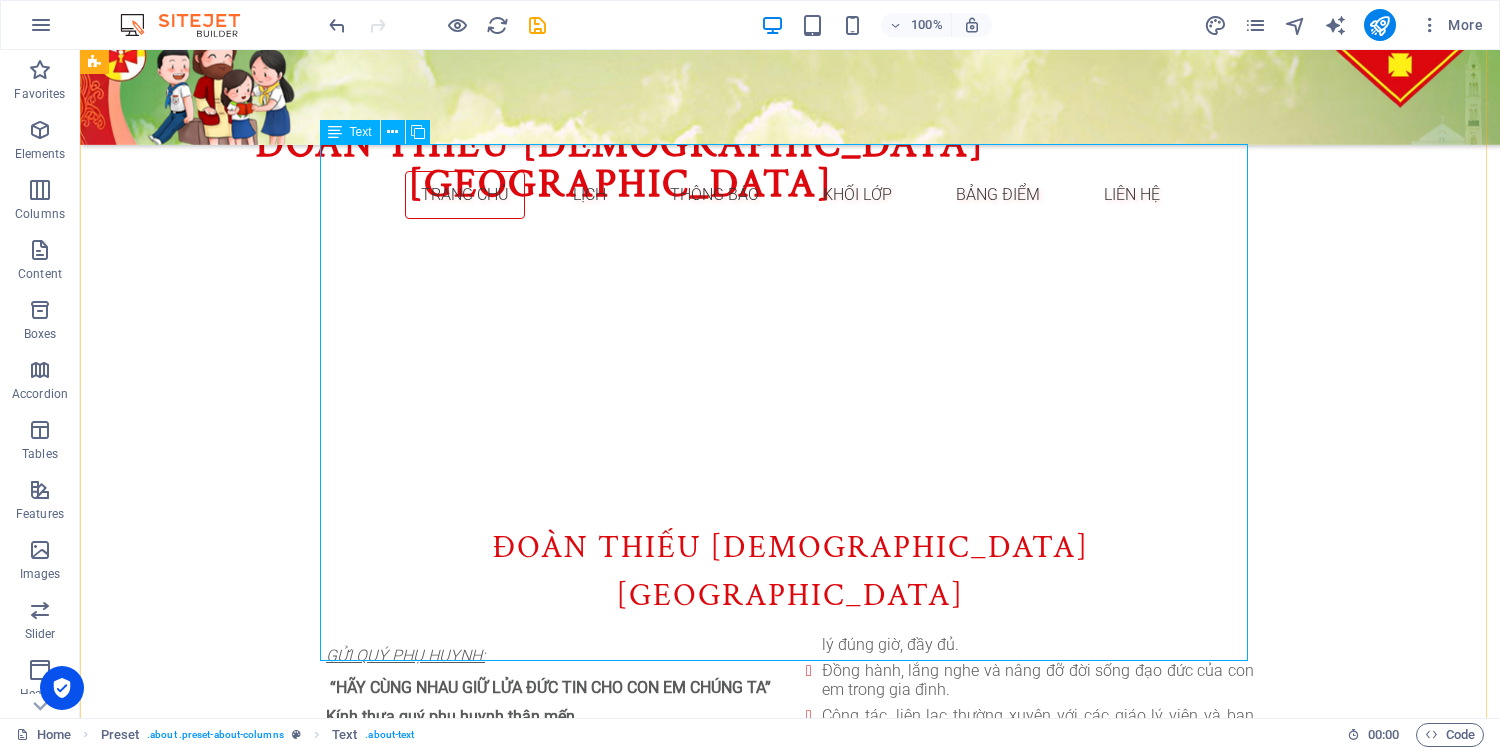 click on "GỬI QUÝ PHỤ HUYNH:  “HÃY CÙNG NHAU GIỮ LỬA ĐỨC TIN CHO CON EM CHÚNG TA ” Kính thưa quý phụ huynh thân mến, Chúng con - những Giáo lý viên của  Đoàn Thiếu nhi Thánh Thể Giáo xứ Kim Châu  - xin được gửi đến quý phụ huynh lời chào trân trọng và lời cầu chúc bình an trong tình yêu của Thiên Chúa và Mẹ Maria. Với lòng yêu mến và trách nhiệm trong sứ vụ giáo dục đức tin, chúng con hằng tuần vẫn đang đồng hành cùng các em thiếu nhi qua các giờ học giáo lý, các buổi cử hành Thánh Lễ, sinh hoạt Đoàn, cũng như những chương trình đặc biệt trong năm phụng vụ. Tuy nhiên, chúng con luôn ý thức rằng:  việc giữ lửa đức tin không chỉ là trách nhiệm của giáo lý viên, mà còn cần sự đồng hành thiết thực và liên lỉ từ chính gia đình chúng ta cần đồng lòng - cùng thắp và giữ ngọn lửa đức tin cho các em TM." at bounding box center [790, 898] 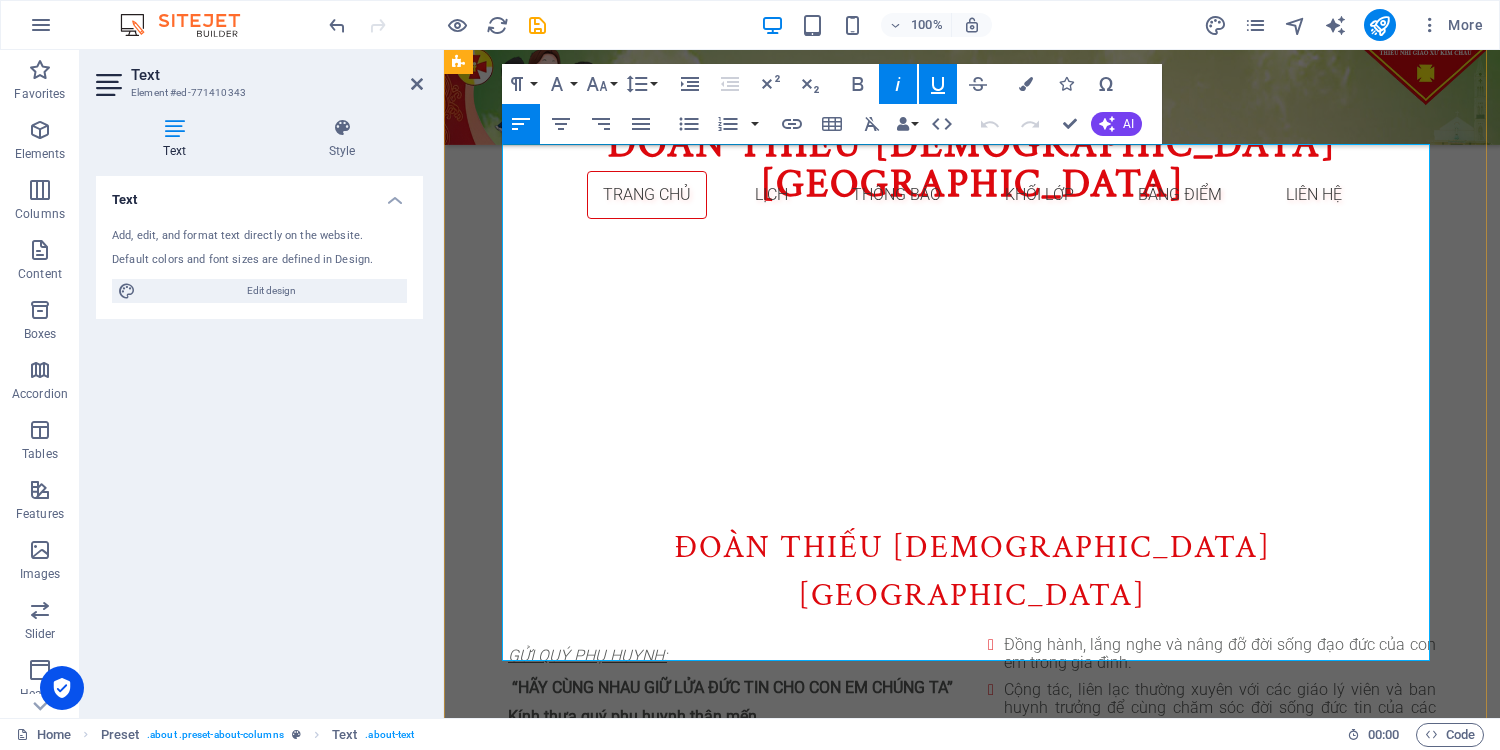 click on "Mọi thông tin về chương trình sinh hoạt, lịch học giáo lý, các ngày lễ, trại hè hay những sinh hoạt đặc biệt sẽ được chúng con thông tin đến quý phụ huynh thường xuyên qua website của Đoàn Thiếu Nhi." at bounding box center [1212, 863] 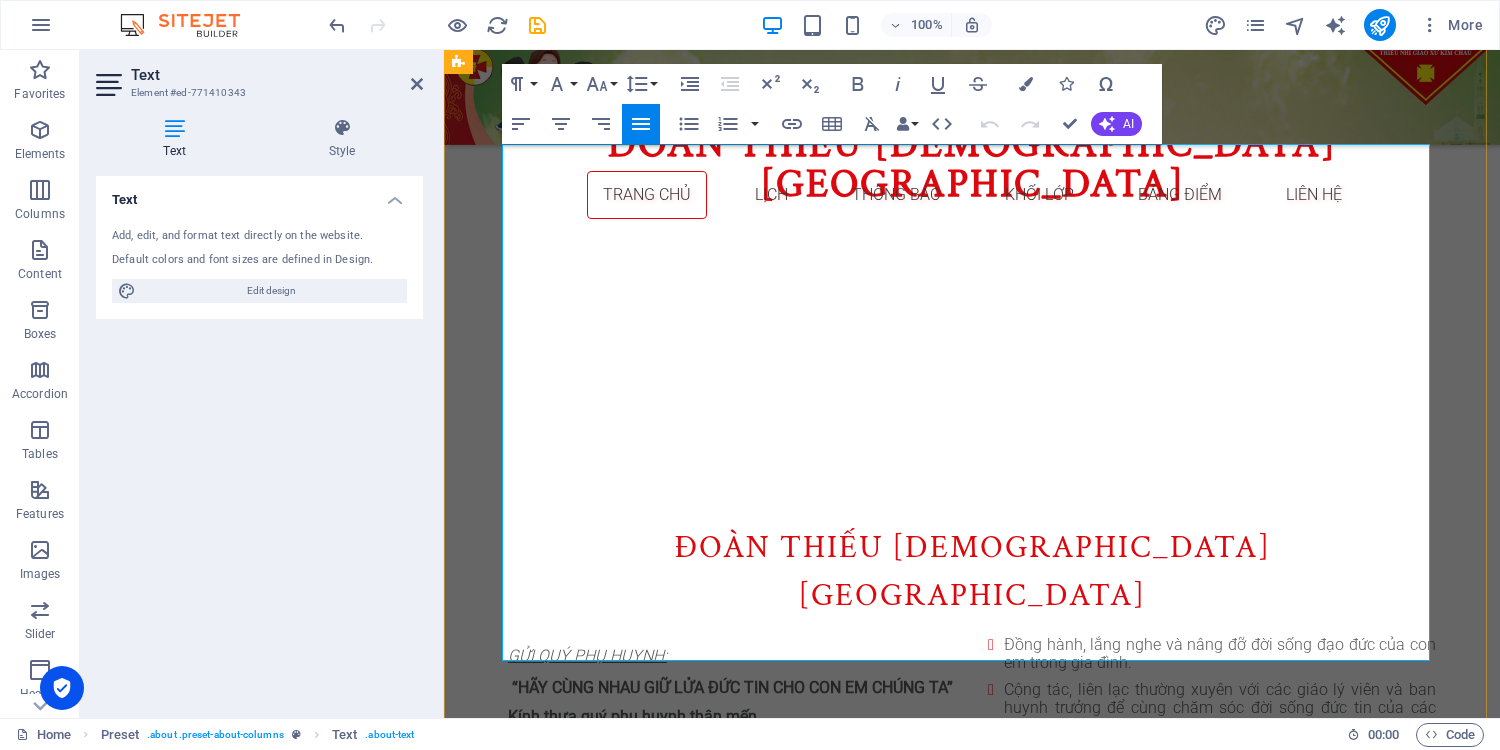 click on "Mọi thông tin về chương trình sinh hoạt, lịch học giáo lý, các ngày lễ, trại hè hay những sinh hoạt đặc biệt sẽ được chúng con thông tin đến quý phụ huynh thường xuyên qua website của Đoàn Thiếu Nhi." at bounding box center (1212, 863) 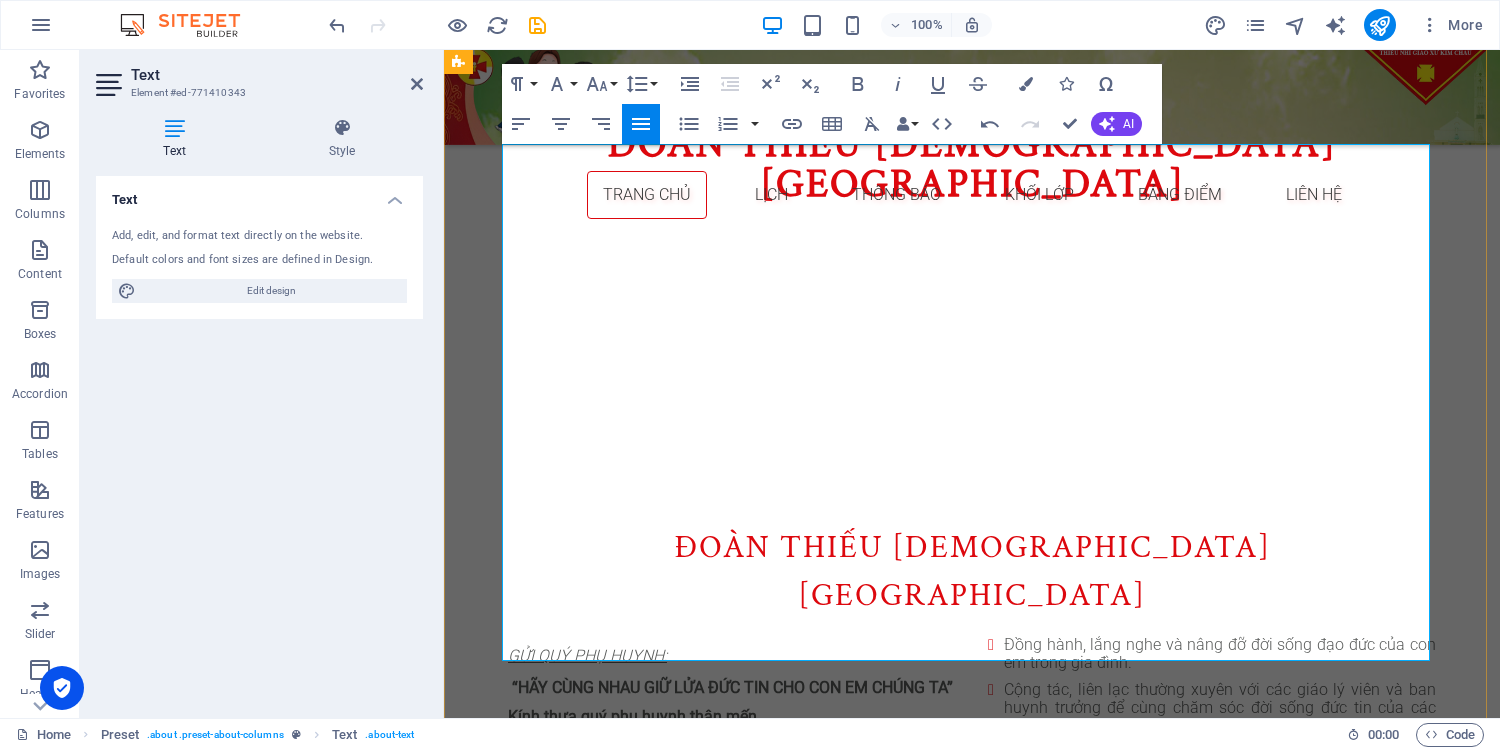 scroll, scrollTop: 0, scrollLeft: 4, axis: horizontal 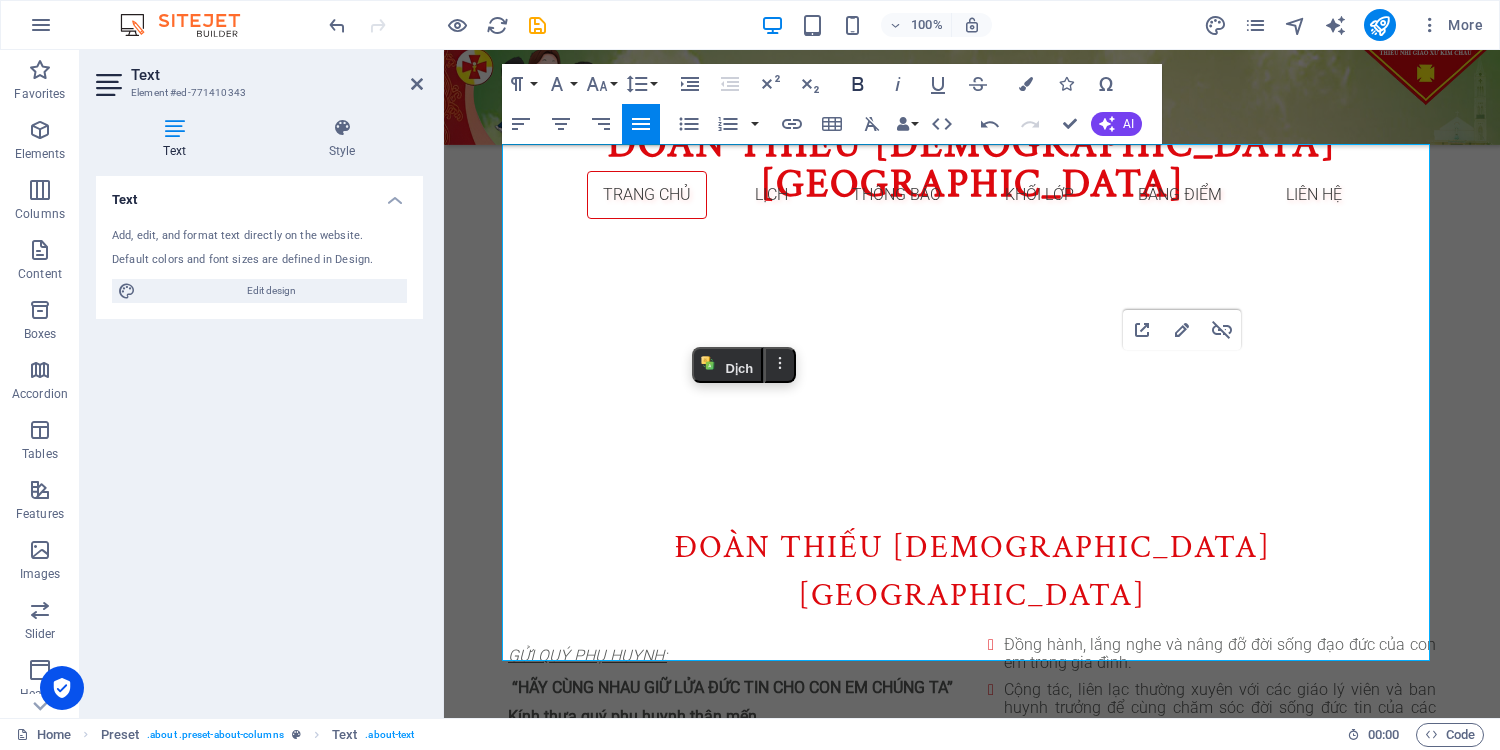 click 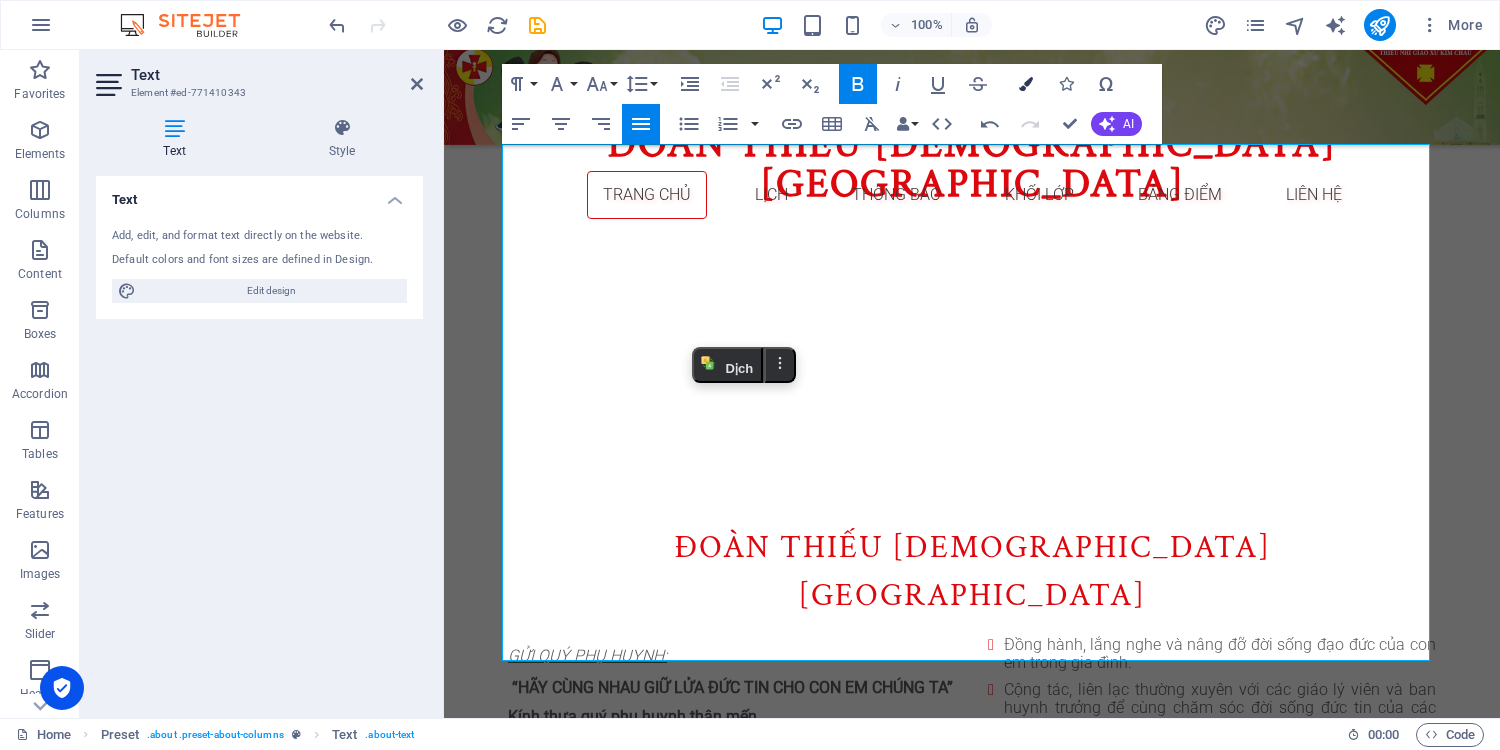 click at bounding box center [1026, 84] 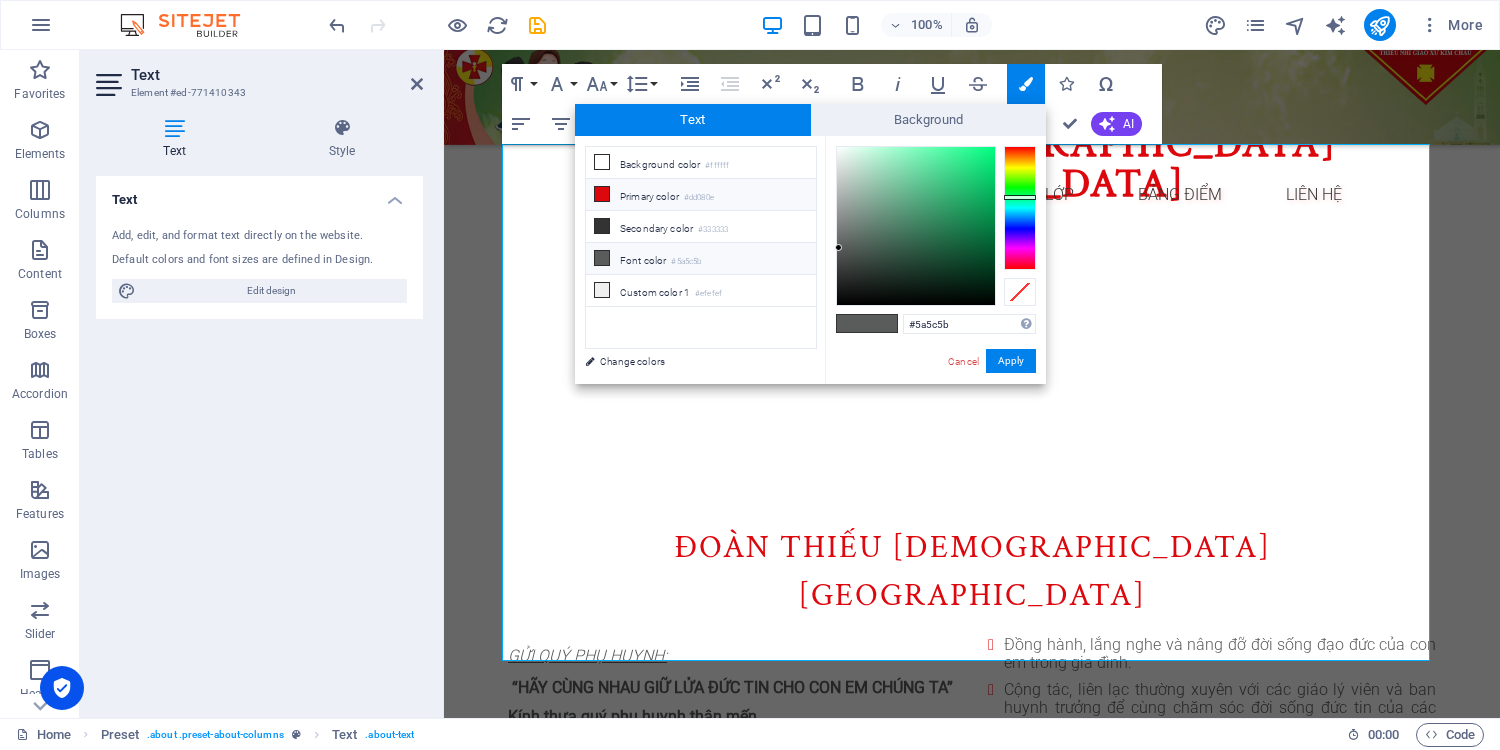 click on "Primary color
#dd080e" at bounding box center [701, 195] 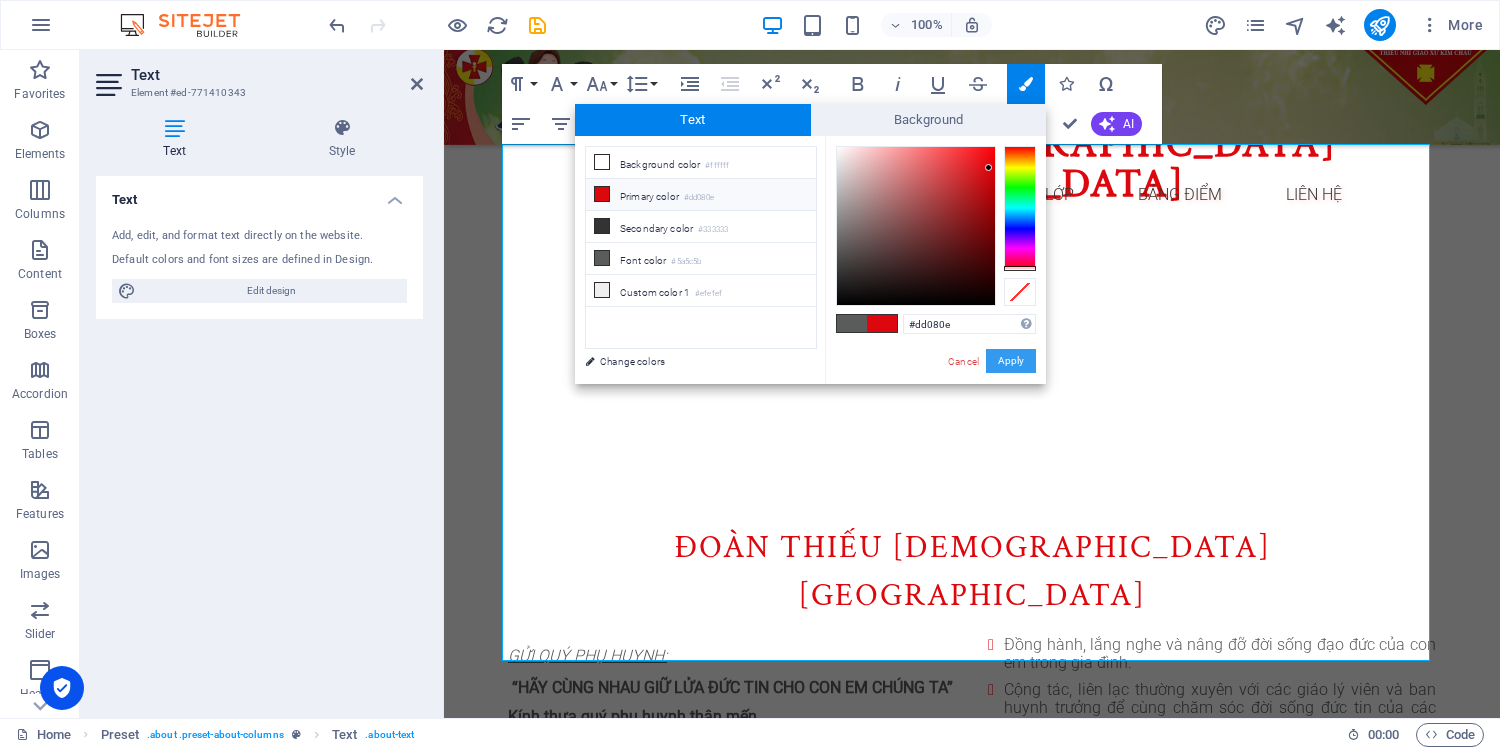 click on "Apply" at bounding box center (1011, 361) 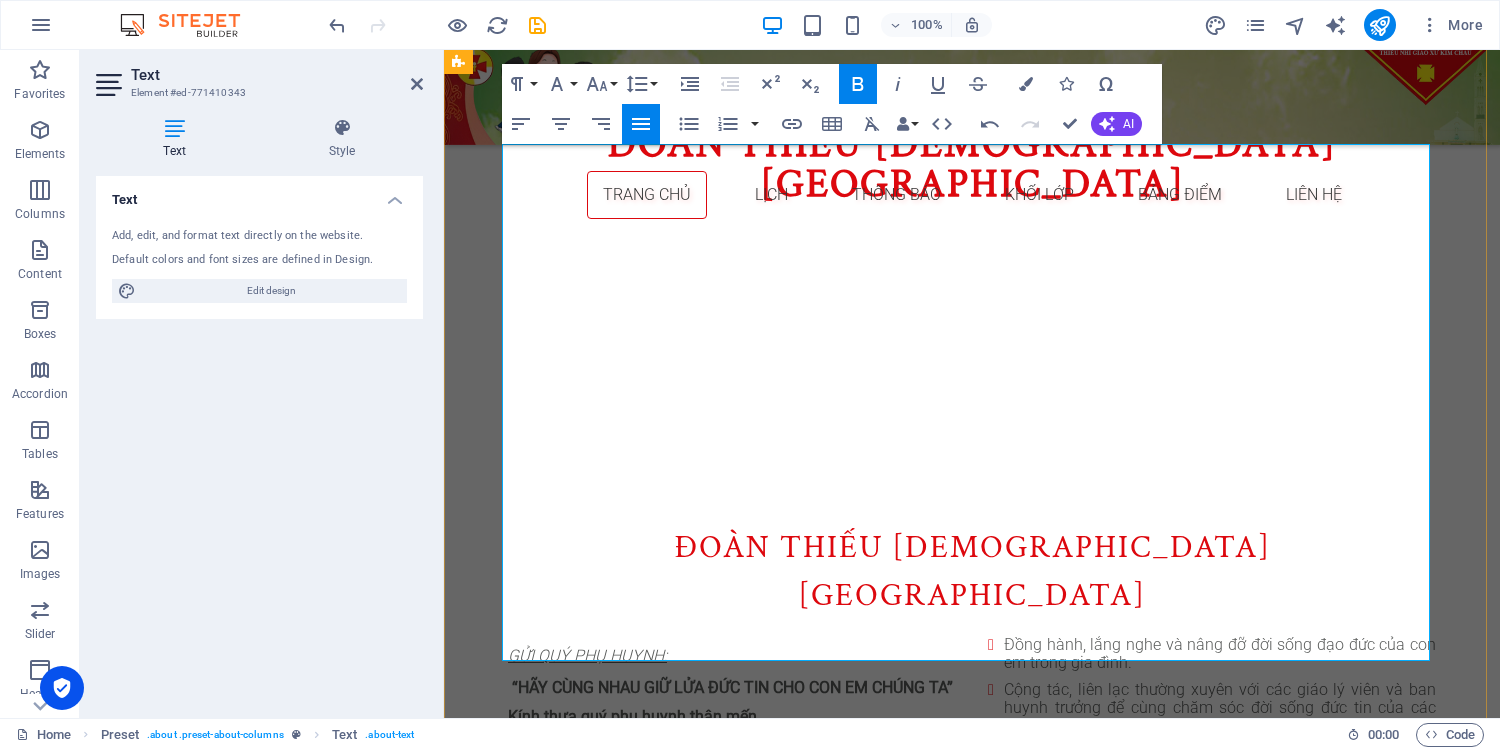 click on "Mọi thông tin về chương trình sinh hoạt, lịch học giáo lý, các ngày lễ, trại hè hay những sinh hoạt đặc biệt sẽ được chúng con thông tin đến quý phụ huynh thường xuyên qua website của Đoàn Thiếu Nhi  https://tngxkimchau.io.vn" at bounding box center [1212, 863] 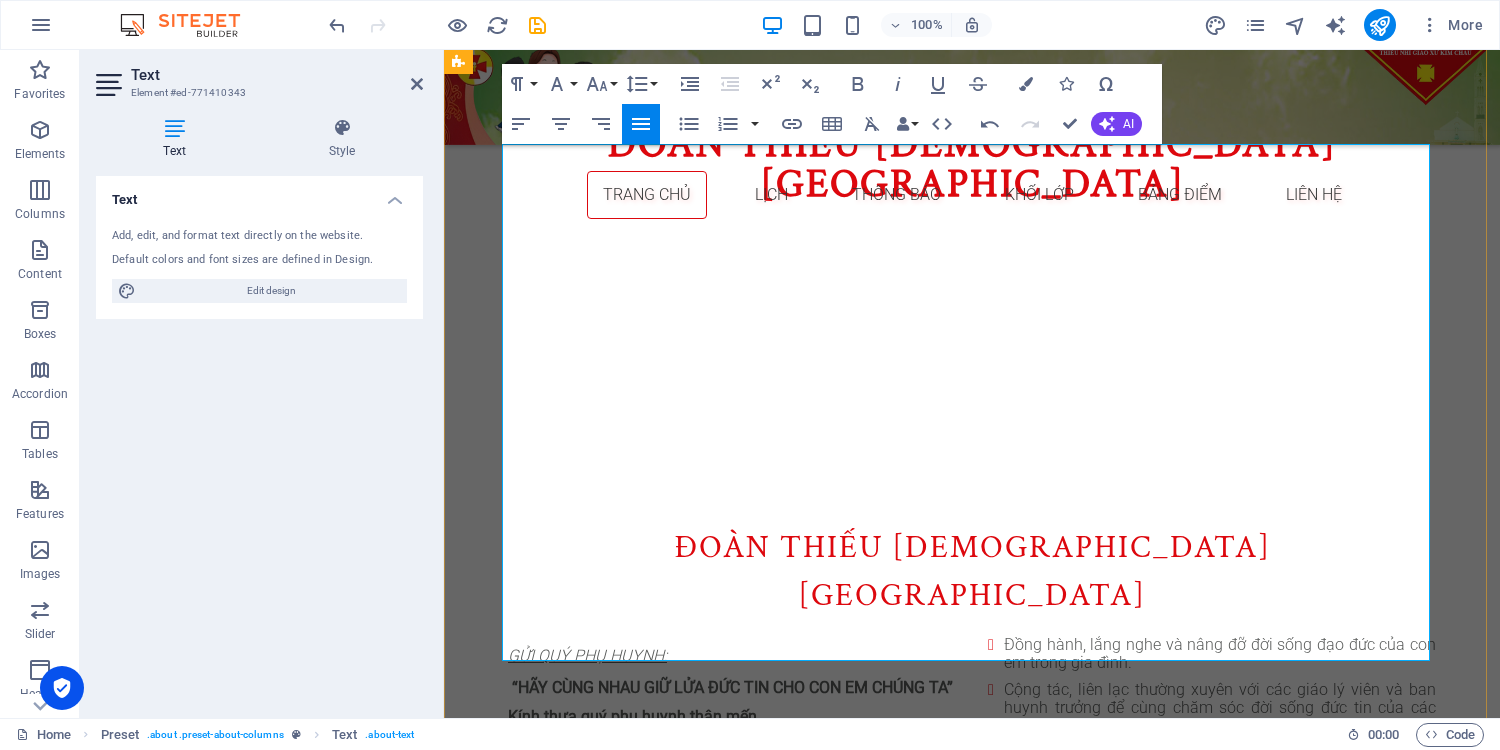 click on "[URL][DOMAIN_NAME]" at bounding box center (1176, 889) 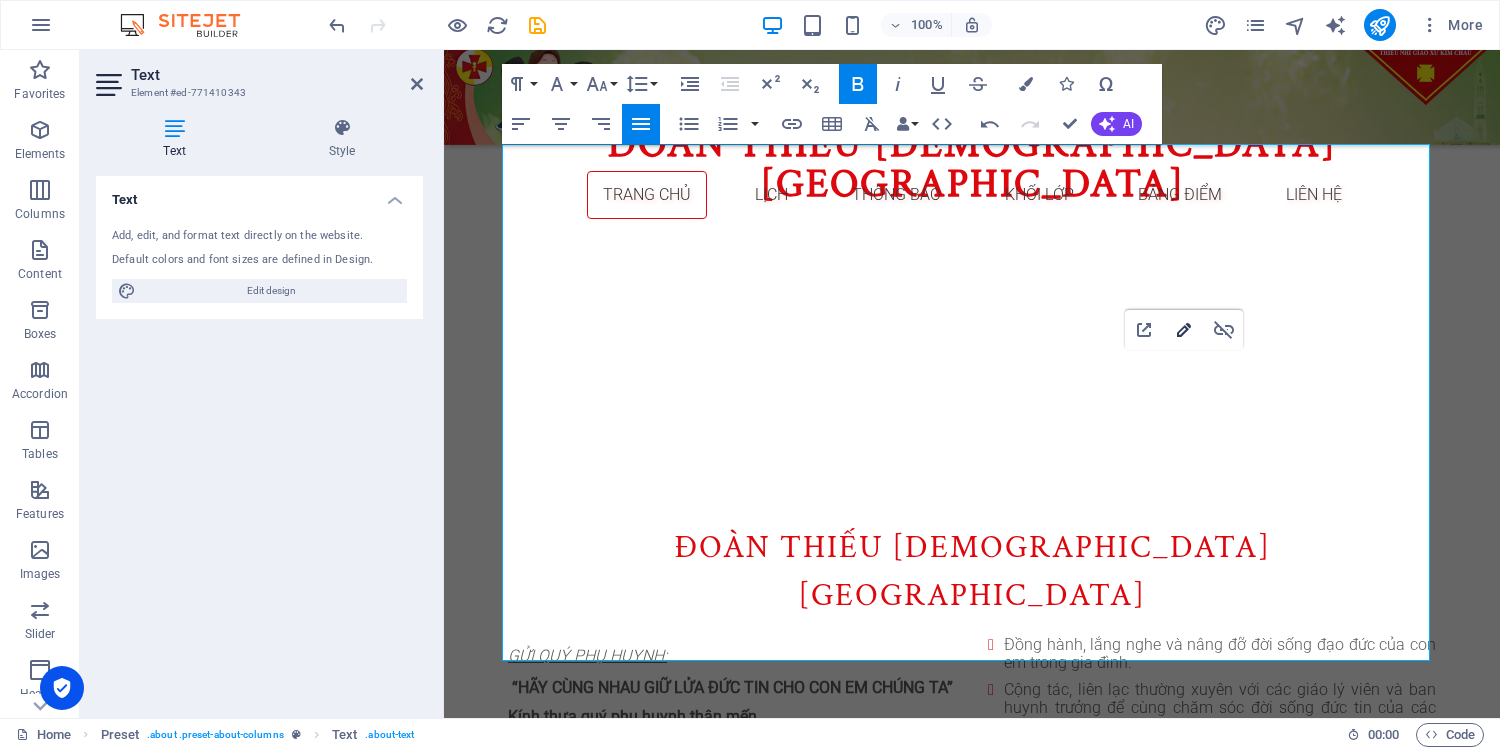 click 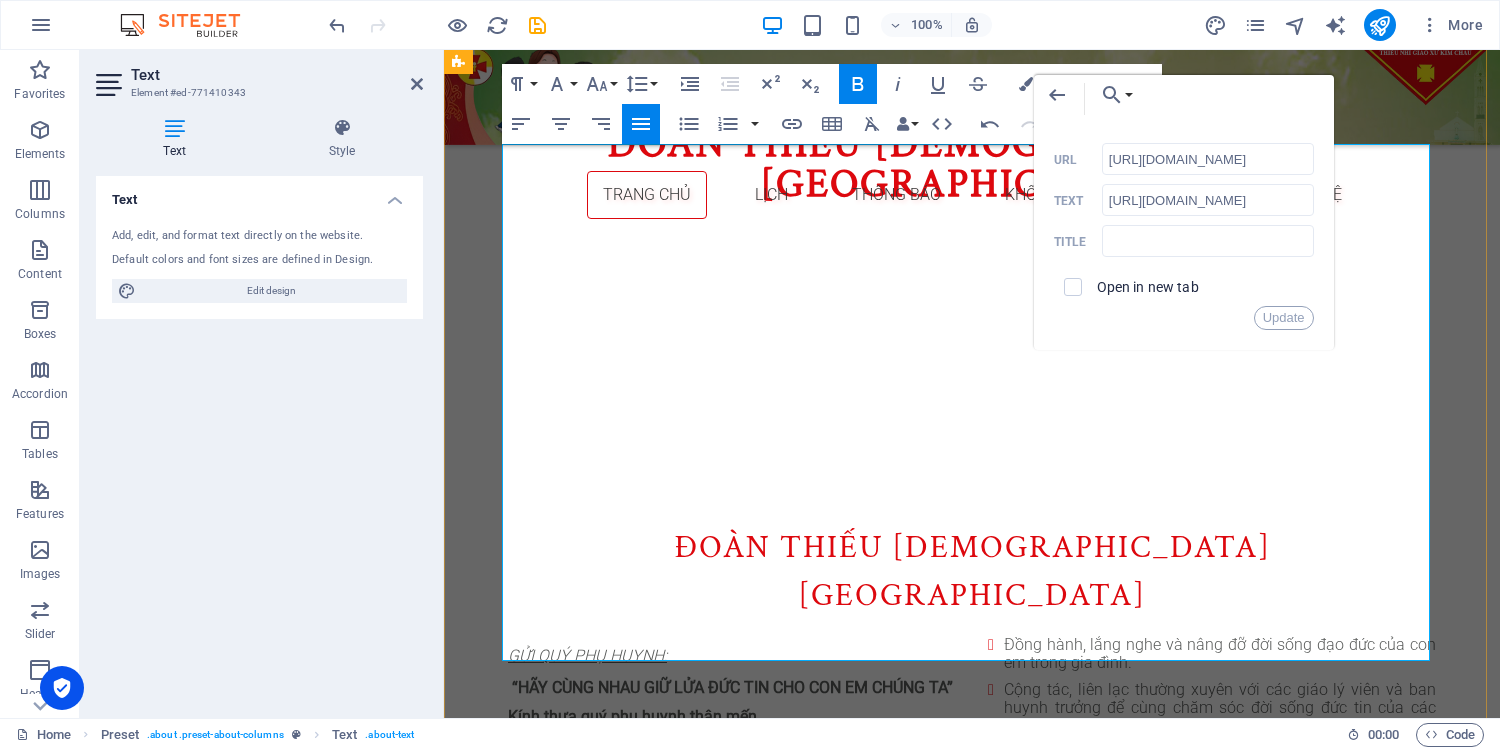 click on "Mọi thông tin về chương trình sinh hoạt, lịch học giáo lý, các ngày lễ, trại hè hay những sinh hoạt đặc biệt sẽ được chúng con thông tin đến quý phụ huynh thường xuyên qua website của Đoàn Thiếu Nhi  https://tngxk ​ ​ imchau.io.vn" at bounding box center [1212, 863] 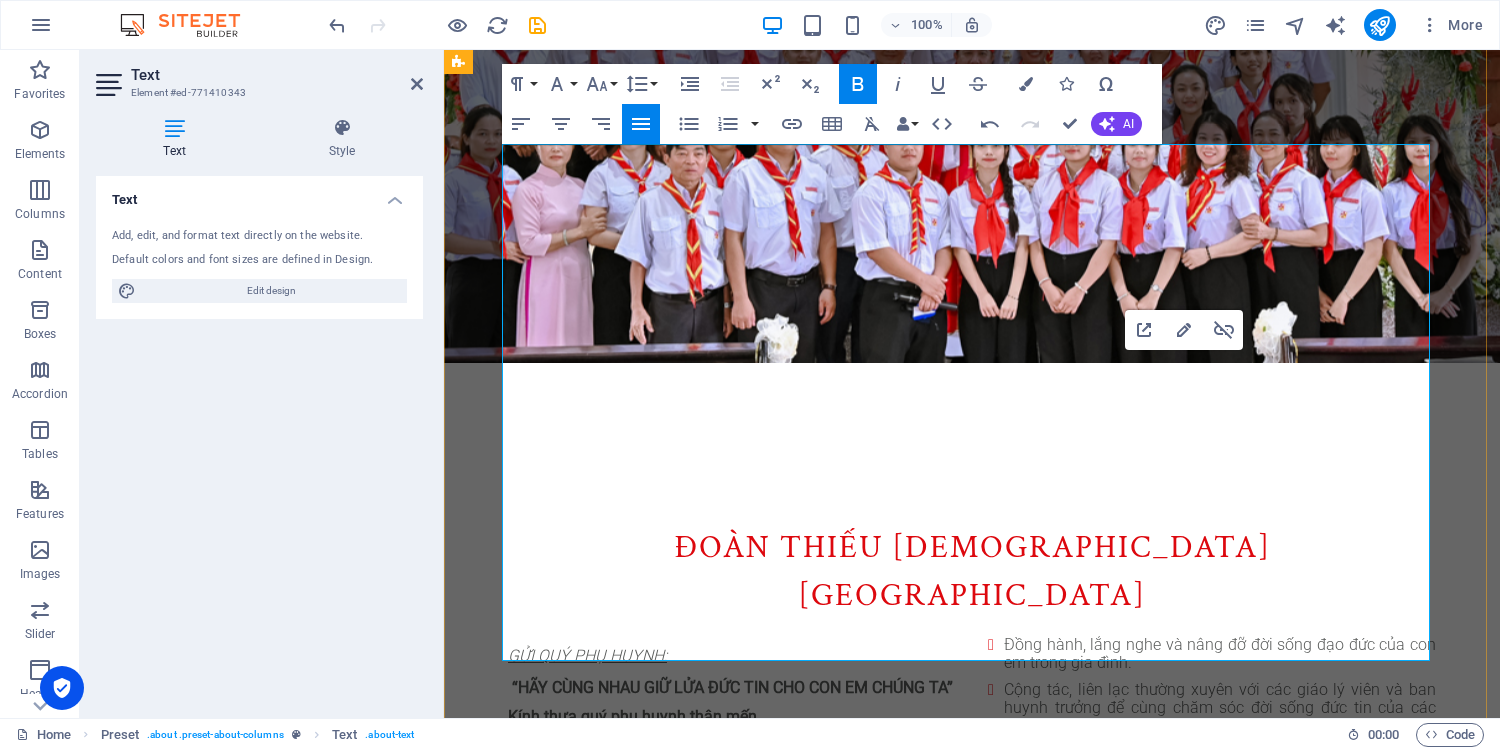 scroll, scrollTop: 743, scrollLeft: 0, axis: vertical 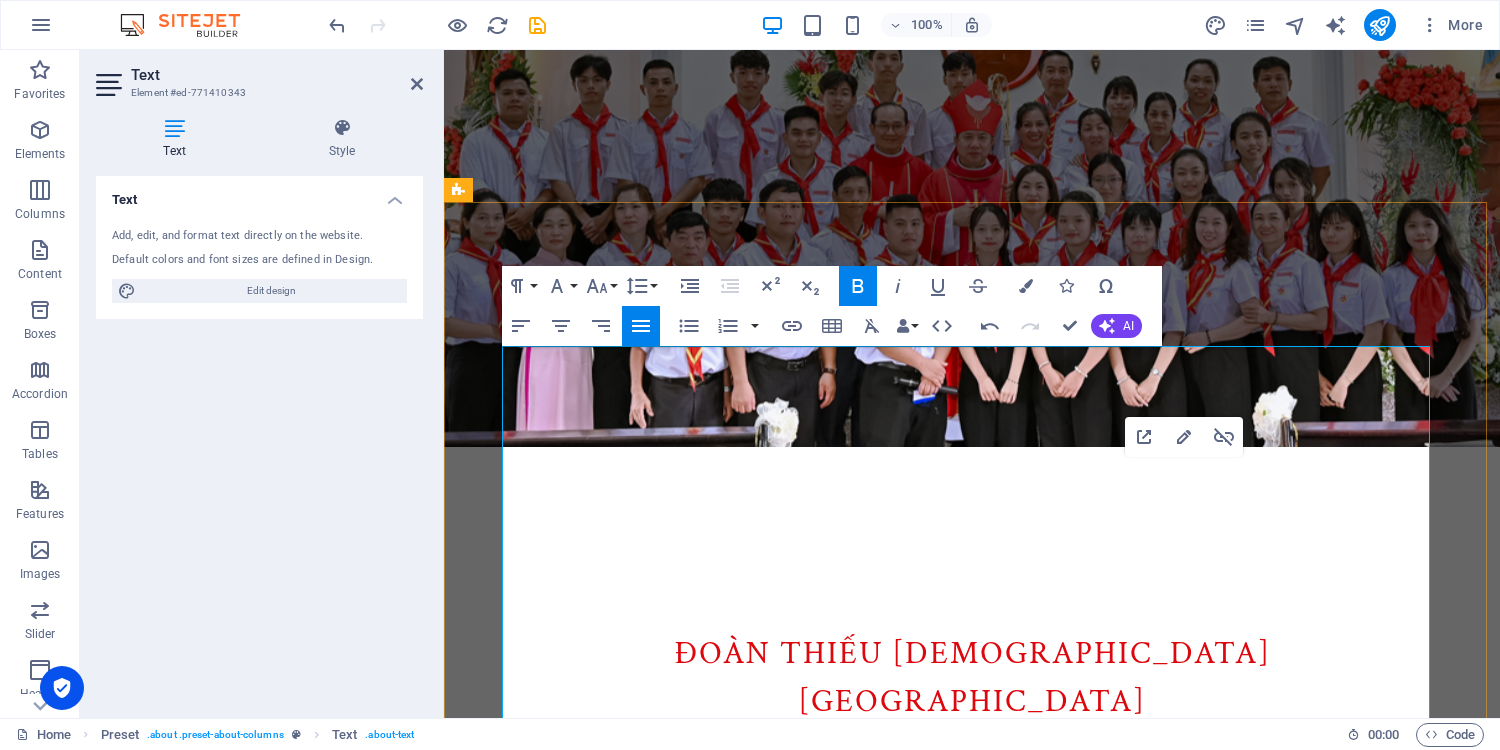 click on "Cộng tác, liên lạc thường xuyên với các giáo lý viên và ban huynh trưởng để cùng chăm sóc đời sống đức tin của các em." at bounding box center [1220, 814] 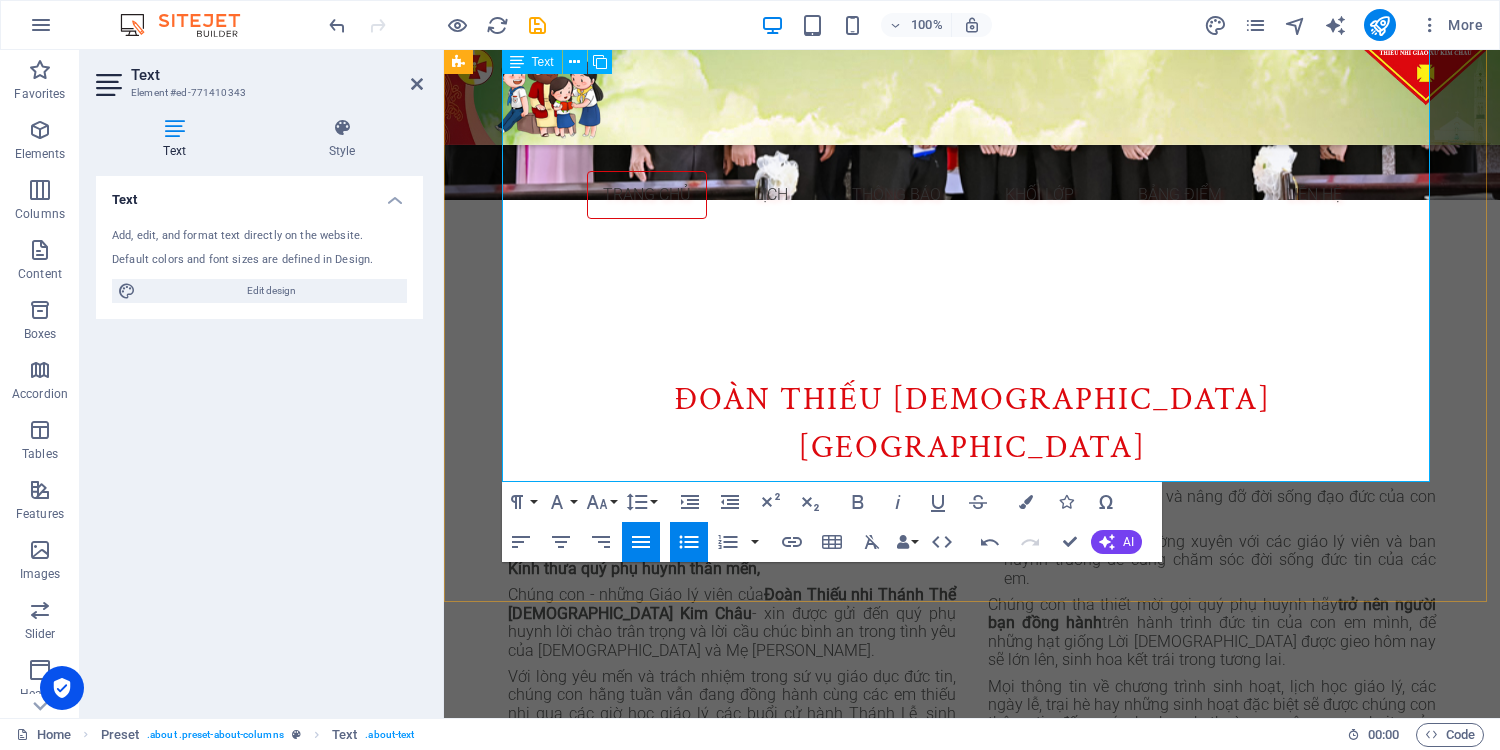 scroll, scrollTop: 956, scrollLeft: 0, axis: vertical 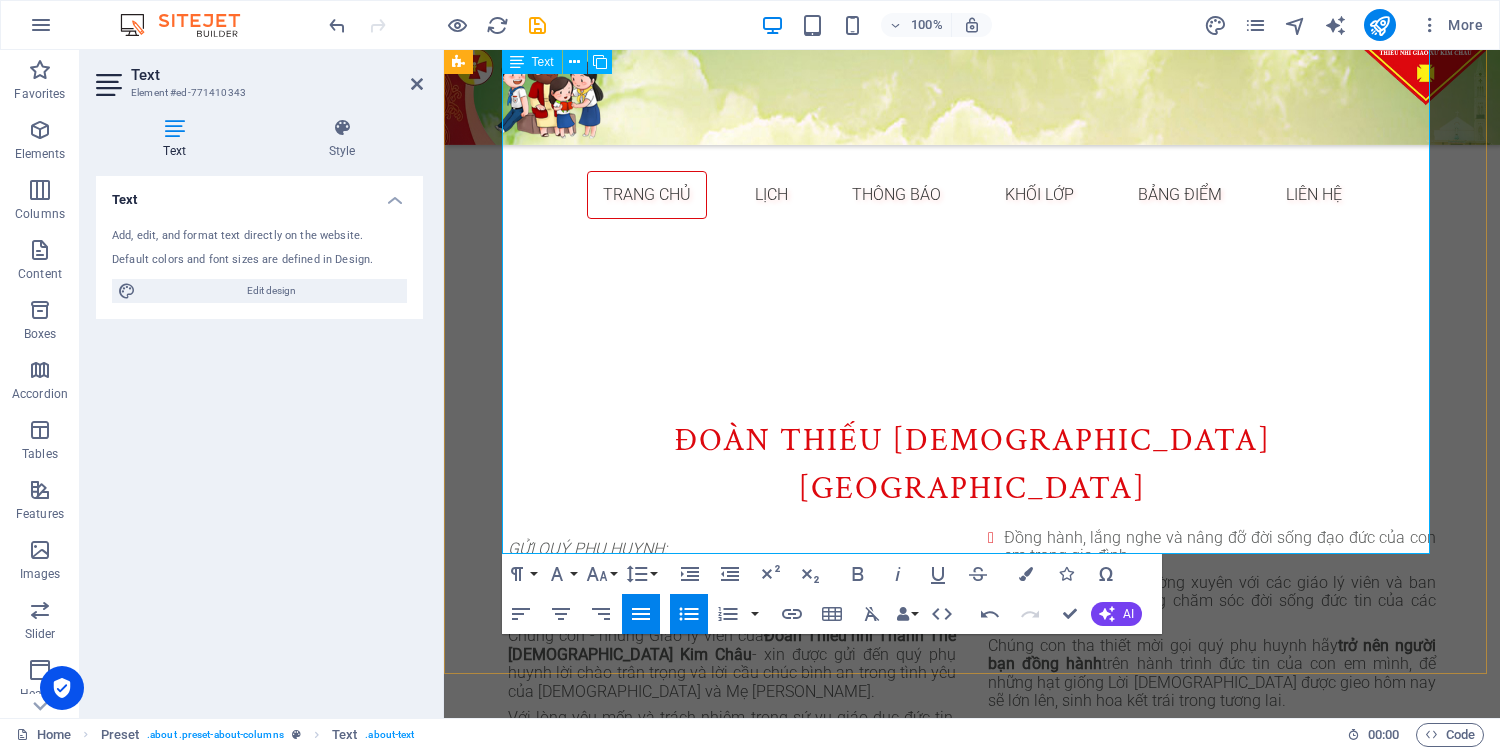 click at bounding box center [1212, 1002] 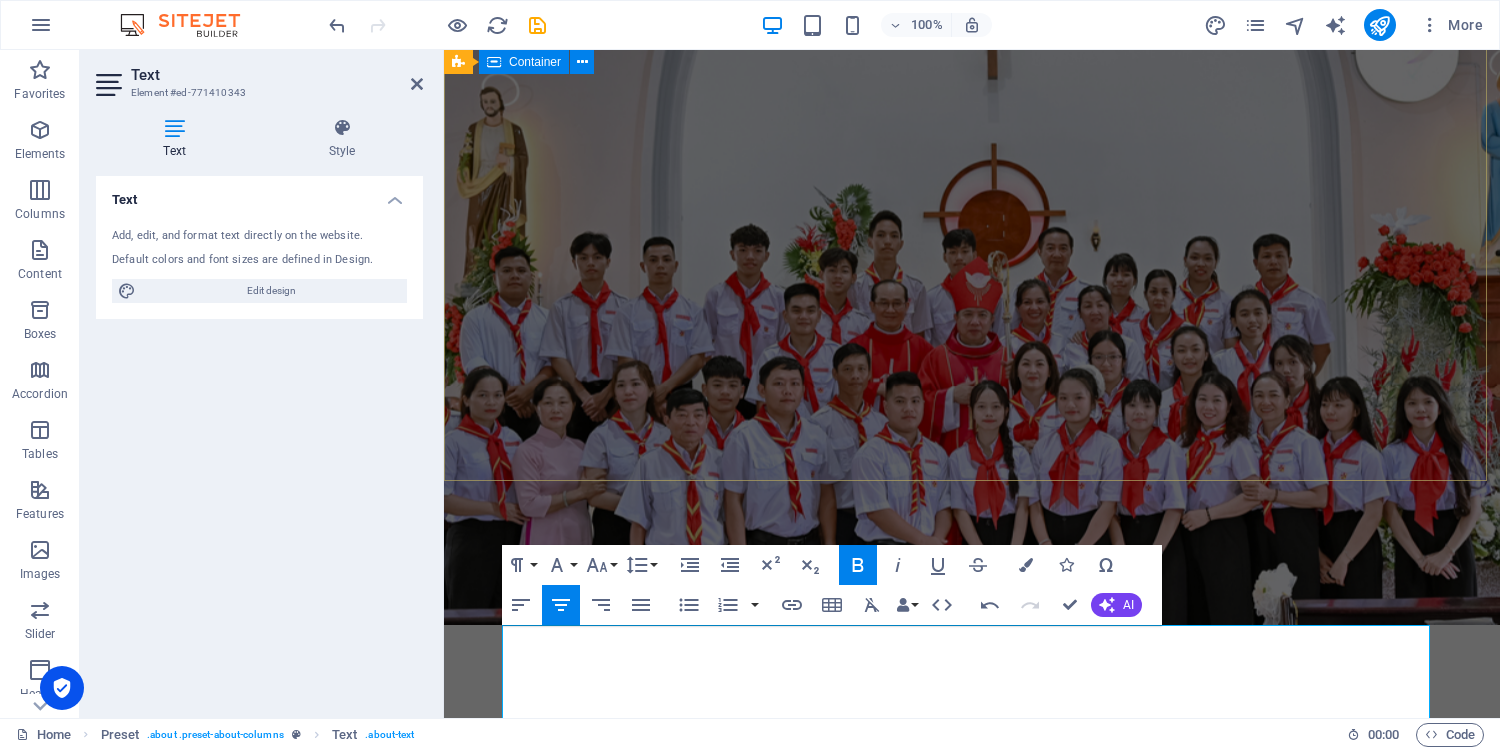 scroll, scrollTop: 996, scrollLeft: 0, axis: vertical 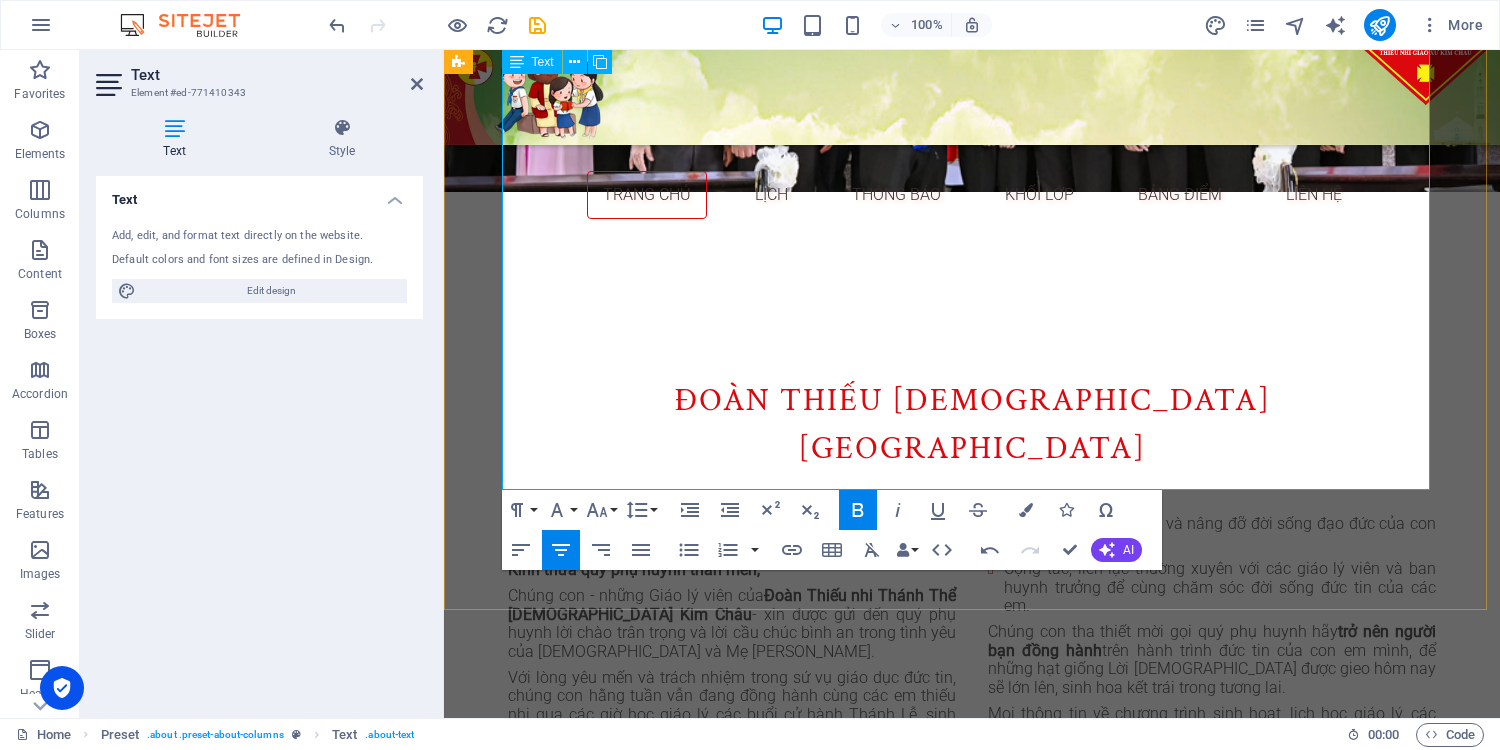 click on "TM.  ĐOÀN THIẾU NHI GIÁO XỨ" at bounding box center [1380, 932] 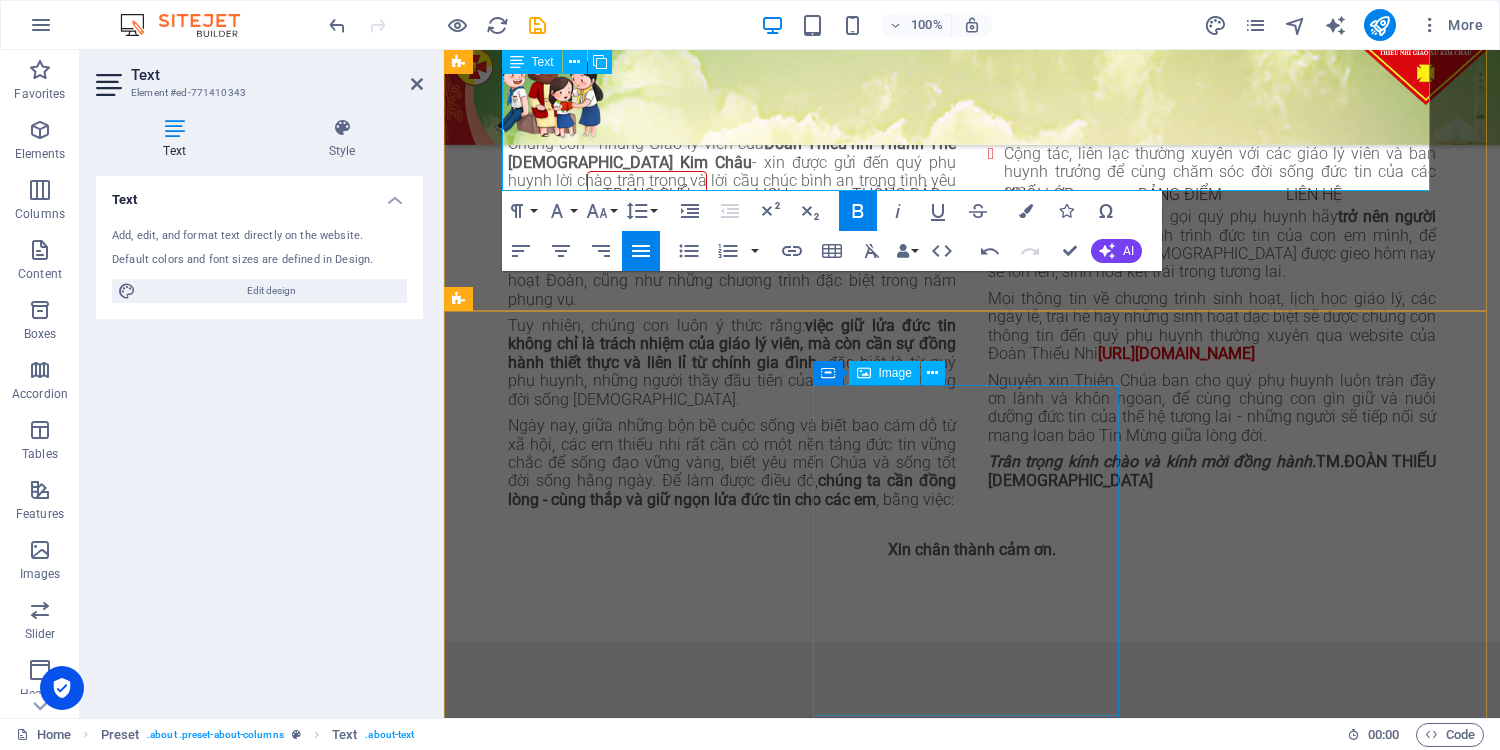 scroll, scrollTop: 1022, scrollLeft: 0, axis: vertical 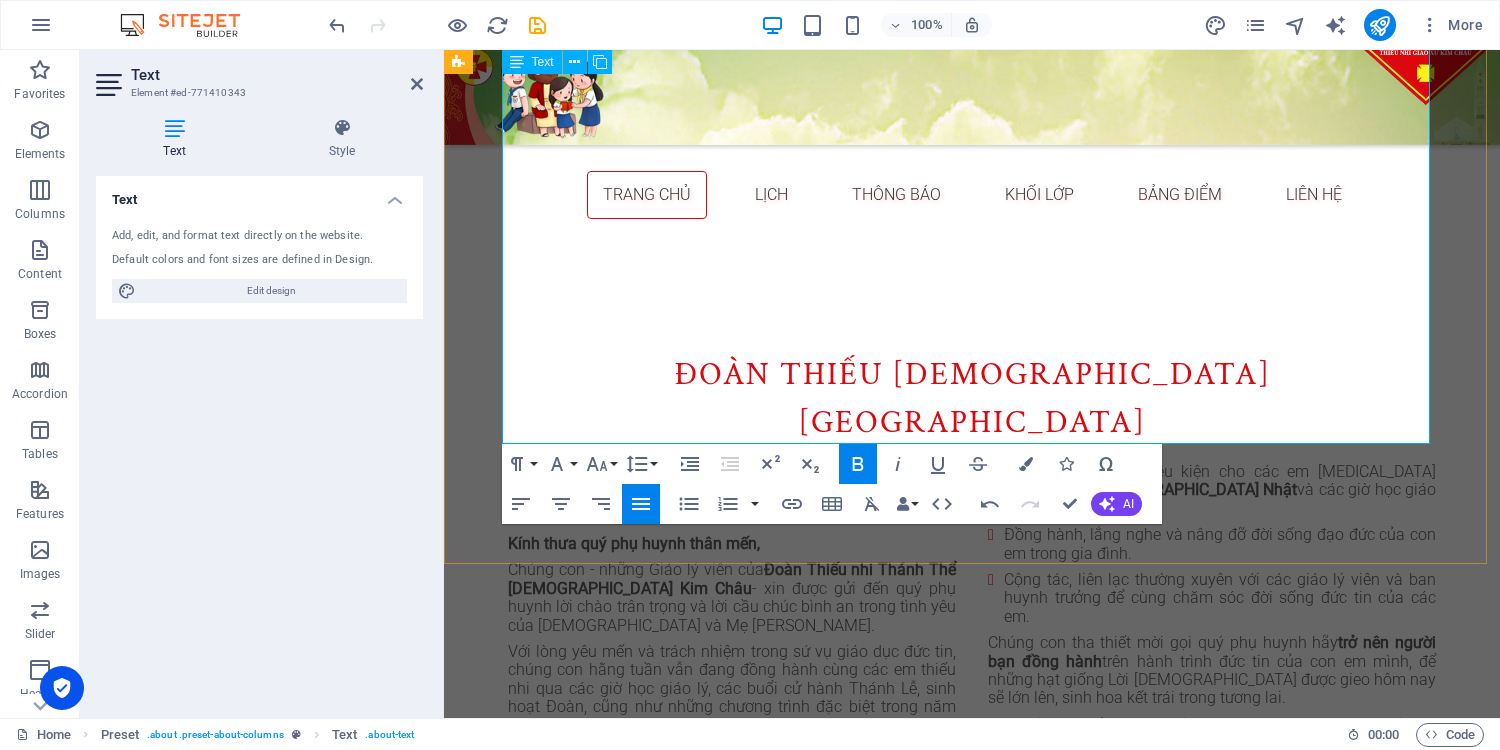 click on "TM.  ĐOÀN THIẾU NHI GIÁO XỨ" at bounding box center [1212, 924] 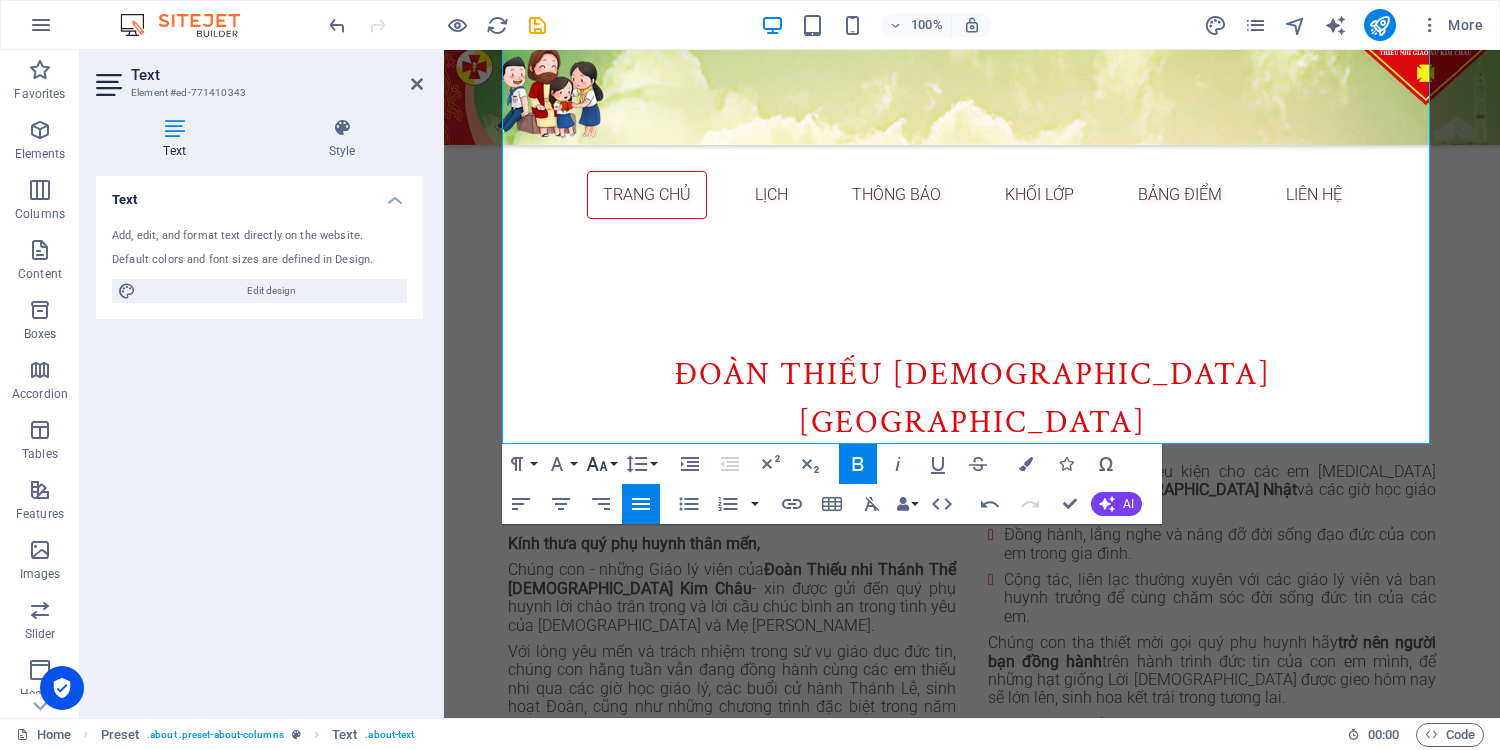 click 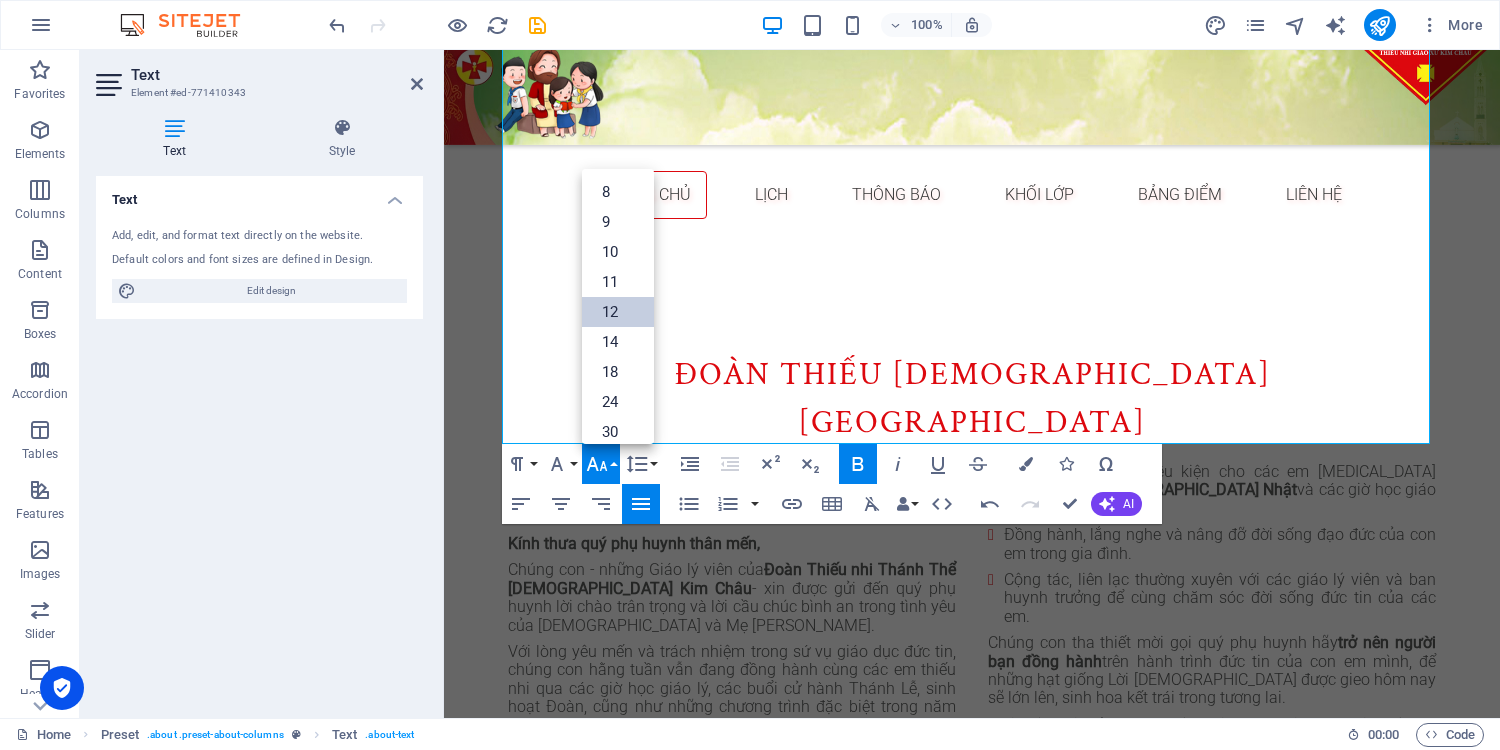 click on "12" at bounding box center [618, 312] 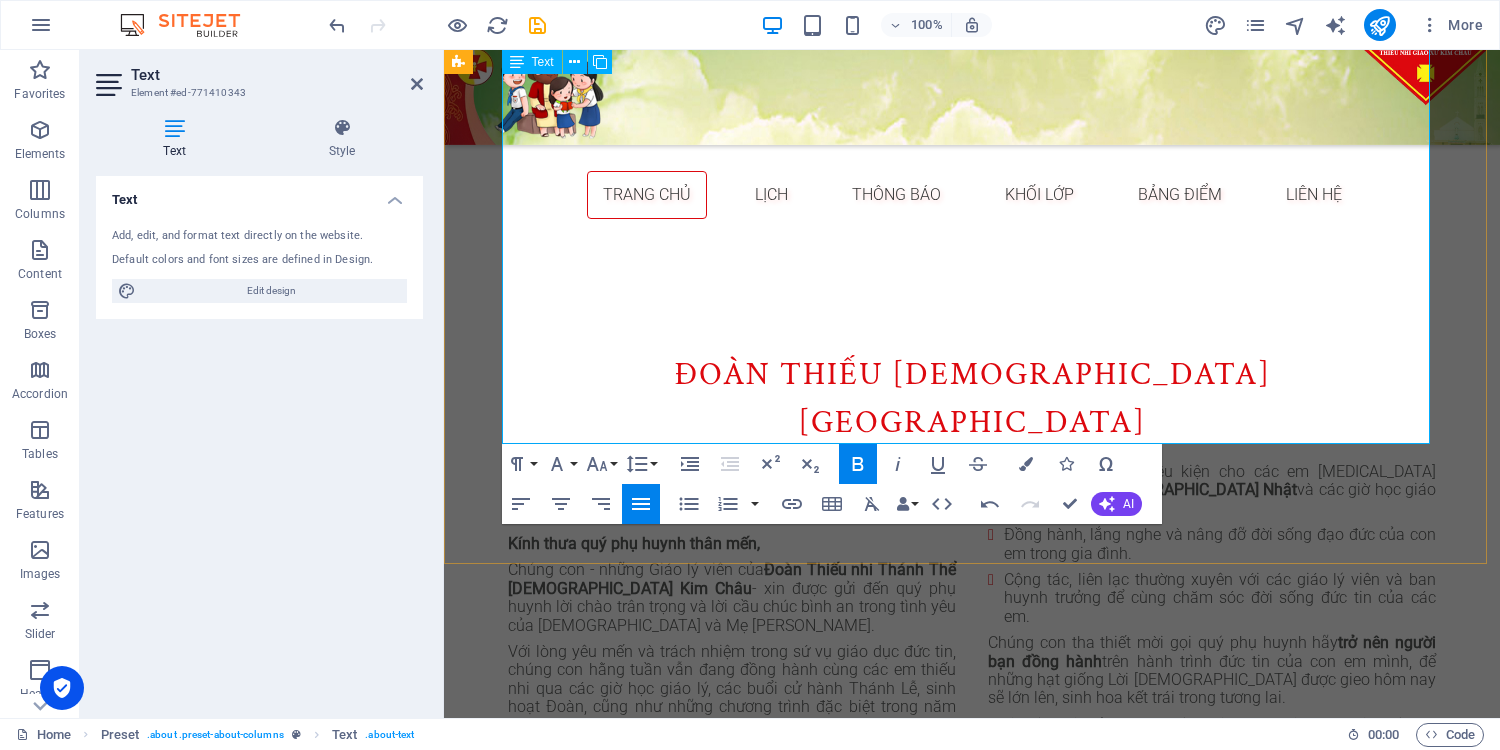 click on "TM." at bounding box center (1104, 914) 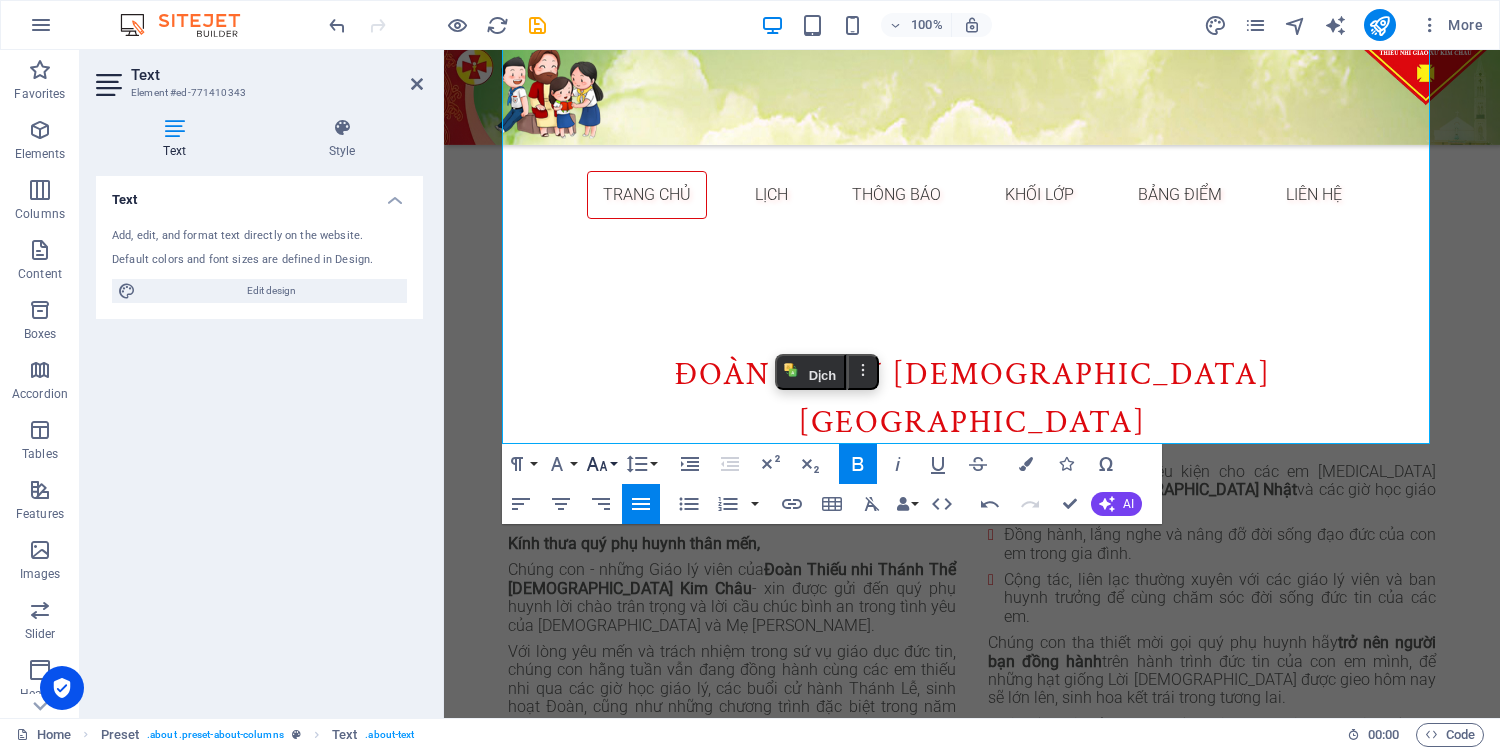 click 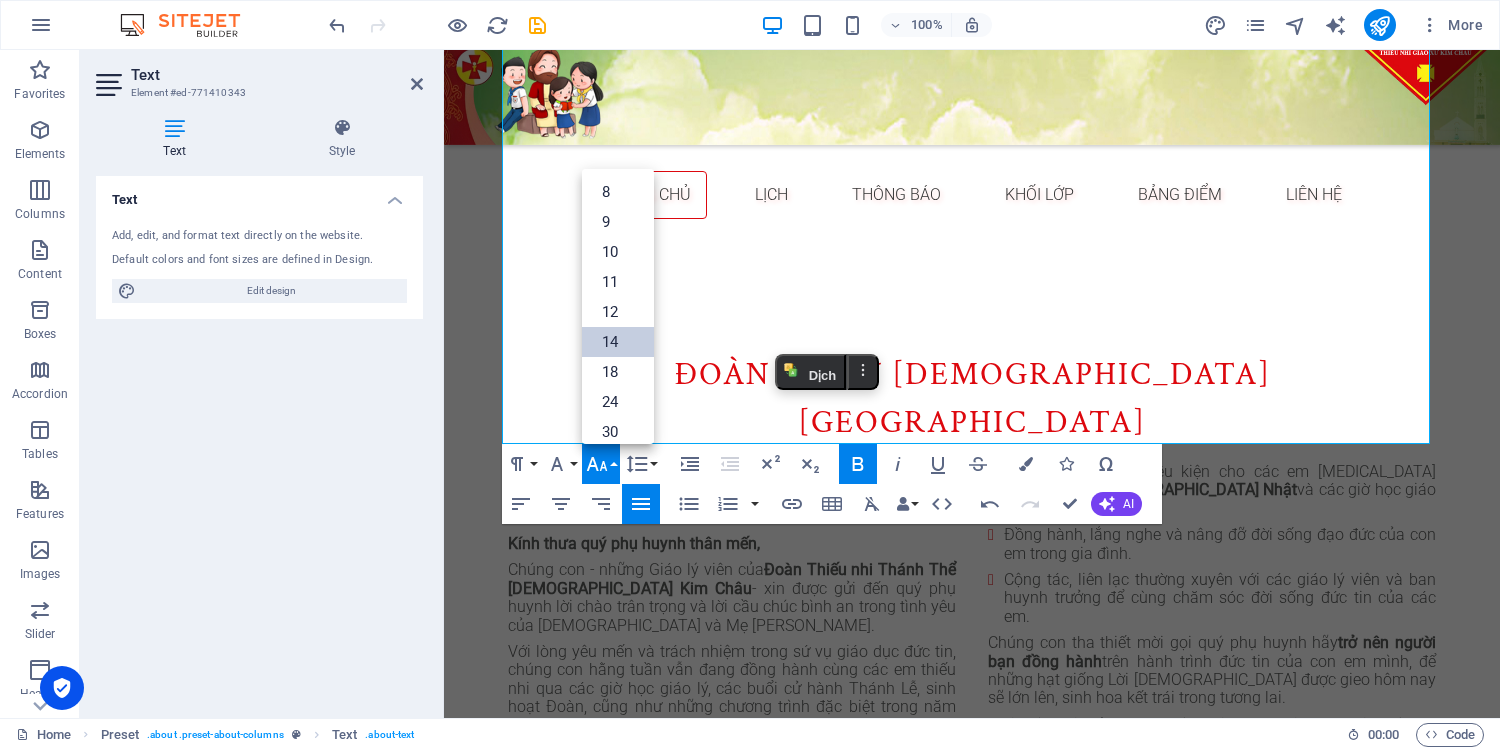click on "14" at bounding box center [618, 342] 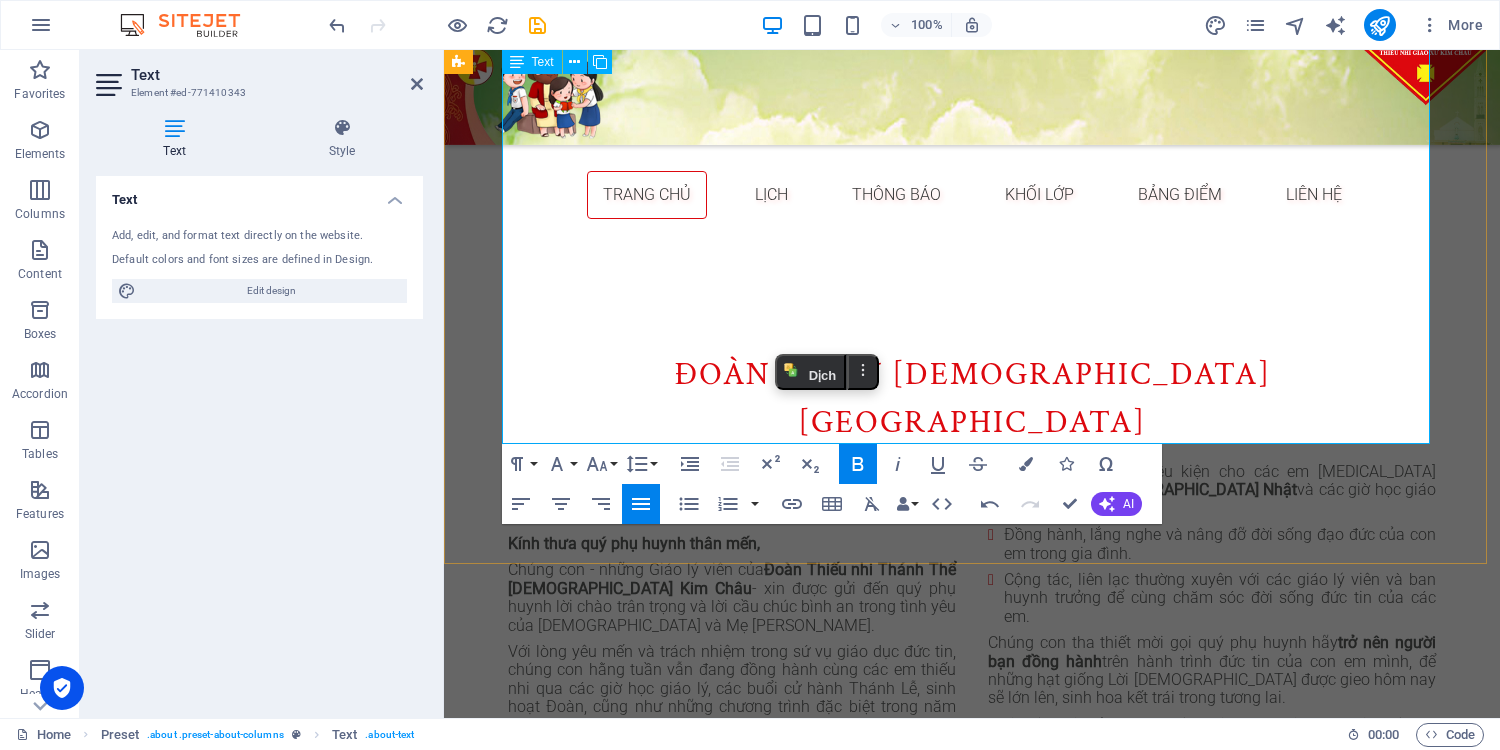click on "GỬI QUÝ PHỤ HUYNH:  “HÃY CÙNG NHAU GIỮ LỬA ĐỨC TIN CHO CON EM CHÚNG TA ” Kính thưa quý phụ huynh thân mến, Chúng con - những Giáo lý viên của  Đoàn Thiếu nhi Thánh Thể Giáo xứ Kim Châu  - xin được gửi đến quý phụ huynh lời chào trân trọng và lời cầu chúc bình an trong tình yêu của Thiên Chúa và Mẹ Maria. Với lòng yêu mến và trách nhiệm trong sứ vụ giáo dục đức tin, chúng con hằng tuần vẫn đang đồng hành cùng các em thiếu nhi qua các giờ học giáo lý, các buổi cử hành Thánh Lễ, sinh hoạt Đoàn, cũng như những chương trình đặc biệt trong năm phụng vụ. Tuy nhiên, chúng con luôn ý thức rằng:  việc giữ lửa đức tin không chỉ là trách nhiệm của giáo lý viên, mà còn cần sự đồng hành thiết thực và liên lỉ từ chính gia đình chúng ta cần đồng lòng - cùng thắp và giữ ngọn lửa đức tin cho các em" at bounding box center [972, 709] 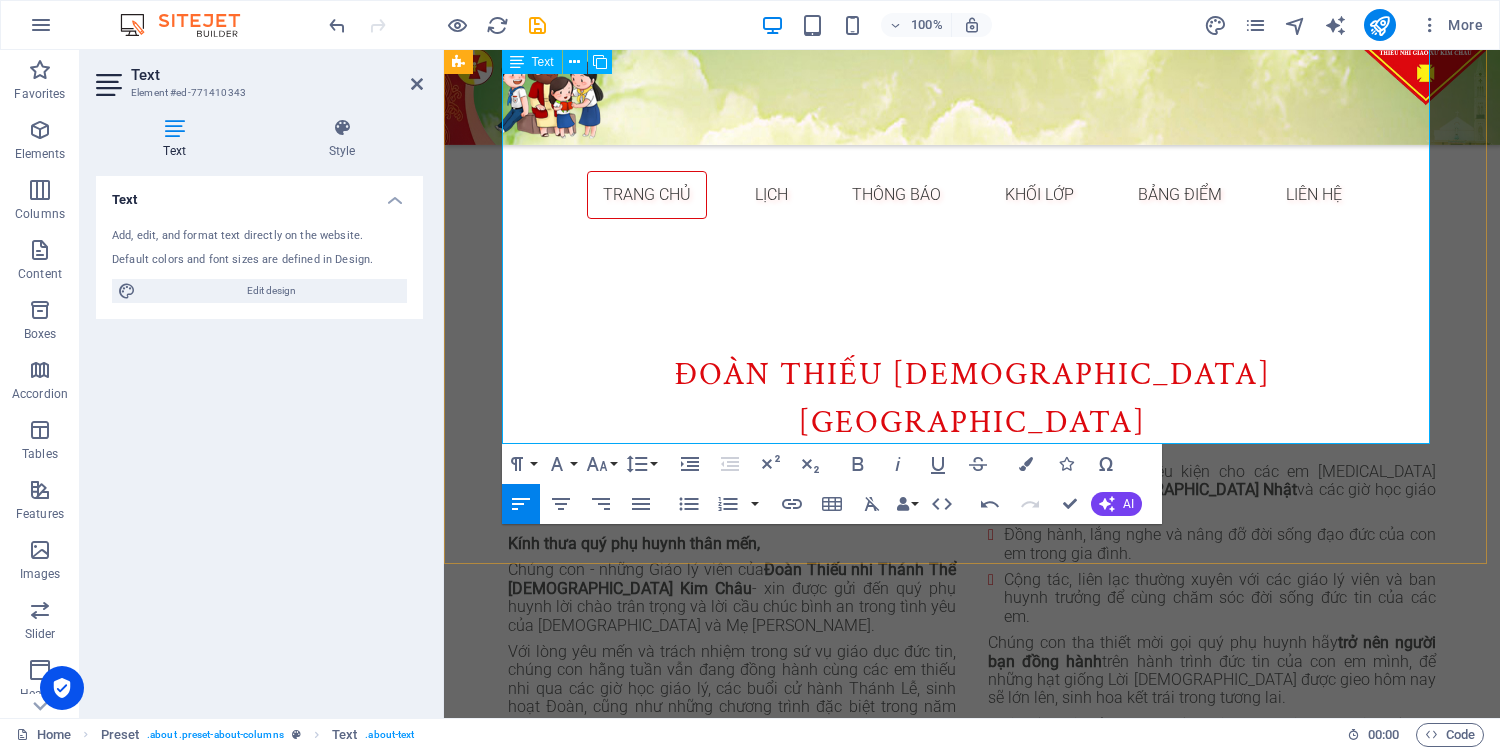 click on "TM." at bounding box center [1096, 914] 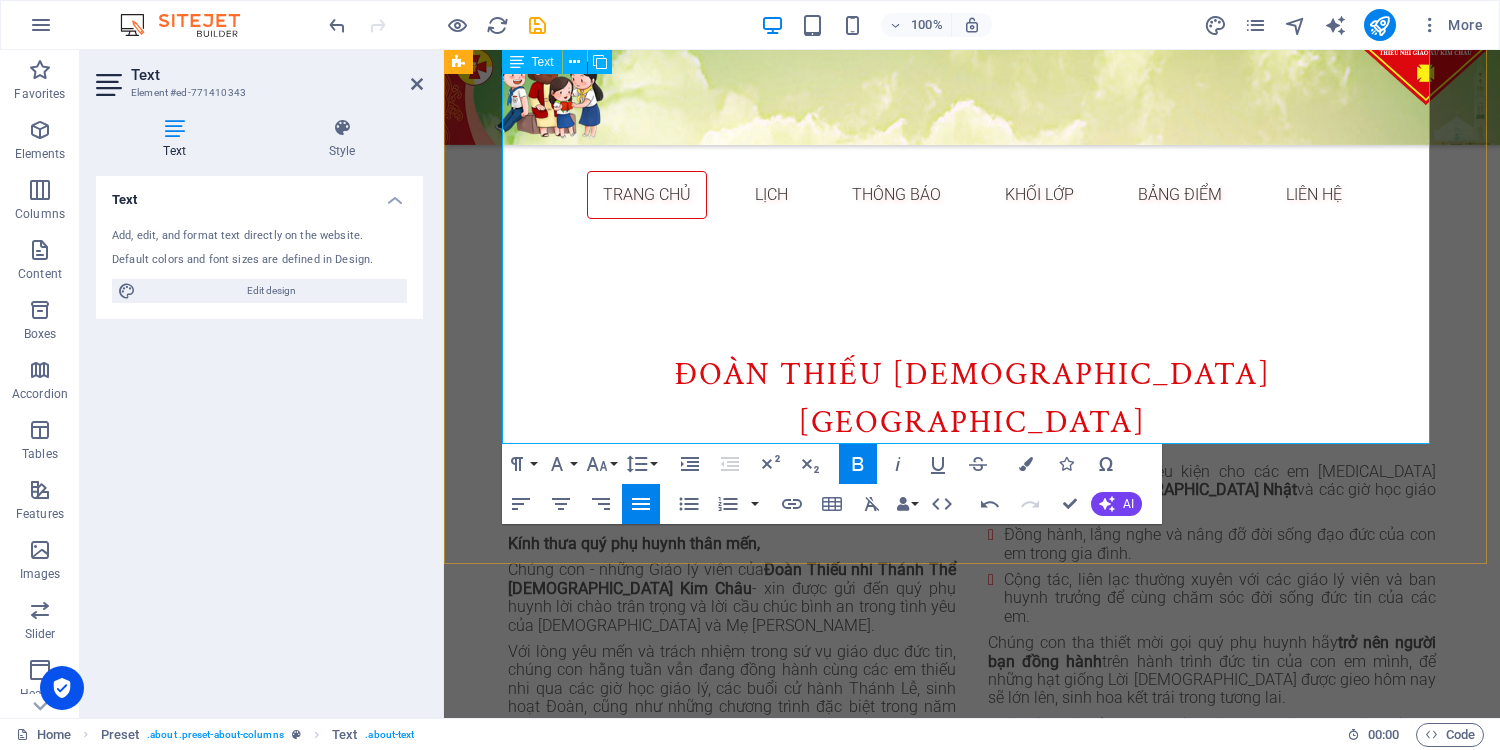 click at bounding box center [1212, 962] 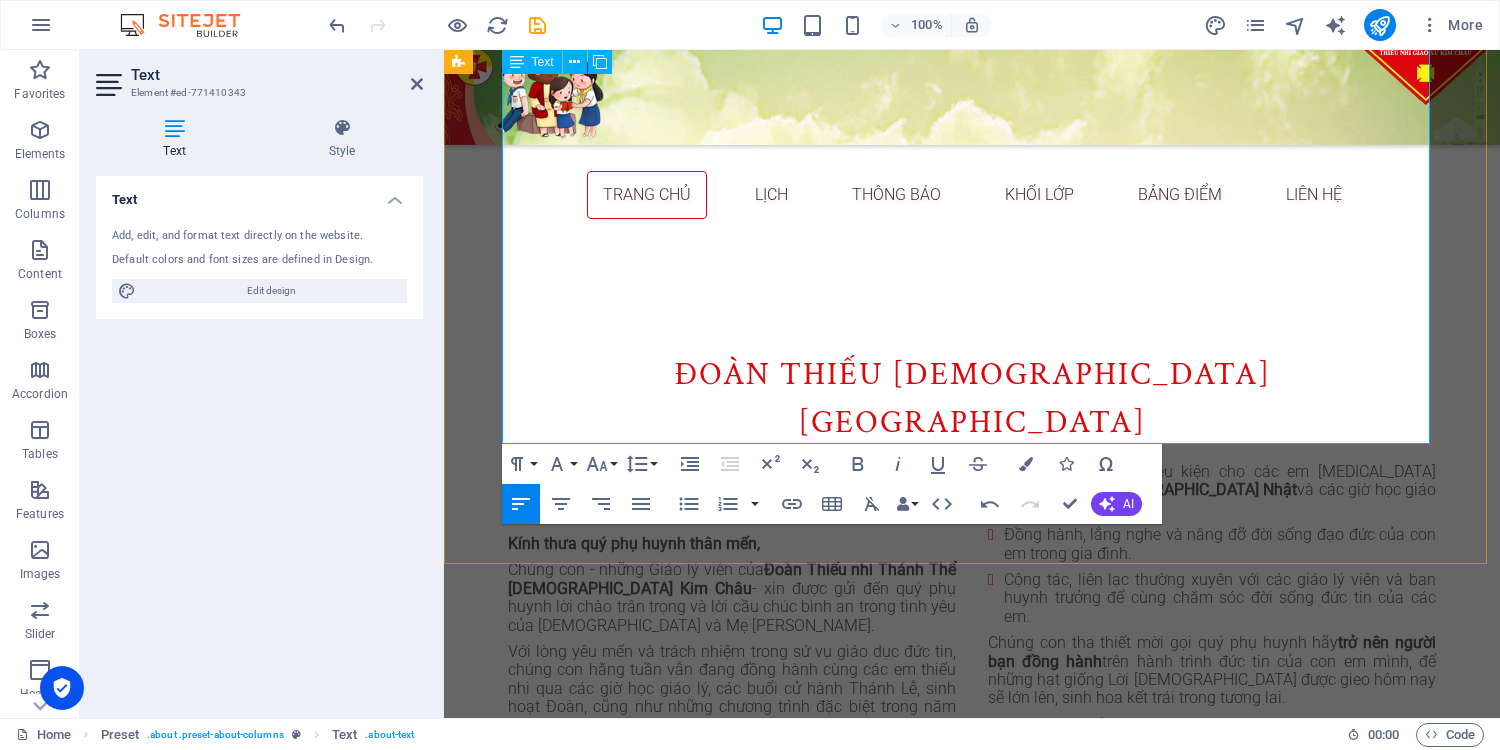 click on "TM.  ĐOÀN THIẾU NHI GIÁO XỨ" at bounding box center (1212, 924) 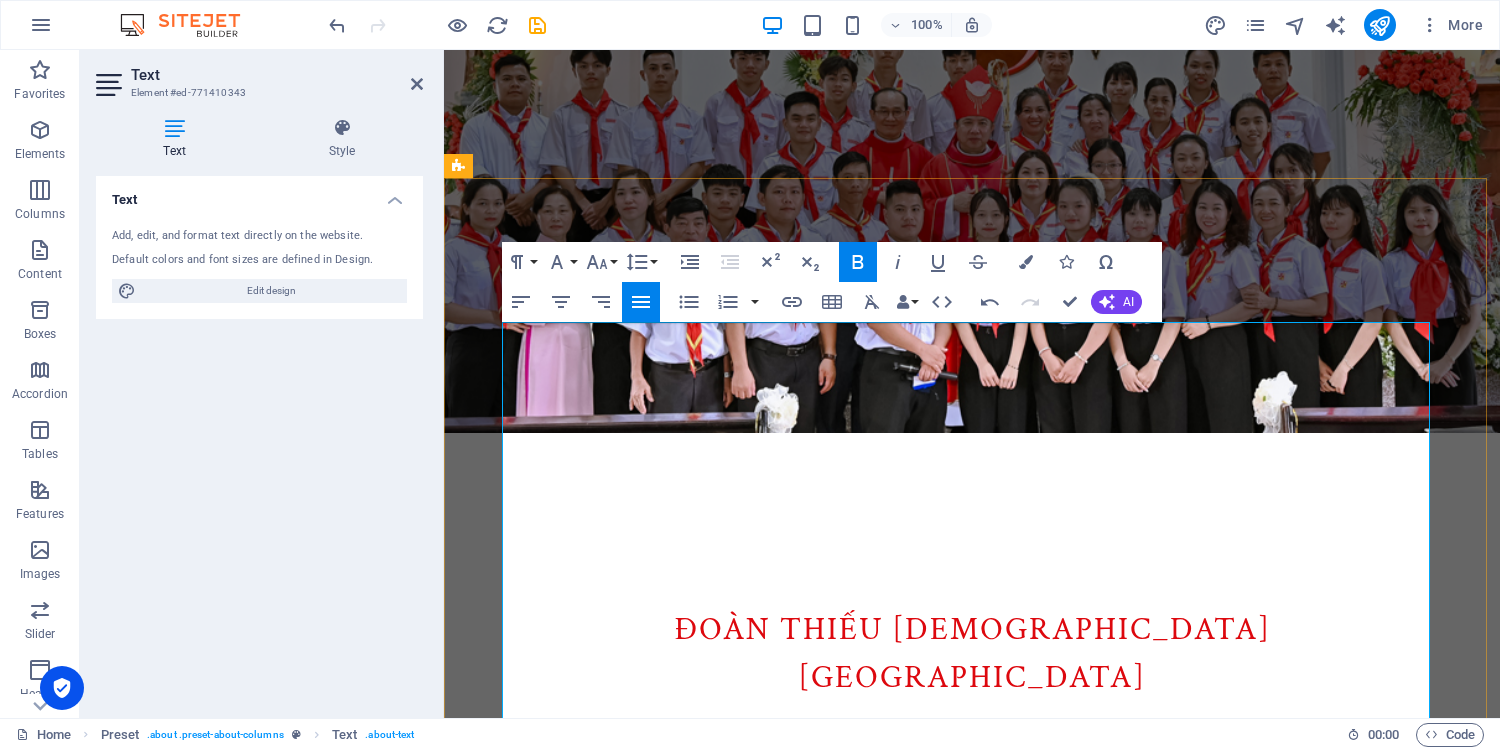 scroll, scrollTop: 1236, scrollLeft: 0, axis: vertical 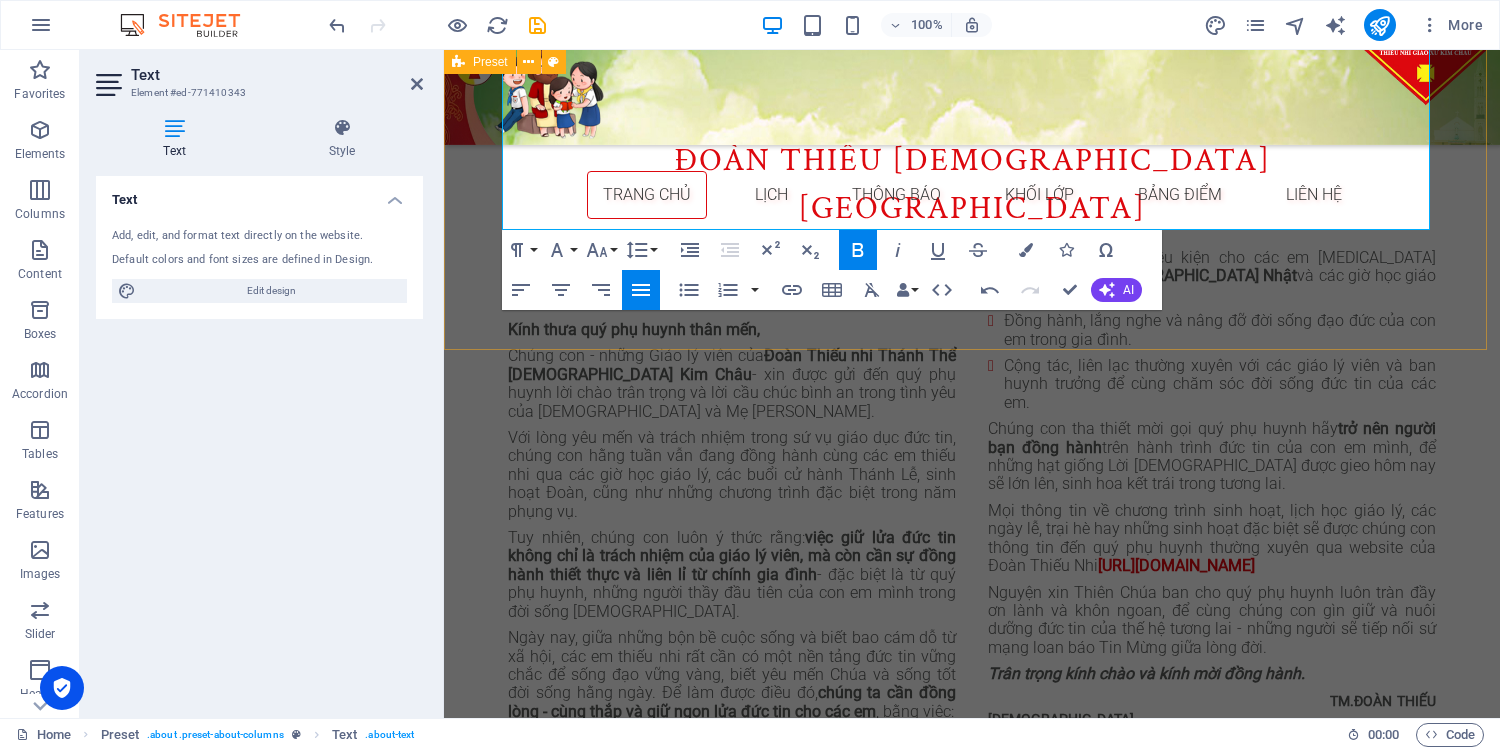 click on "ĐOÀN THIẾU NHI Giáo xứ Kim Châu GỬI QUÝ PHỤ HUYNH:  “HÃY CÙNG NHAU GIỮ LỬA ĐỨC TIN CHO CON EM CHÚNG TA ” Kính thưa quý phụ huynh thân mến, Chúng con - những Giáo lý viên của  Đoàn Thiếu nhi Thánh Thể Giáo xứ Kim Châu  - xin được gửi đến quý phụ huynh lời chào trân trọng và lời cầu chúc bình an trong tình yêu của Thiên Chúa và Mẹ Maria. Với lòng yêu mến và trách nhiệm trong sứ vụ giáo dục đức tin, chúng con hằng tuần vẫn đang đồng hành cùng các em thiếu nhi qua các giờ học giáo lý, các buổi cử hành Thánh Lễ, sinh hoạt Đoàn, cũng như những chương trình đặc biệt trong năm phụng vụ. Tuy nhiên, chúng con luôn ý thức rằng:  việc giữ lửa đức tin không chỉ là trách nhiệm của giáo lý viên, mà còn cần sự đồng hành thiết thực và liên lỉ từ chính gia đình , bằng việc: Thánh Lễ Chúa Nhật      TM." at bounding box center (972, 466) 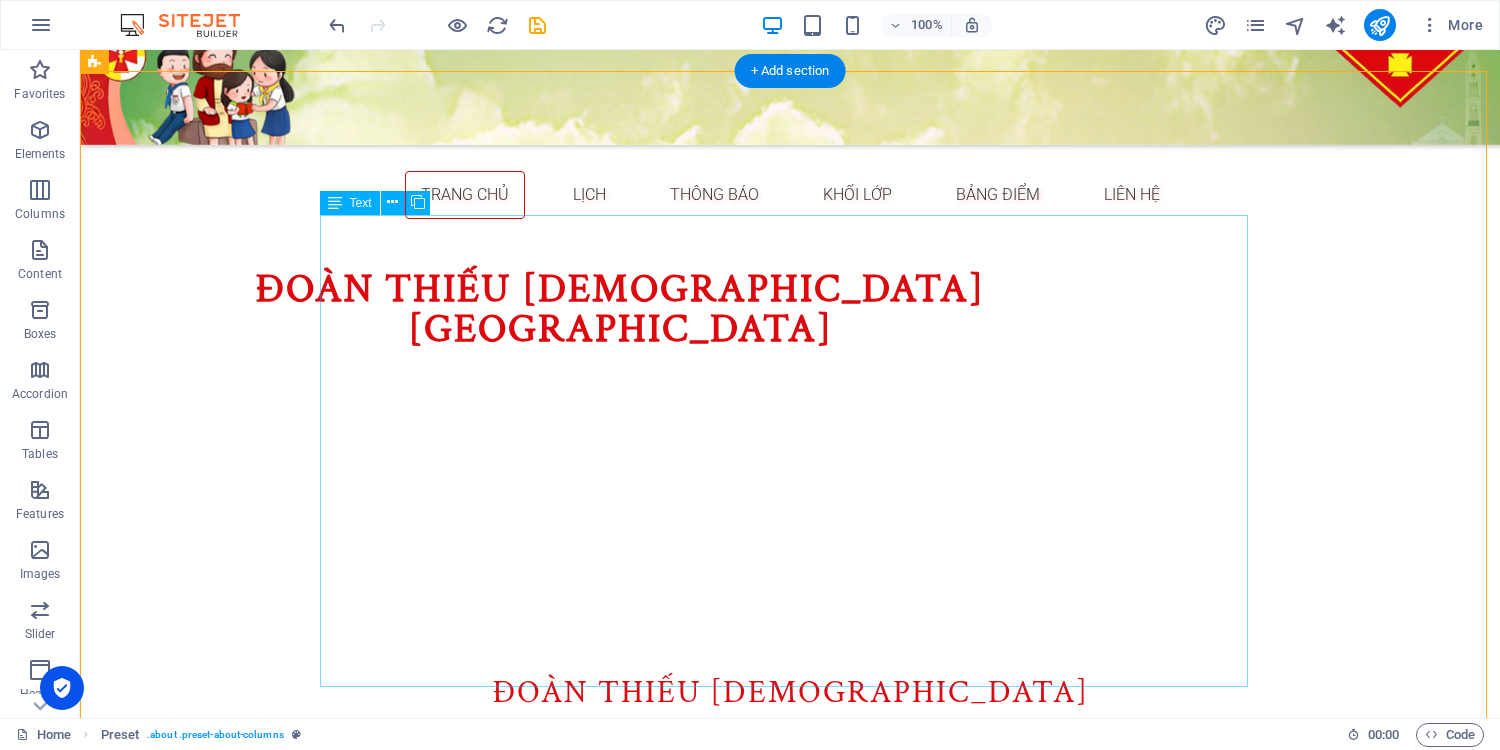 scroll, scrollTop: 702, scrollLeft: 0, axis: vertical 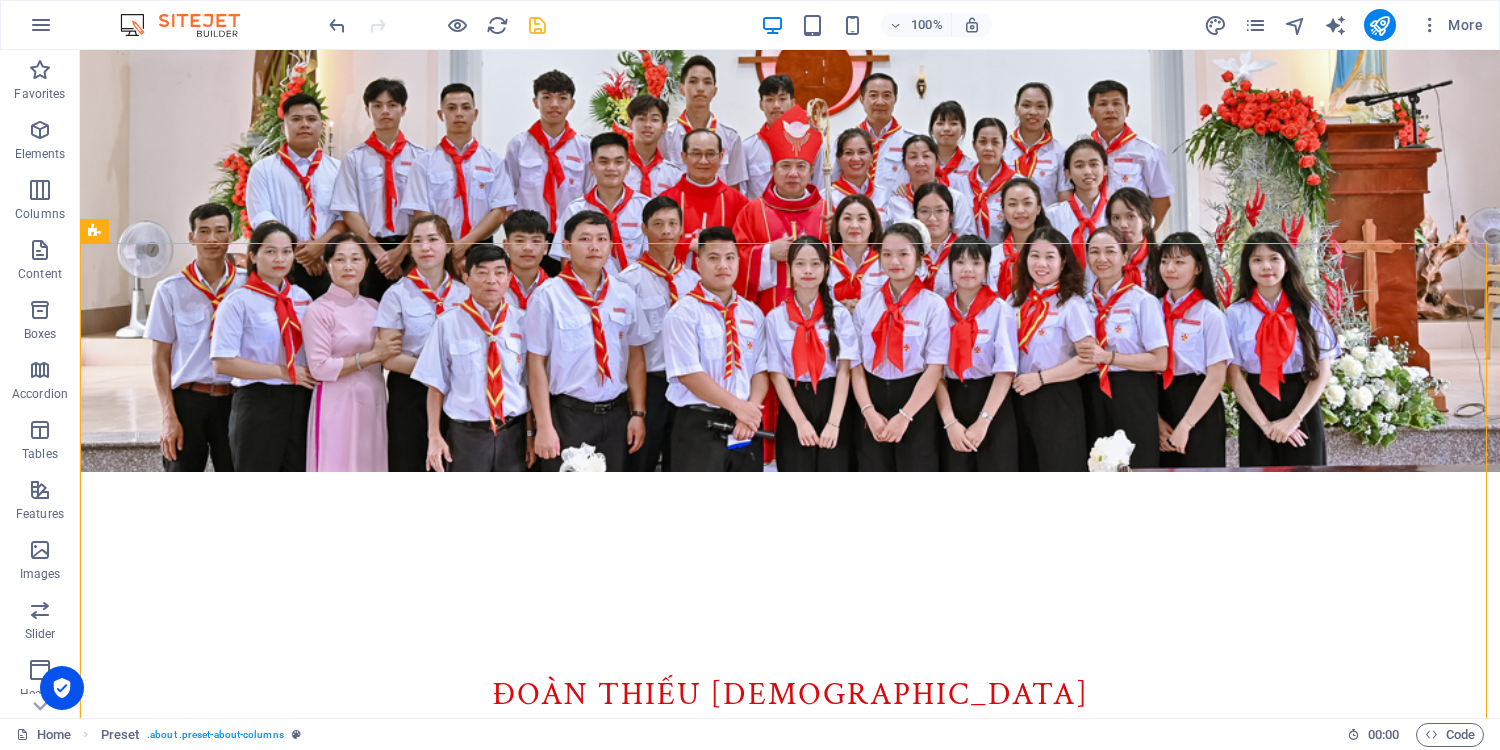 click at bounding box center [537, 25] 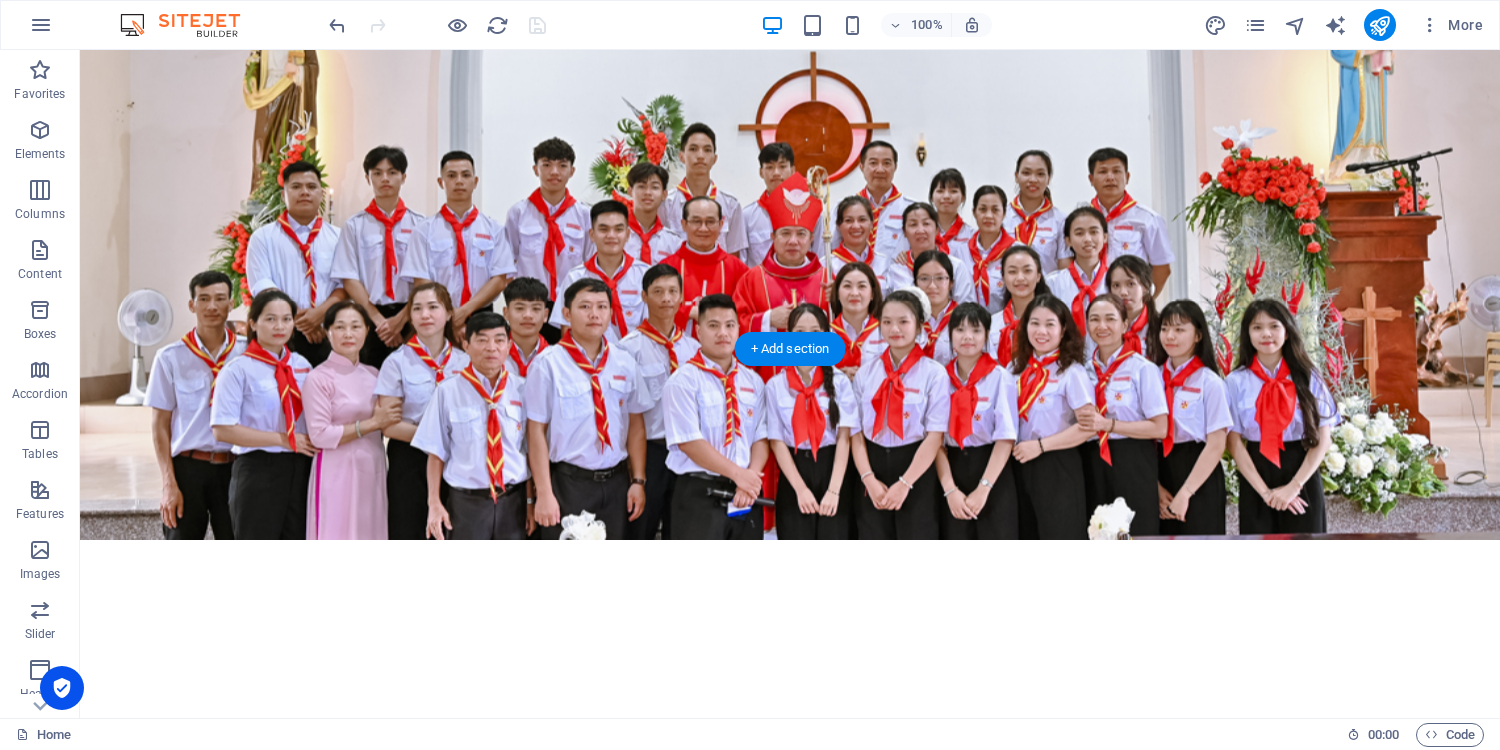 scroll, scrollTop: 596, scrollLeft: 0, axis: vertical 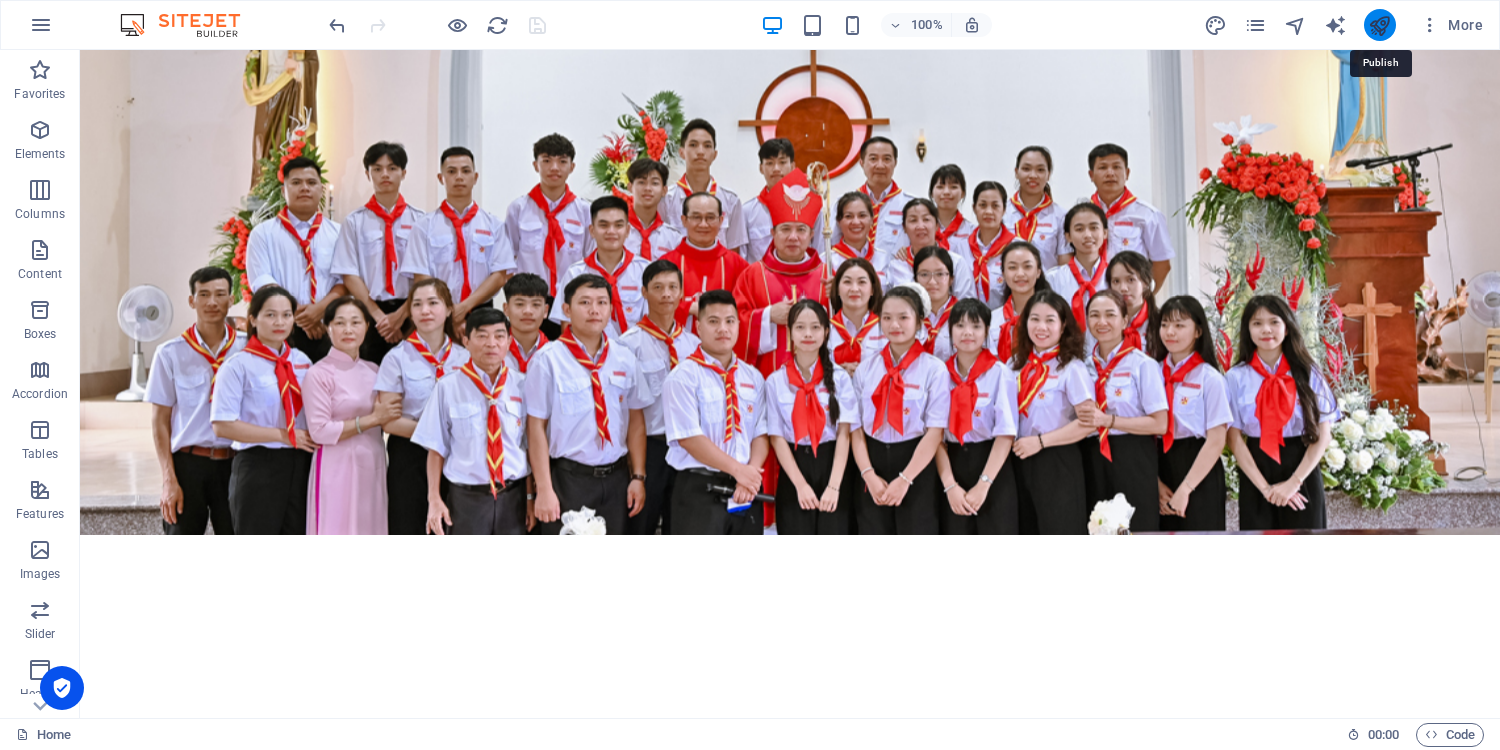 click at bounding box center (1379, 25) 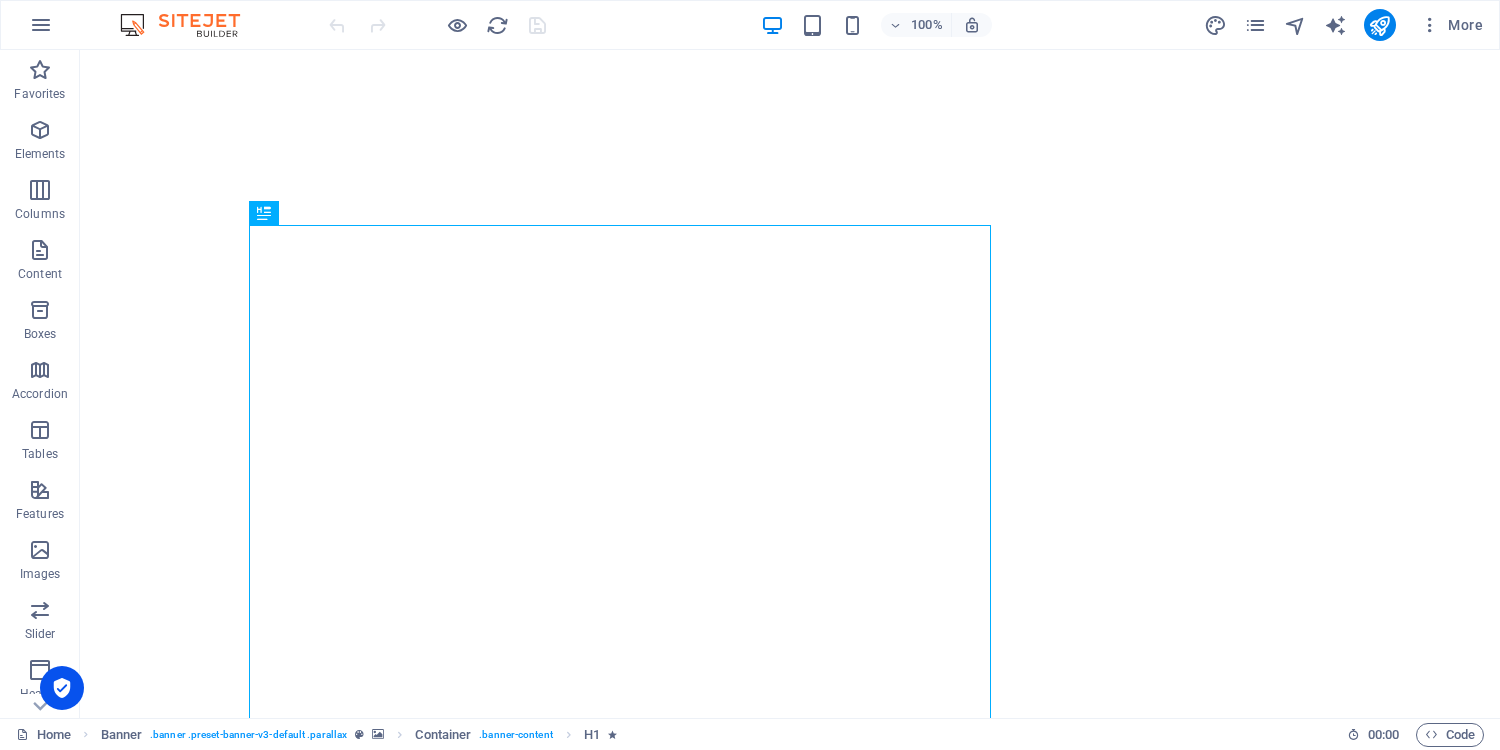 scroll, scrollTop: 0, scrollLeft: 0, axis: both 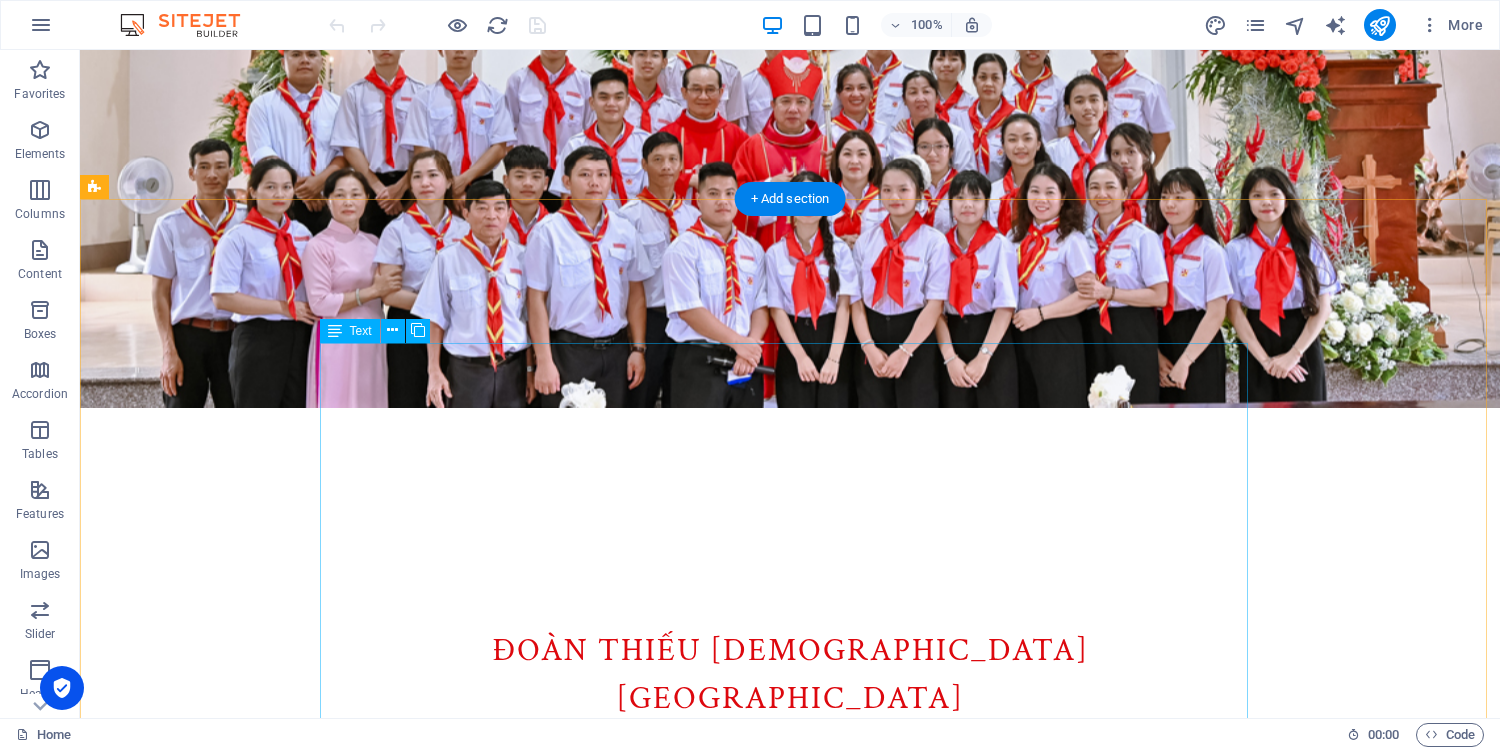 click on "GỬI QUÝ PHỤ HUYNH:  “HÃY CÙNG NHAU GIỮ LỬA ĐỨC TIN CHO CON EM CHÚNG TA ” Kính thưa quý phụ huynh thân mến, Chúng con - những Giáo lý viên của  Đoàn Thiếu nhi Thánh Thể Giáo xứ [PERSON_NAME]  - xin được gửi đến quý phụ huynh lời chào trân trọng và lời cầu chúc bình an trong tình yêu của Thiên Chúa và Mẹ [PERSON_NAME]. Với lòng yêu mến và trách nhiệm trong sứ vụ giáo dục đức tin, chúng con hằng tuần vẫn đang đồng hành cùng các em thiếu nhi qua các giờ học giáo lý, các buổi cử hành Thánh Lễ, sinh hoạt Đoàn, cũng như những chương trình đặc biệt trong năm phụng vụ. Tuy nhiên, chúng con luôn ý thức rằng:  việc giữ lửa đức tin không chỉ là trách nhiệm của giáo lý viên, mà còn cần sự đồng hành thiết thực và liên lỉ từ chính gia đình chúng ta cần đồng lòng - cùng thắp và giữ ngọn lửa đức tin cho các em" at bounding box center [790, 992] 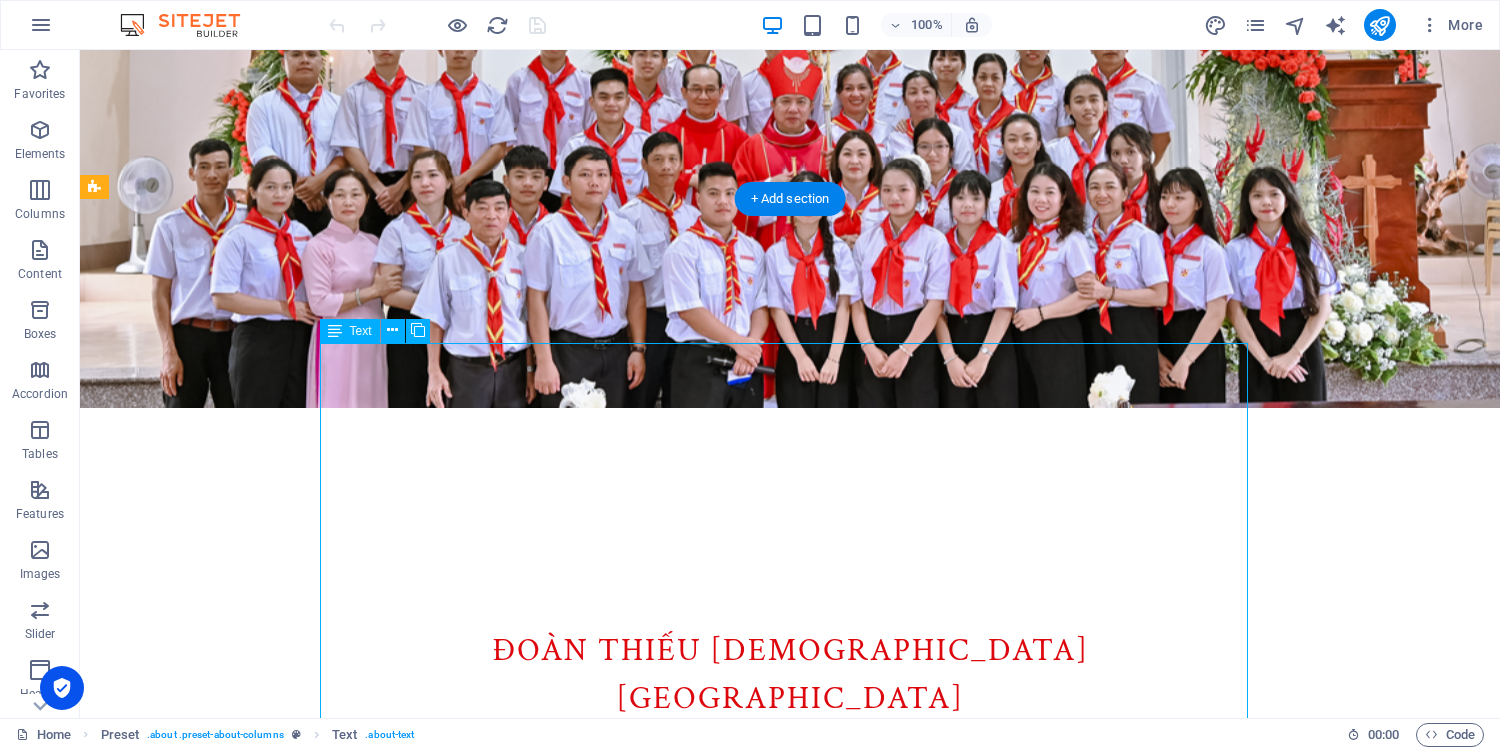 click on "GỬI QUÝ PHỤ HUYNH:  “HÃY CÙNG NHAU GIỮ LỬA ĐỨC TIN CHO CON EM CHÚNG TA ” Kính thưa quý phụ huynh thân mến, Chúng con - những Giáo lý viên của  Đoàn Thiếu nhi Thánh Thể Giáo xứ [PERSON_NAME]  - xin được gửi đến quý phụ huynh lời chào trân trọng và lời cầu chúc bình an trong tình yêu của Thiên Chúa và Mẹ [PERSON_NAME]. Với lòng yêu mến và trách nhiệm trong sứ vụ giáo dục đức tin, chúng con hằng tuần vẫn đang đồng hành cùng các em thiếu nhi qua các giờ học giáo lý, các buổi cử hành Thánh Lễ, sinh hoạt Đoàn, cũng như những chương trình đặc biệt trong năm phụng vụ. Tuy nhiên, chúng con luôn ý thức rằng:  việc giữ lửa đức tin không chỉ là trách nhiệm của giáo lý viên, mà còn cần sự đồng hành thiết thực và liên lỉ từ chính gia đình chúng ta cần đồng lòng - cùng thắp và giữ ngọn lửa đức tin cho các em" at bounding box center (790, 992) 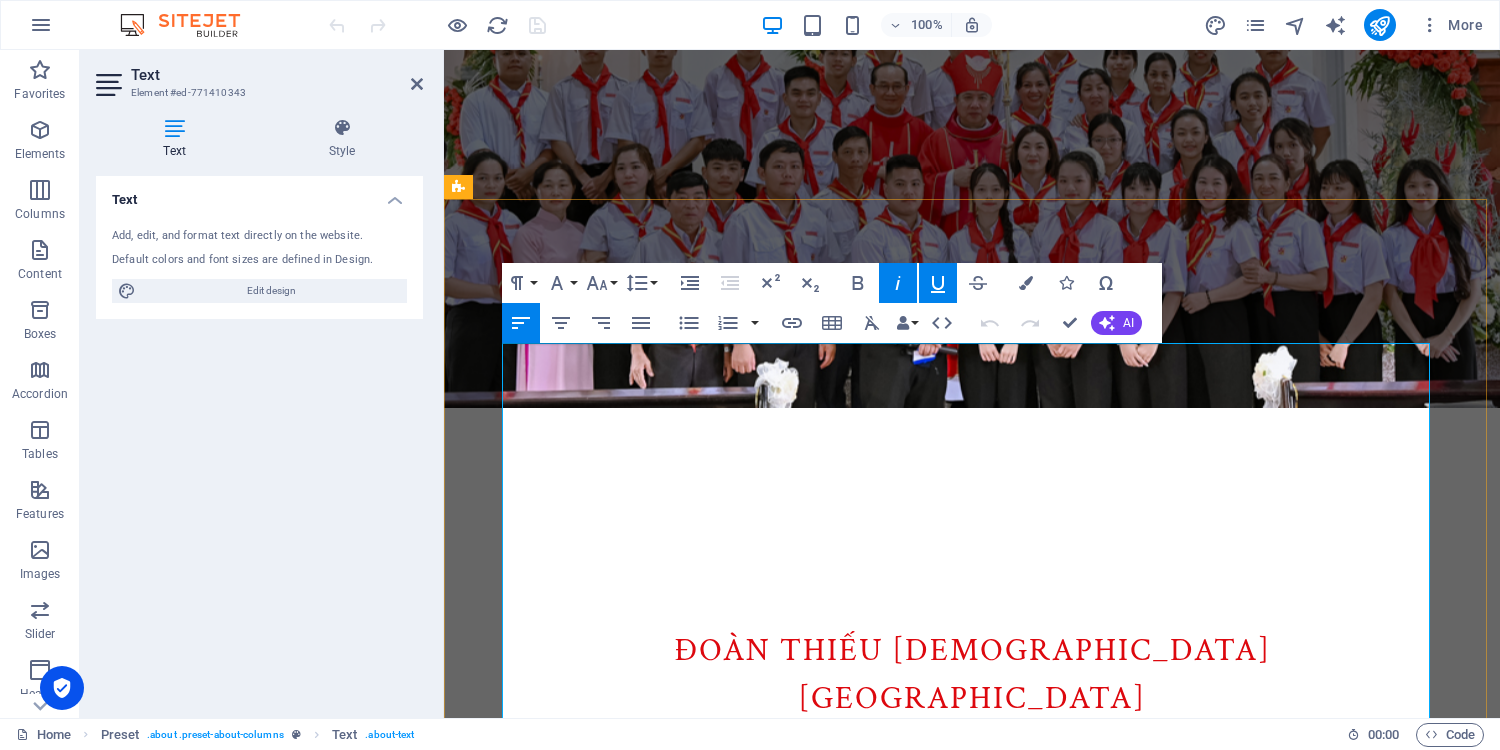 click on "Nhắc nhở và tạo điều kiện cho các em [MEDICAL_DATA] dự  Thánh Lễ [DEMOGRAPHIC_DATA] Nhật  và các giờ học giáo lý đúng giờ, đầy đủ." at bounding box center [1220, 766] 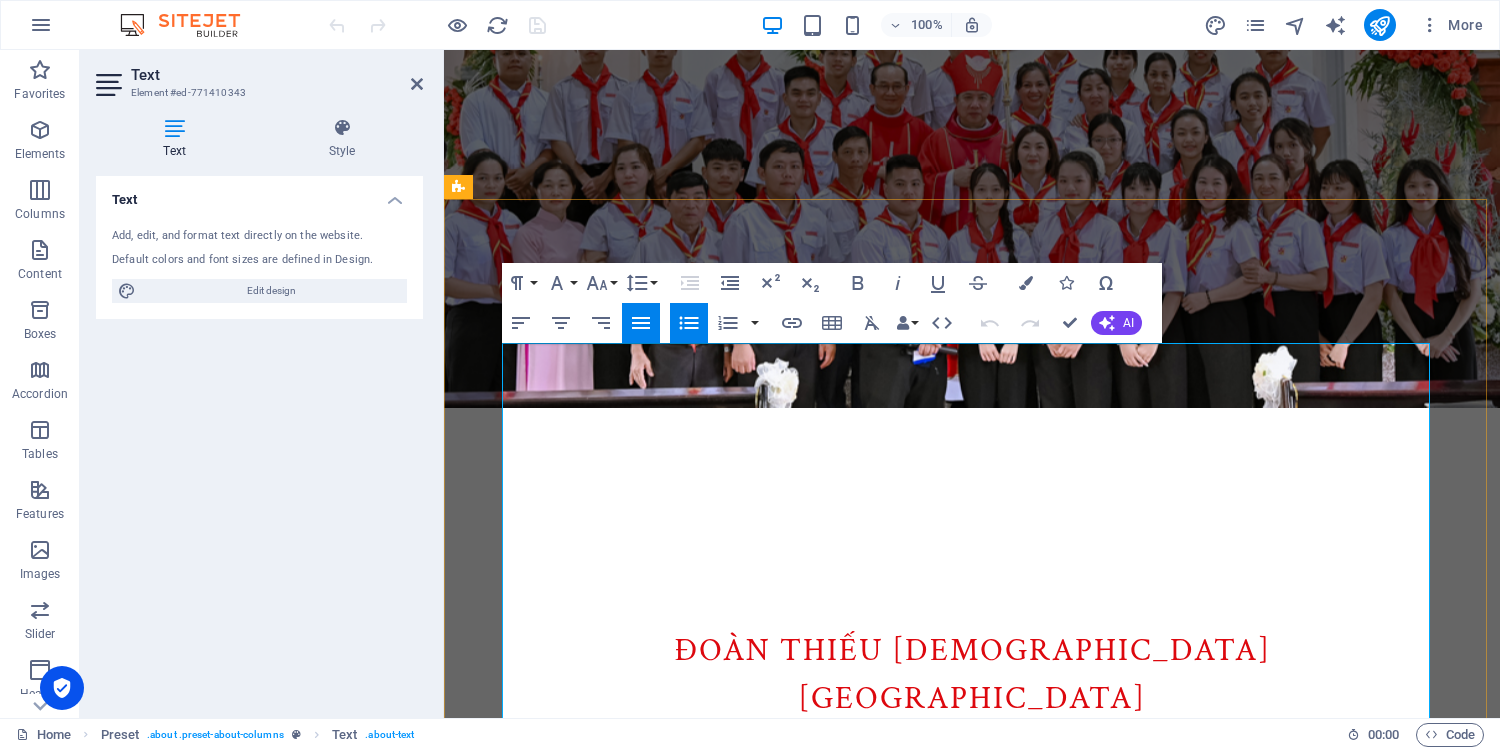 click on "Nhắc nhở và tạo điều kiện cho các em [MEDICAL_DATA] dự  Thánh Lễ [DEMOGRAPHIC_DATA] Nhật  và các giờ học giáo lý đúng giờ, đầy đủ." at bounding box center (1220, 766) 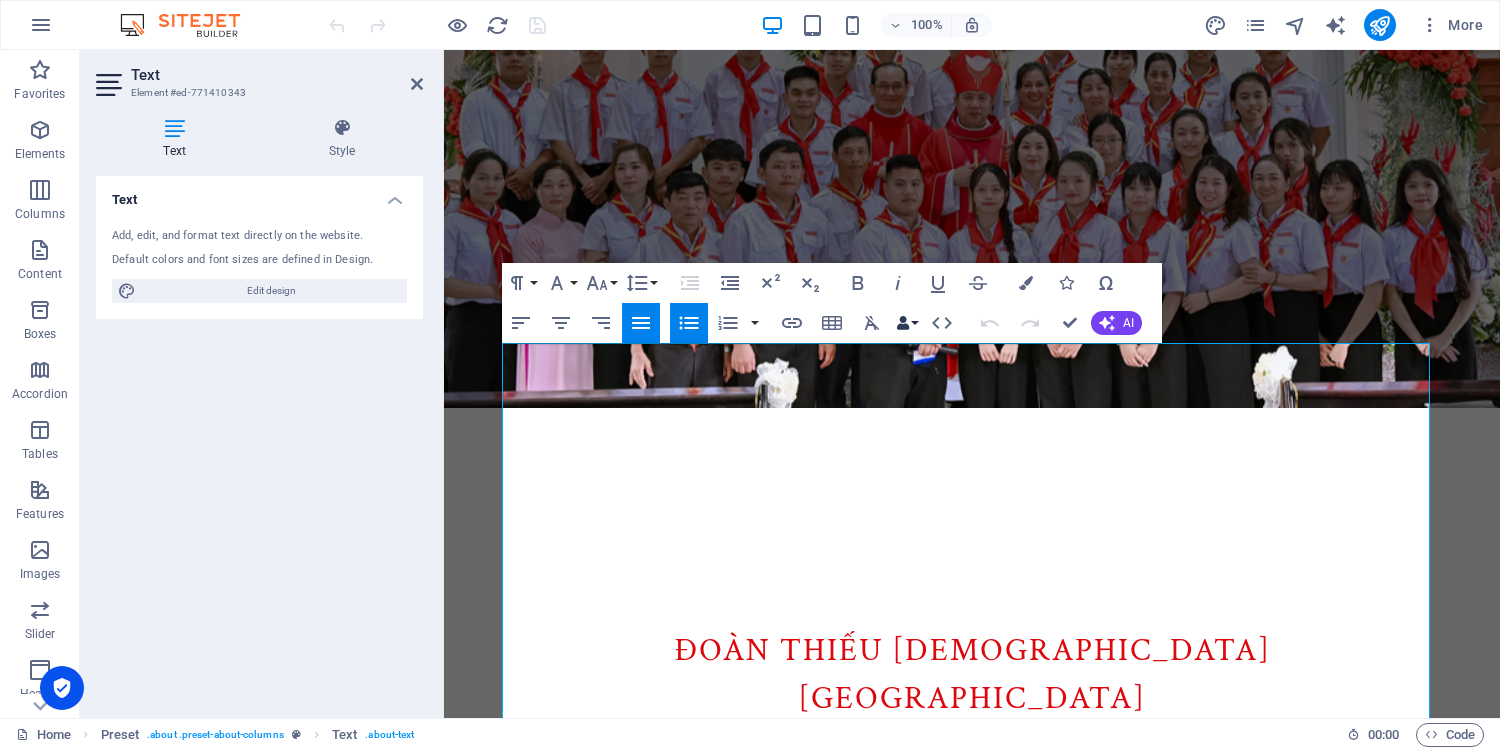 click on "Data Bindings" at bounding box center [907, 323] 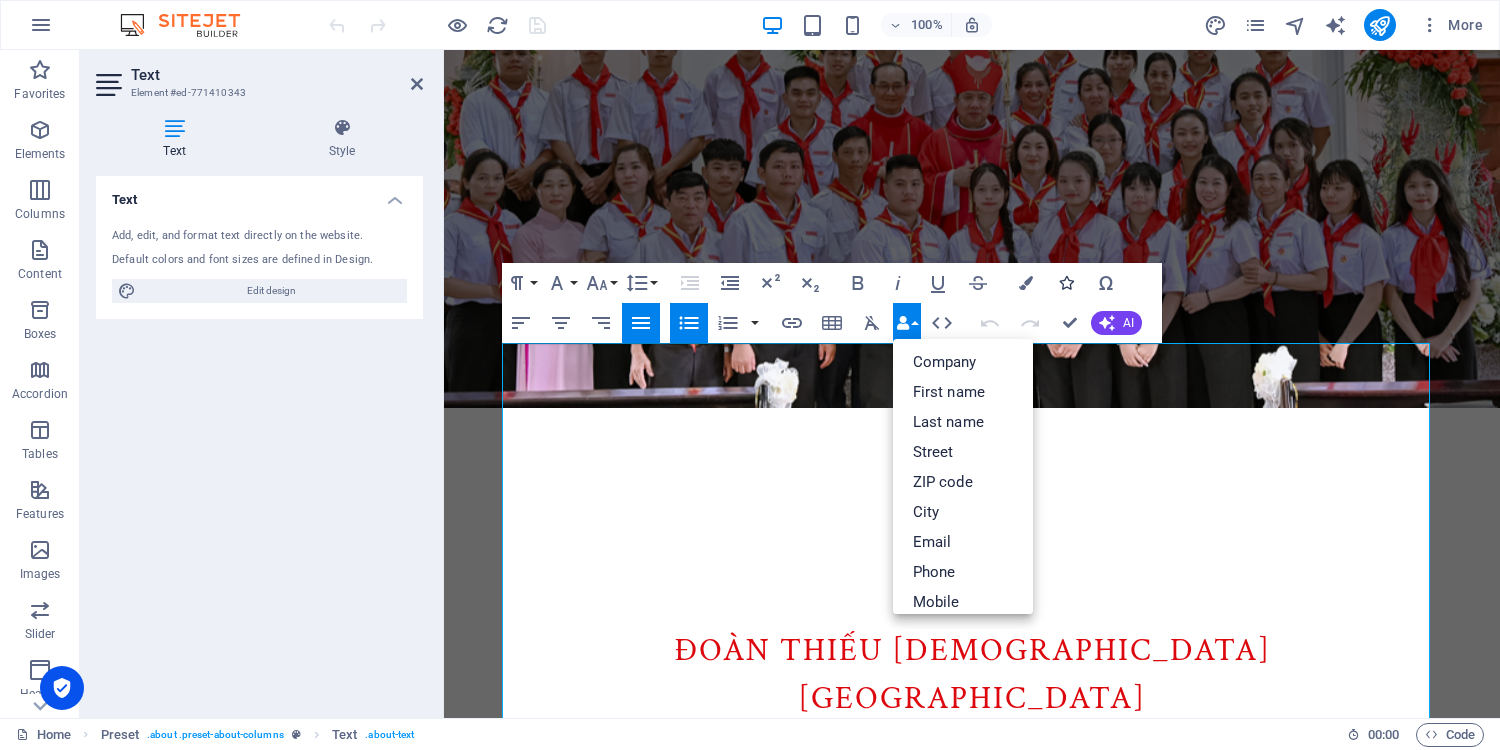 click at bounding box center [1066, 283] 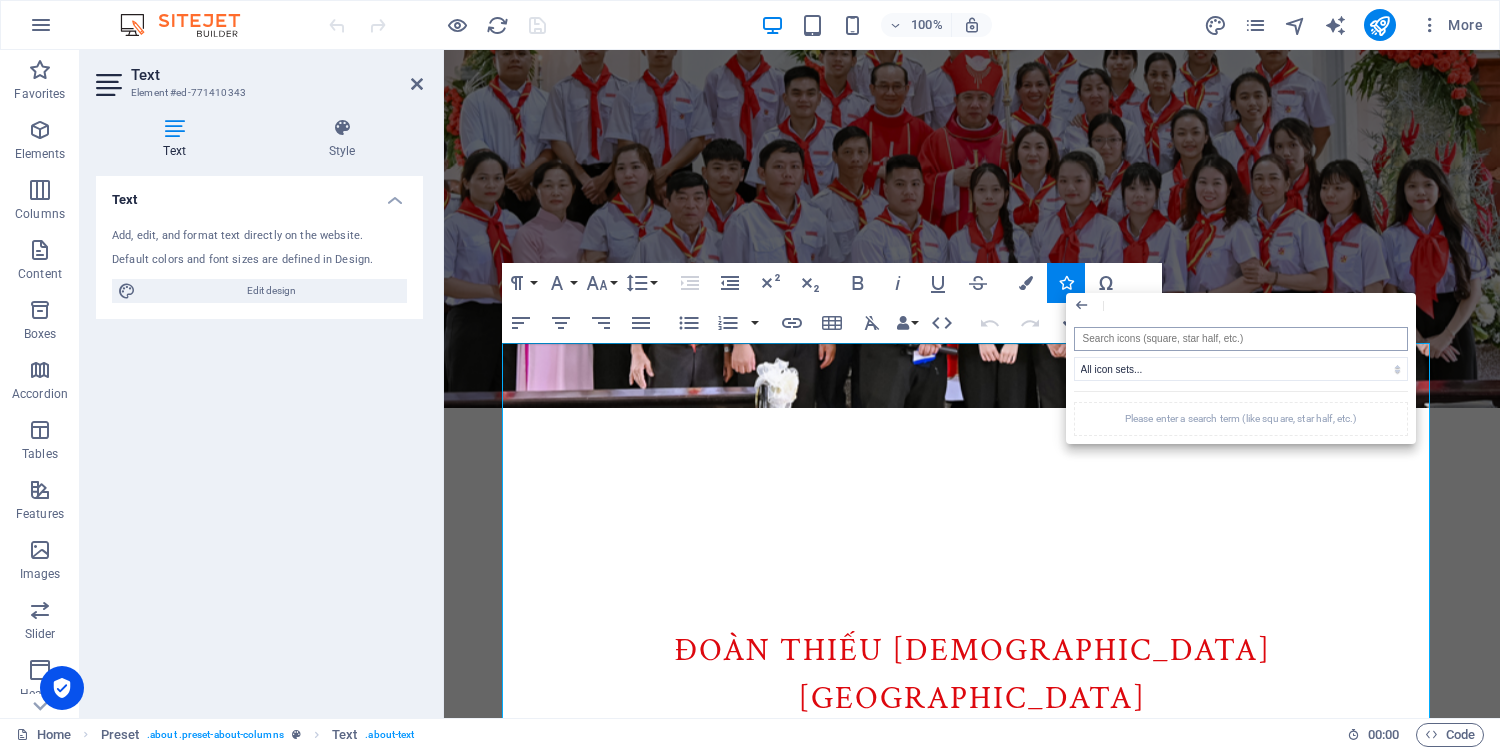 click at bounding box center (1241, 339) 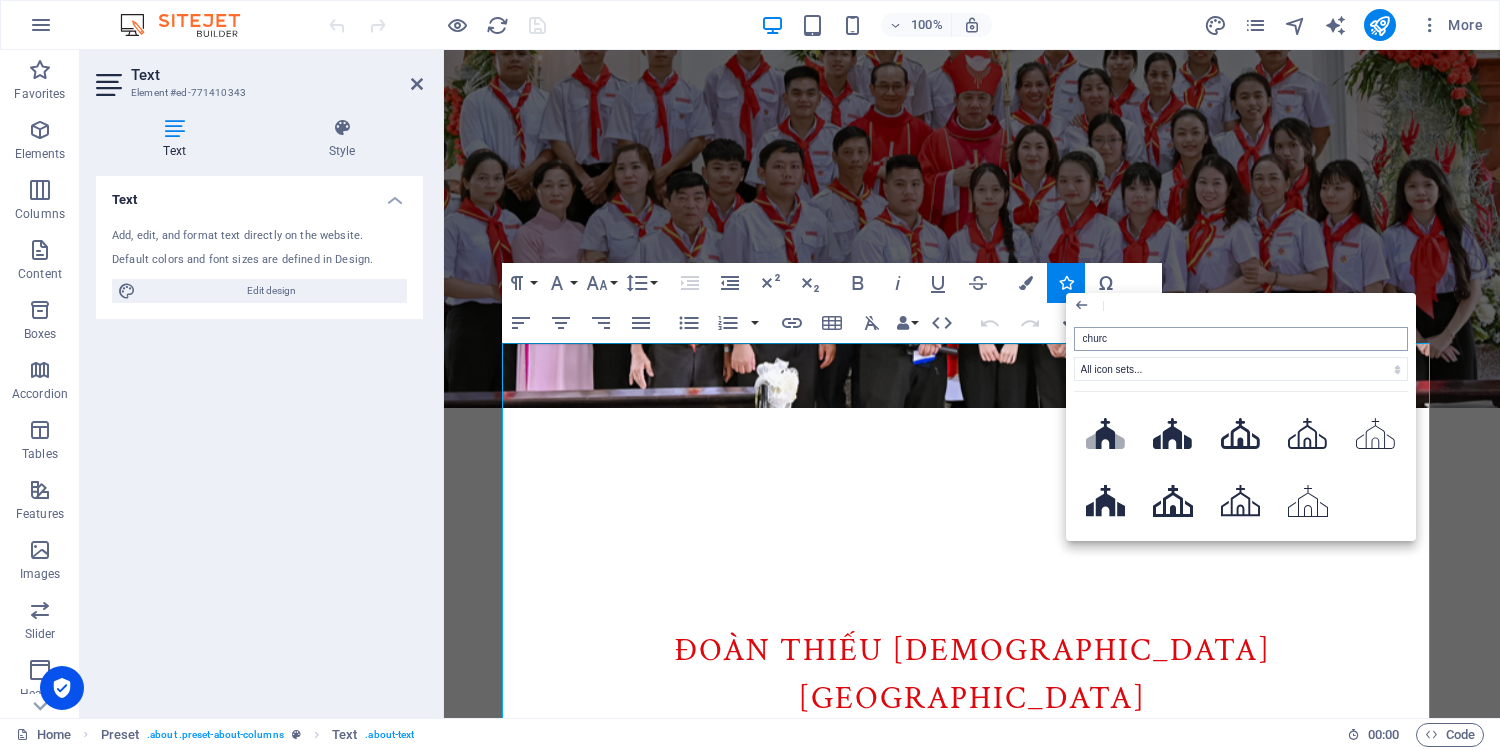 type on "church" 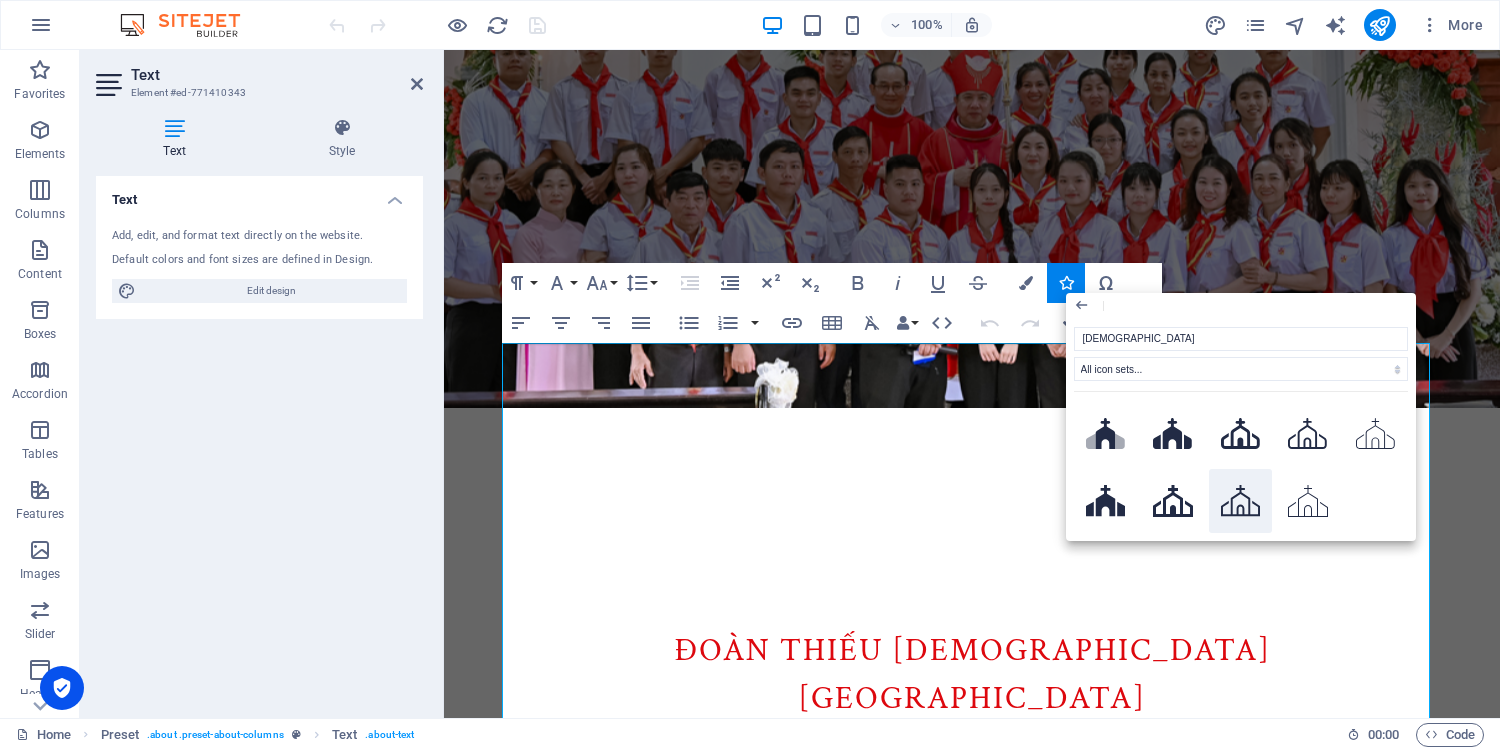 click 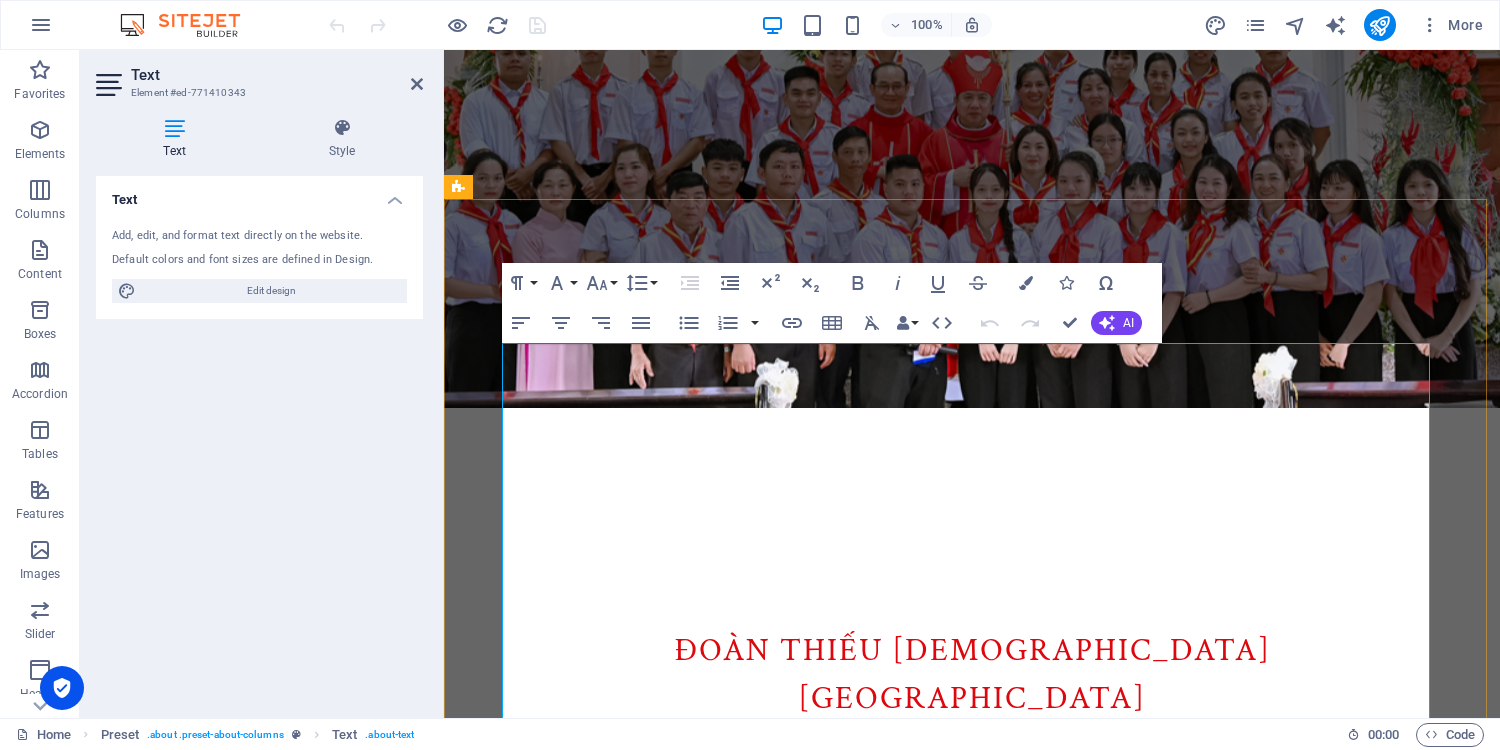 click 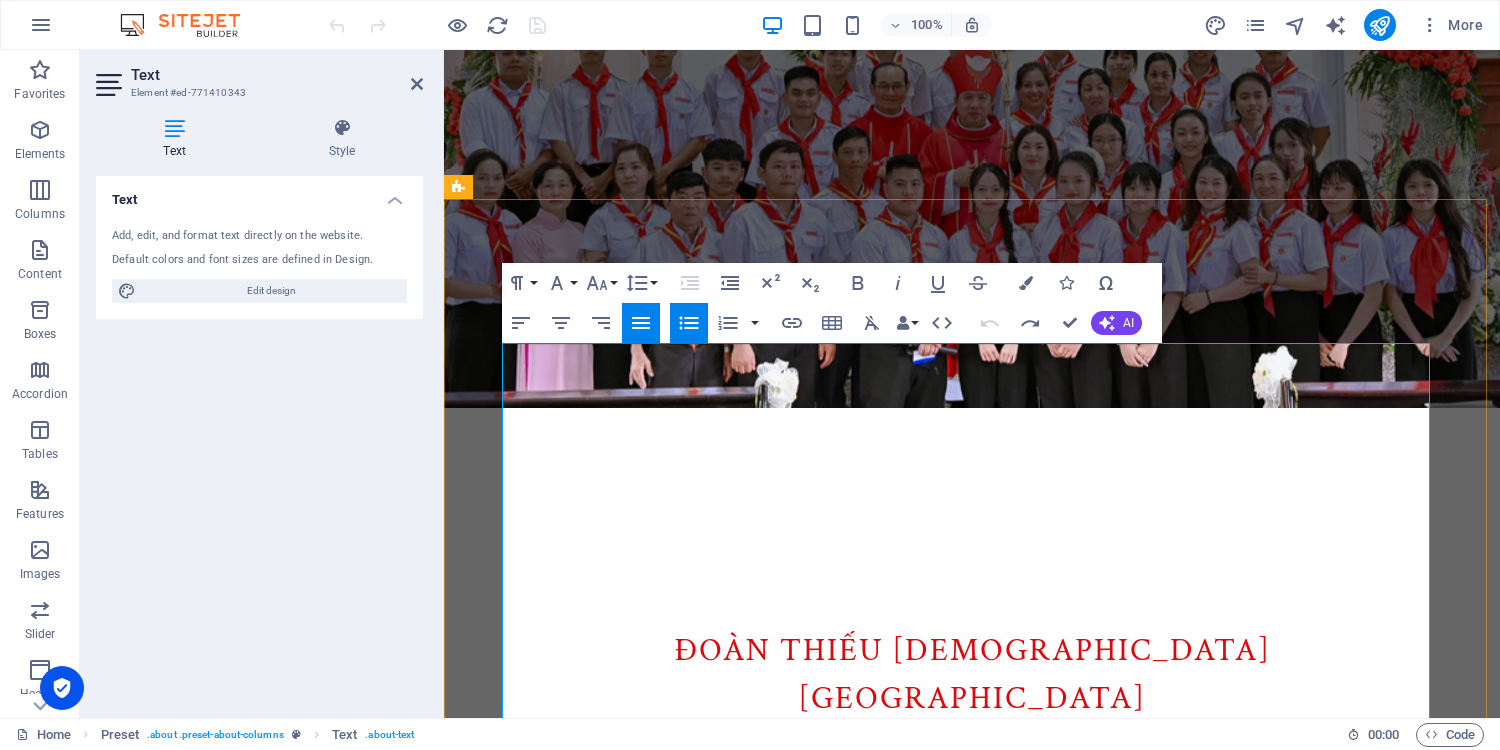 click 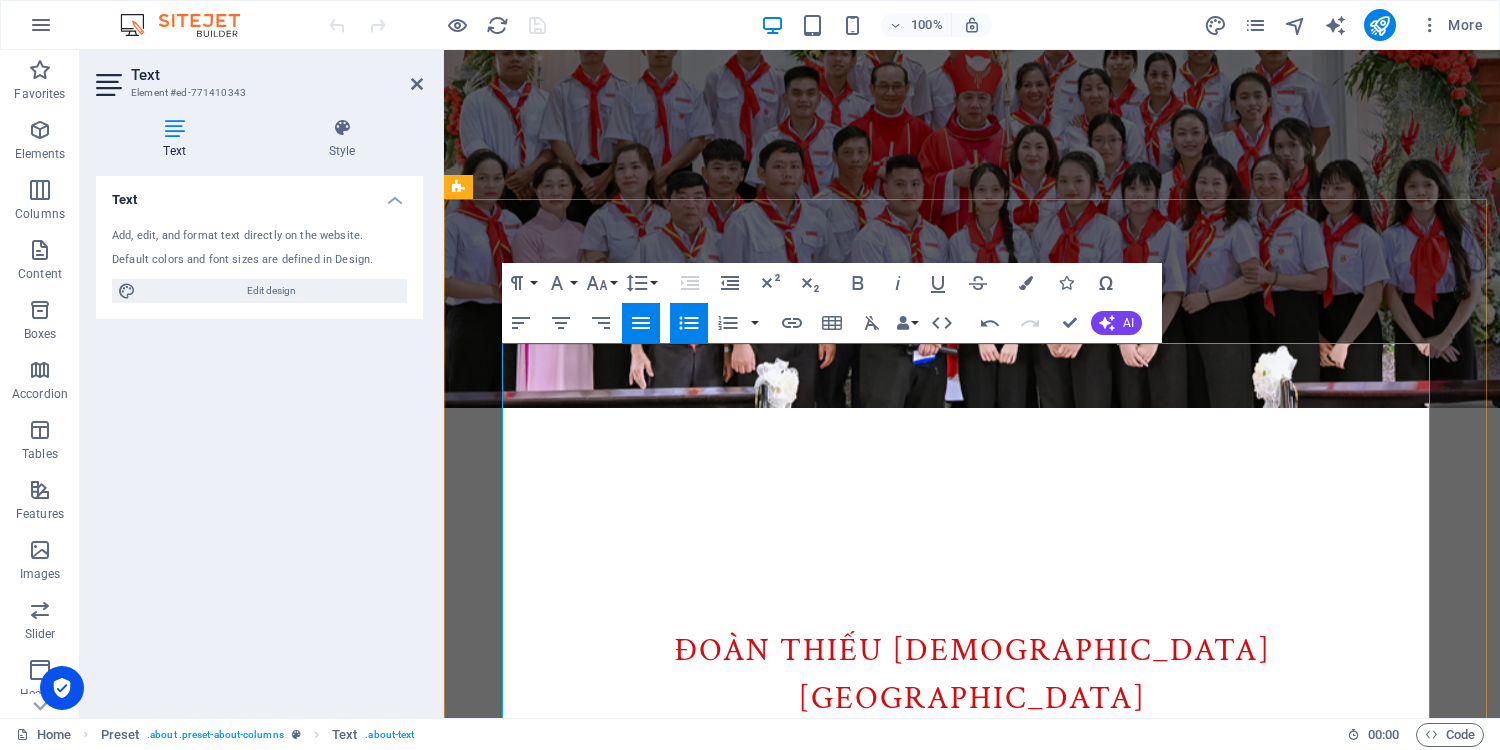 click on "Thánh Lễ [DEMOGRAPHIC_DATA] Nhật" at bounding box center [1142, 747] 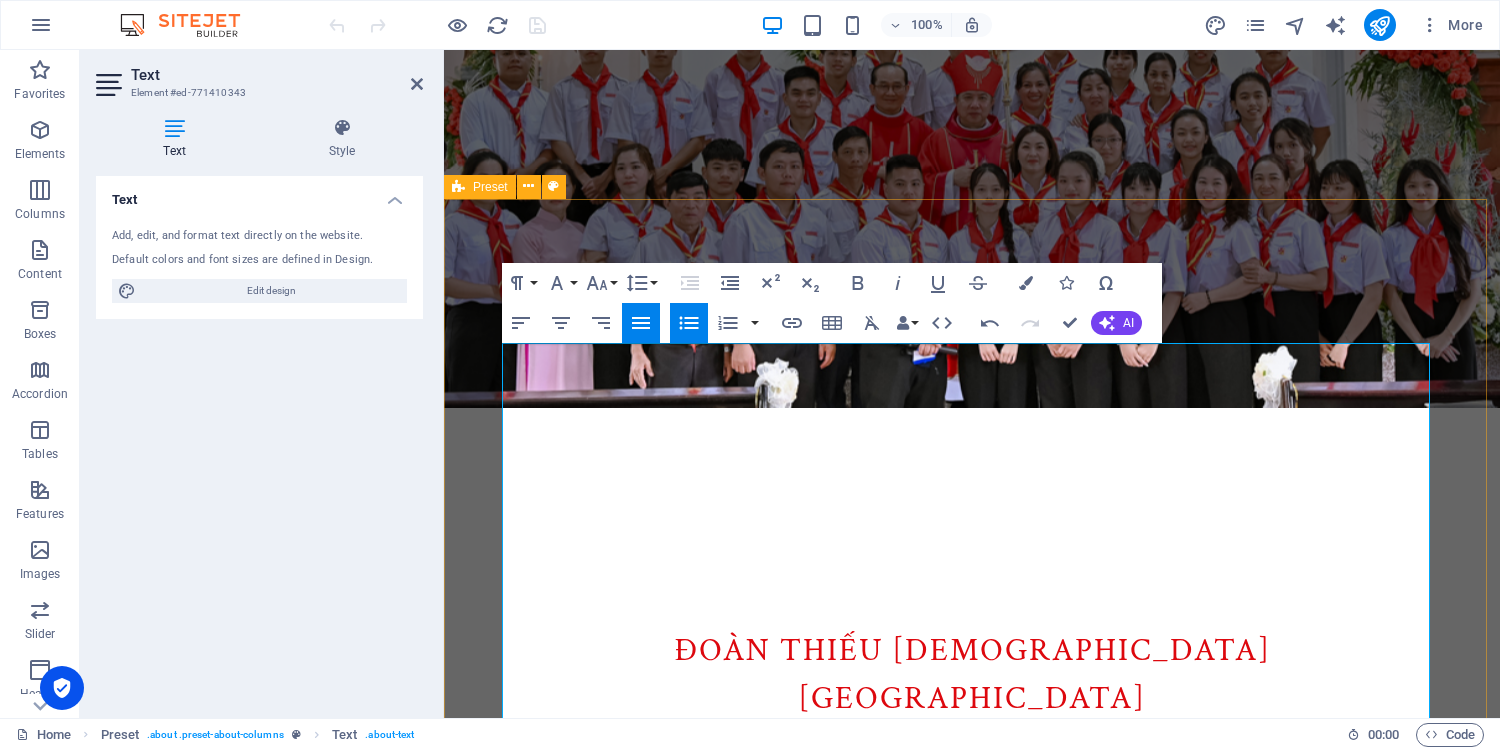 click on "ĐOÀN THIẾU NHI Giáo xứ Kim Châu GỬI QUÝ PHỤ HUYNH:  “HÃY CÙNG NHAU GIỮ LỬA ĐỨC TIN CHO CON EM CHÚNG TA ” Kính thưa quý phụ huynh thân mến, Chúng con - những Giáo lý viên của  Đoàn Thiếu nhi Thánh Thể Giáo xứ Kim Châu  - xin được gửi đến quý phụ huynh lời chào trân trọng và lời cầu chúc bình an trong tình yêu của Thiên Chúa và Mẹ Maria. Với lòng yêu mến và trách nhiệm trong sứ vụ giáo dục đức tin, chúng con hằng tuần vẫn đang đồng hành cùng các em thiếu nhi qua các giờ học giáo lý, các buổi cử hành Thánh Lễ, sinh hoạt Đoàn, cũng như những chương trình đặc biệt trong năm phụng vụ. Tuy nhiên, chúng con luôn ý thức rằng:  việc giữ lửa đức tin không chỉ là trách nhiệm của giáo lý viên, mà còn cần sự đồng hành thiết thực và liên lỉ từ chính gia đình , bằng việc:   Thánh Lễ Chúa Nhật" at bounding box center [972, 1127] 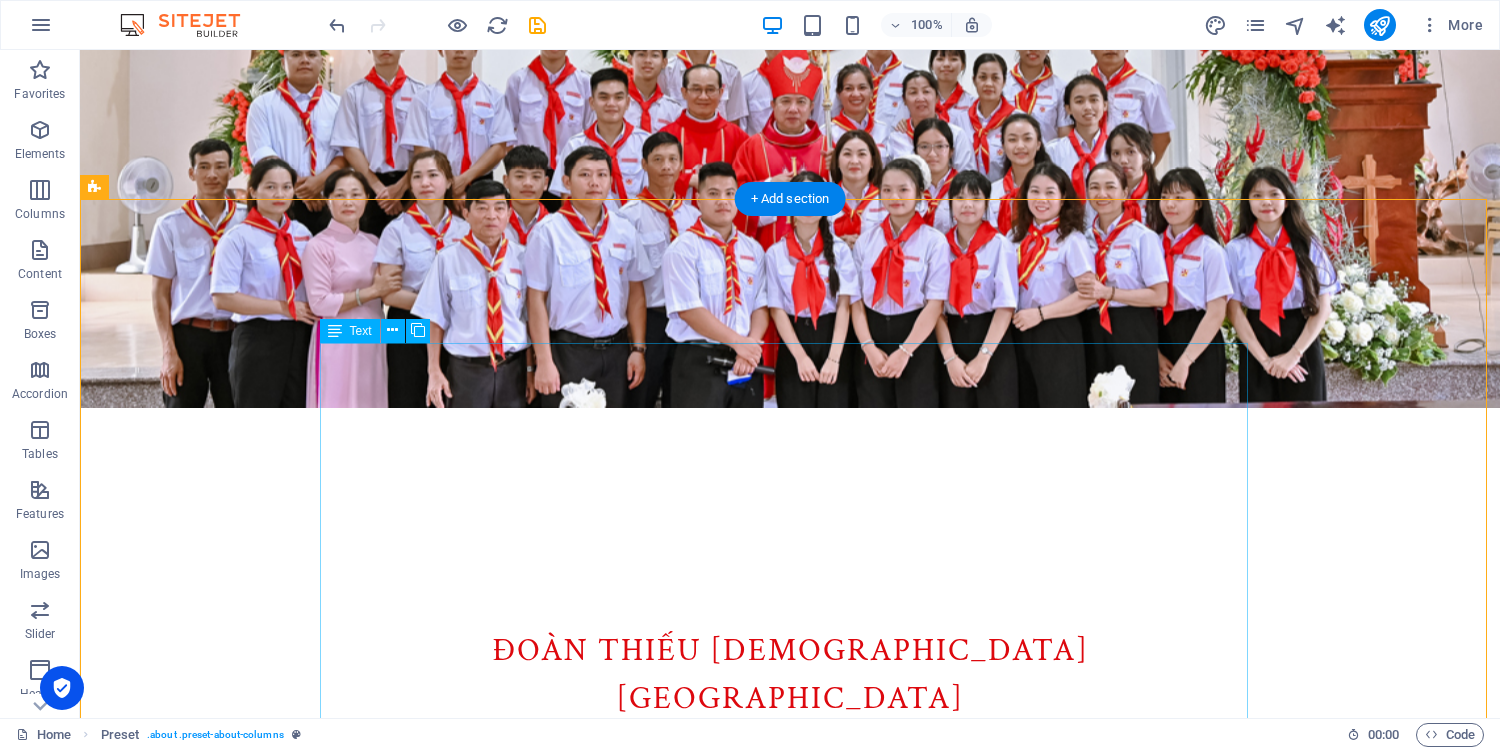 click on "GỬI QUÝ PHỤ HUYNH:  “HÃY CÙNG NHAU GIỮ LỬA ĐỨC TIN CHO CON EM CHÚNG TA ” Kính thưa quý phụ huynh thân mến, Chúng con - những Giáo lý viên của  Đoàn Thiếu nhi Thánh Thể Giáo xứ Kim Châu  - xin được gửi đến quý phụ huynh lời chào trân trọng và lời cầu chúc bình an trong tình yêu của Thiên Chúa và Mẹ Maria. Với lòng yêu mến và trách nhiệm trong sứ vụ giáo dục đức tin, chúng con hằng tuần vẫn đang đồng hành cùng các em thiếu nhi qua các giờ học giáo lý, các buổi cử hành Thánh Lễ, sinh hoạt Đoàn, cũng như những chương trình đặc biệt trong năm phụng vụ. Tuy nhiên, chúng con luôn ý thức rằng:  việc giữ lửa đức tin không chỉ là trách nhiệm của giáo lý viên, mà còn cần sự đồng hành thiết thực và liên lỉ từ chính gia đình chúng ta cần đồng lòng - cùng thắp và giữ ngọn lửa đức tin cho các em" at bounding box center [790, 1163] 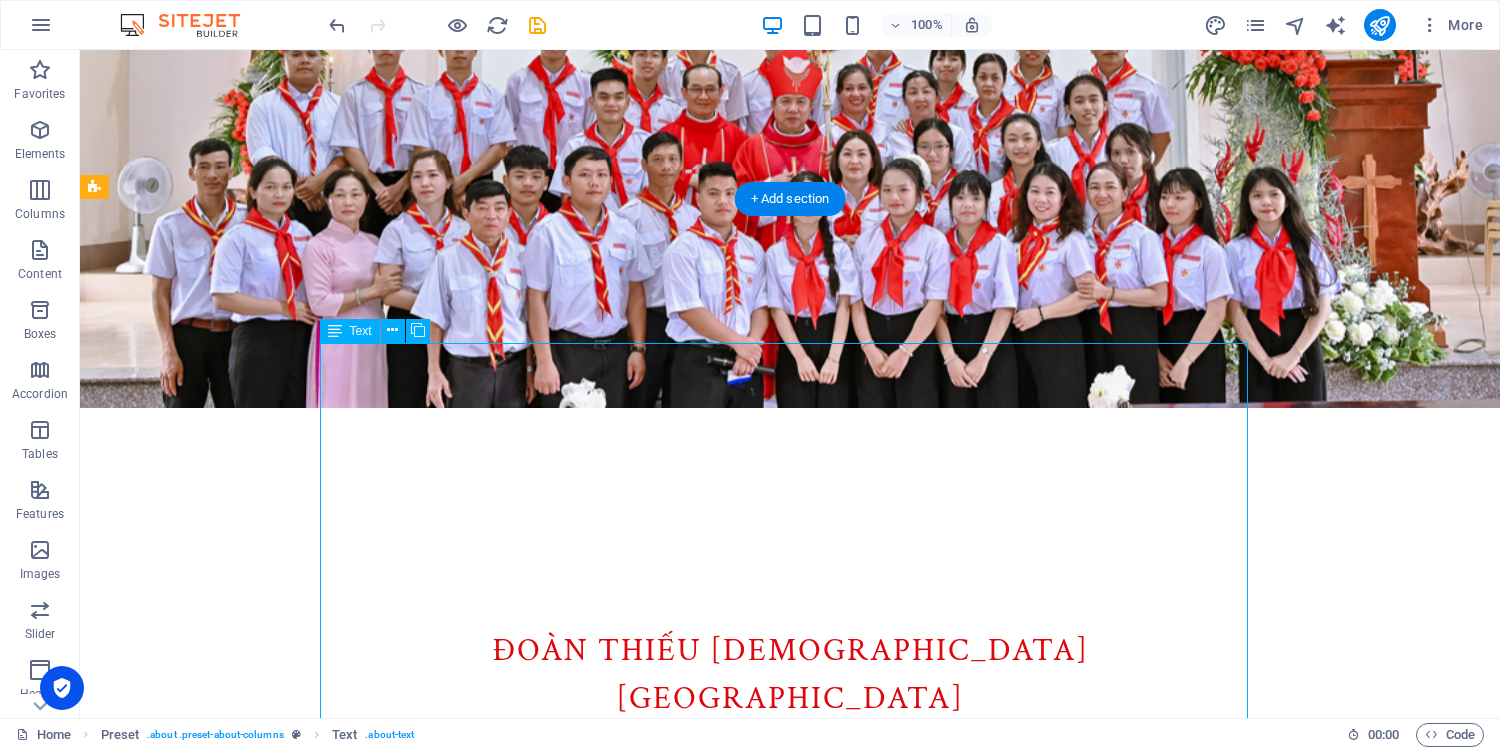 click on "GỬI QUÝ PHỤ HUYNH:  “HÃY CÙNG NHAU GIỮ LỬA ĐỨC TIN CHO CON EM CHÚNG TA ” Kính thưa quý phụ huynh thân mến, Chúng con - những Giáo lý viên của  Đoàn Thiếu nhi Thánh Thể Giáo xứ Kim Châu  - xin được gửi đến quý phụ huynh lời chào trân trọng và lời cầu chúc bình an trong tình yêu của Thiên Chúa và Mẹ Maria. Với lòng yêu mến và trách nhiệm trong sứ vụ giáo dục đức tin, chúng con hằng tuần vẫn đang đồng hành cùng các em thiếu nhi qua các giờ học giáo lý, các buổi cử hành Thánh Lễ, sinh hoạt Đoàn, cũng như những chương trình đặc biệt trong năm phụng vụ. Tuy nhiên, chúng con luôn ý thức rằng:  việc giữ lửa đức tin không chỉ là trách nhiệm của giáo lý viên, mà còn cần sự đồng hành thiết thực và liên lỉ từ chính gia đình chúng ta cần đồng lòng - cùng thắp và giữ ngọn lửa đức tin cho các em" at bounding box center [790, 1163] 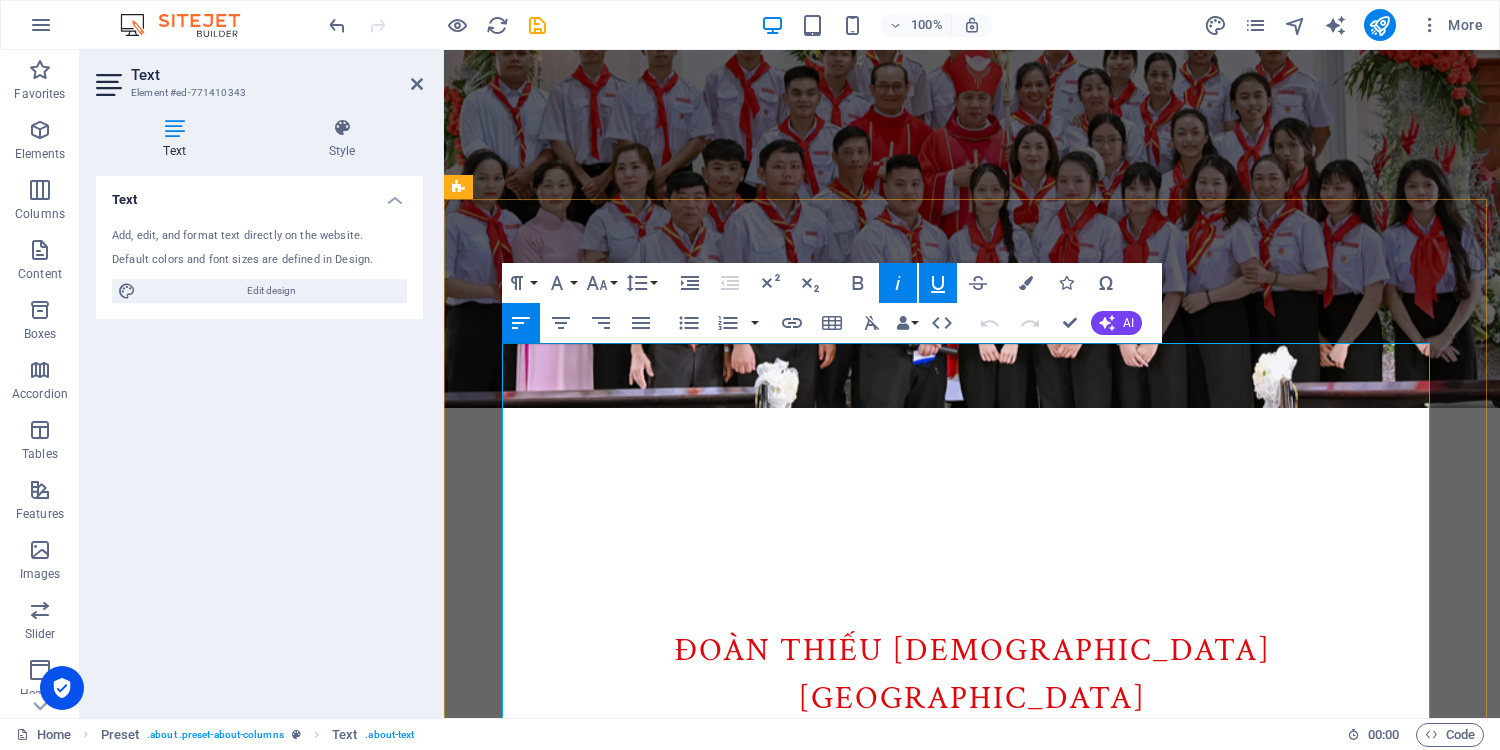 click on "Thánh Lễ [DEMOGRAPHIC_DATA] Nhật" at bounding box center (1142, 747) 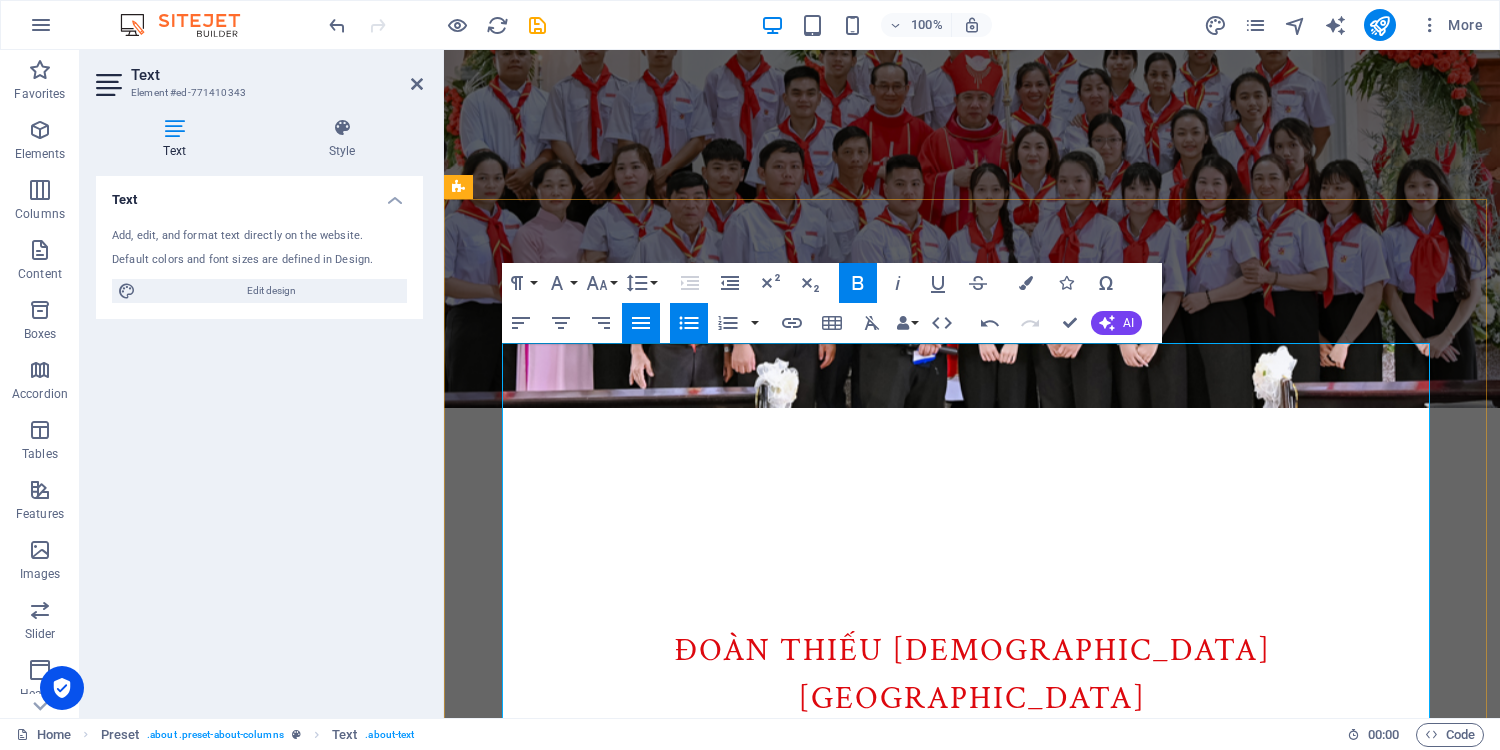 type 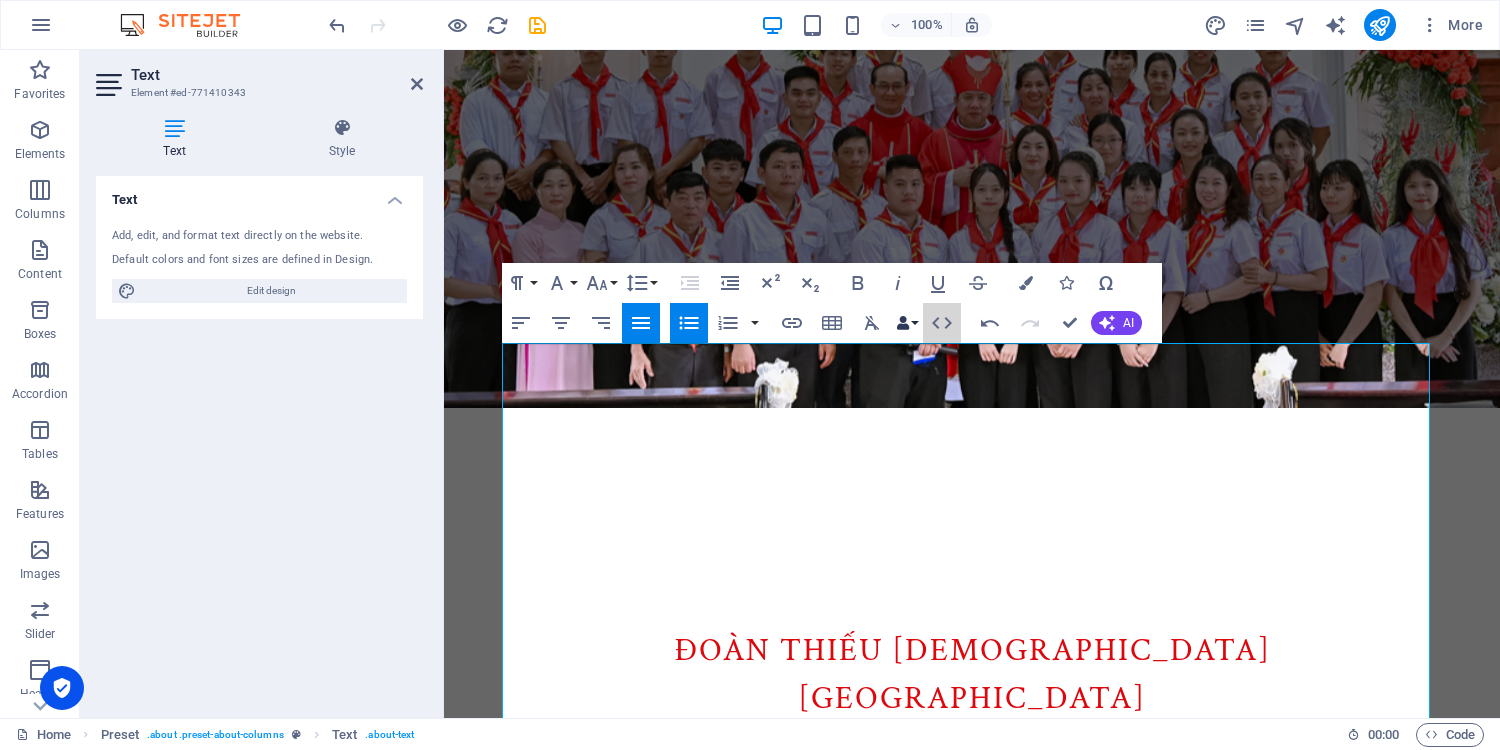 click on "Insert Link Insert Table Clear Formatting Data Bindings Company First name Last name Street ZIP code City Email Phone Mobile Fax Custom field 1 Custom field 2 Custom field 3 Custom field 4 Custom field 5 Custom field 6 HTML" at bounding box center (867, 323) 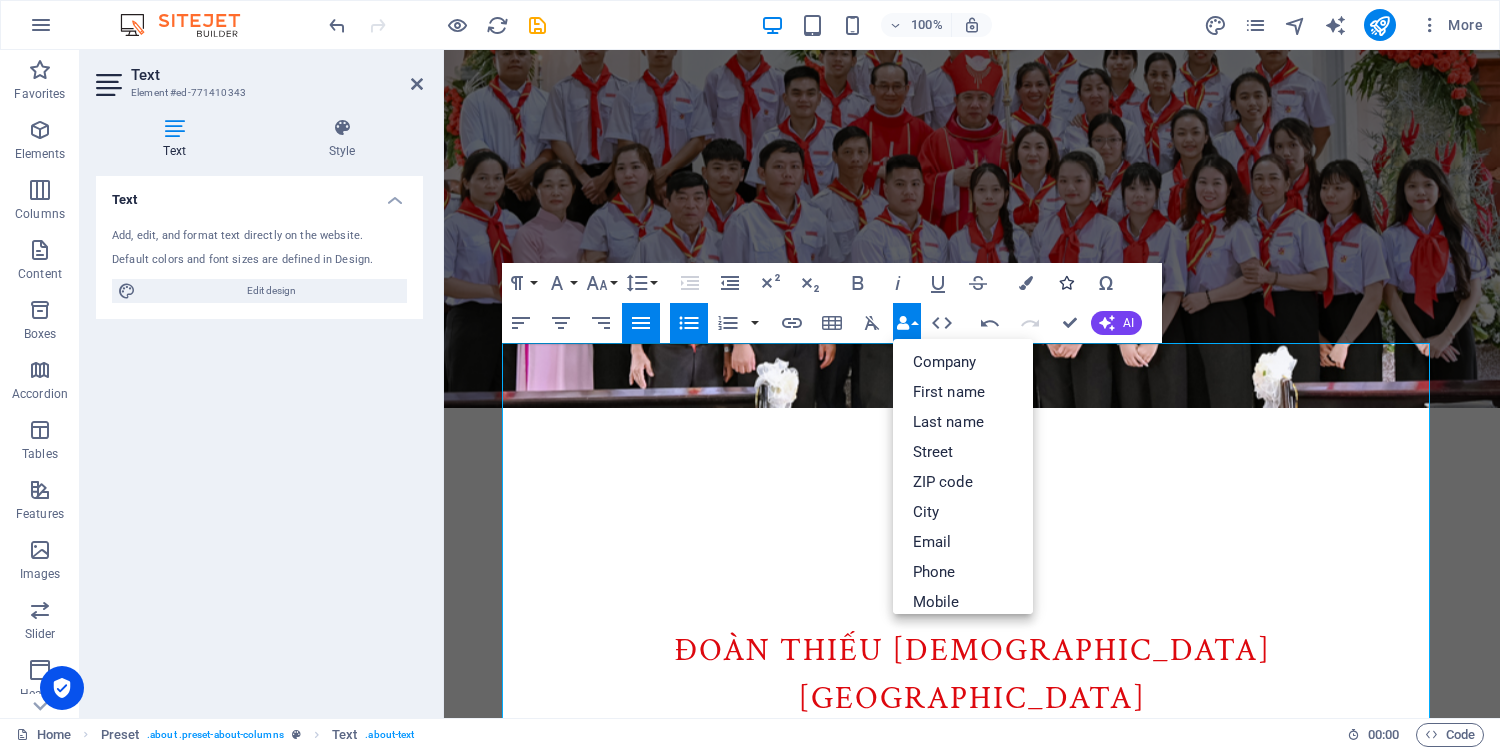 click at bounding box center (1066, 283) 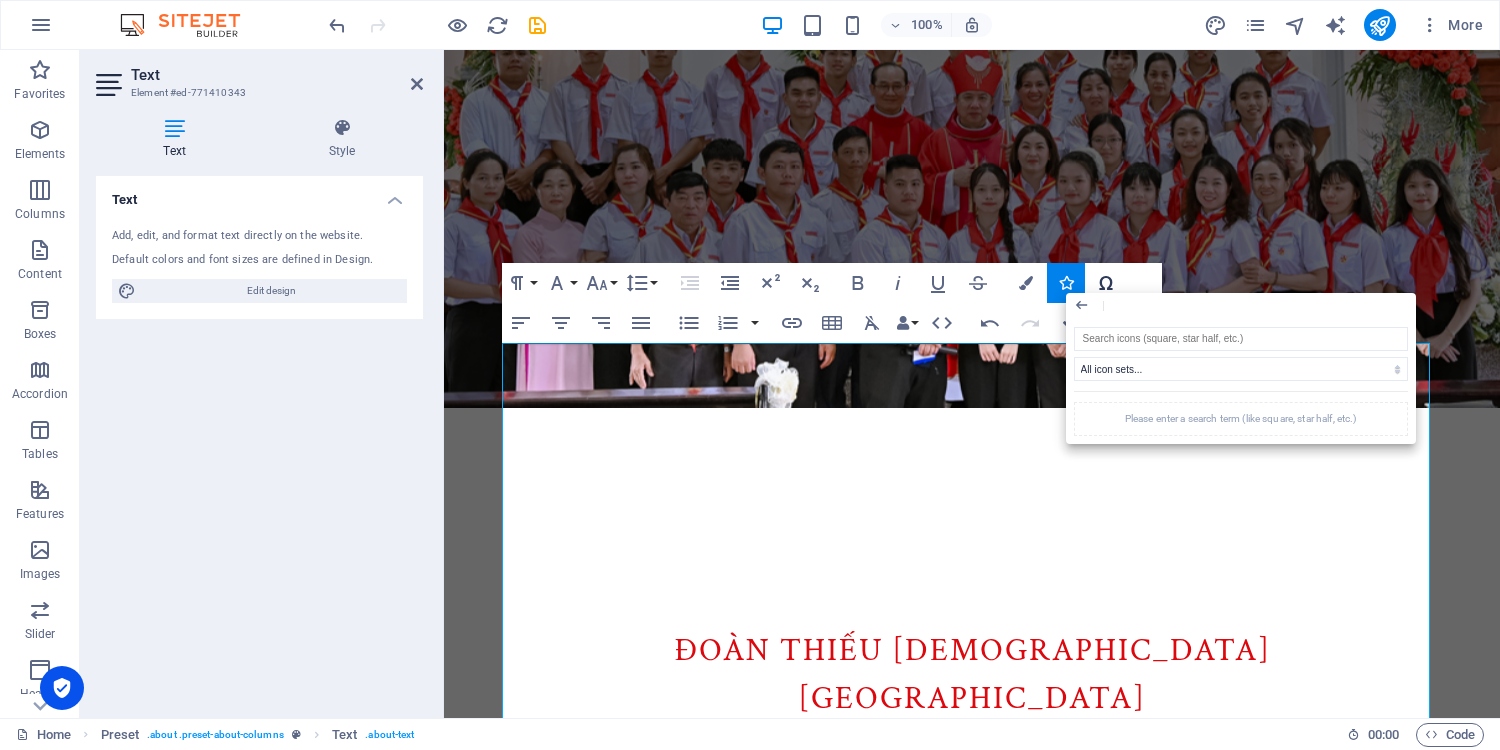 click 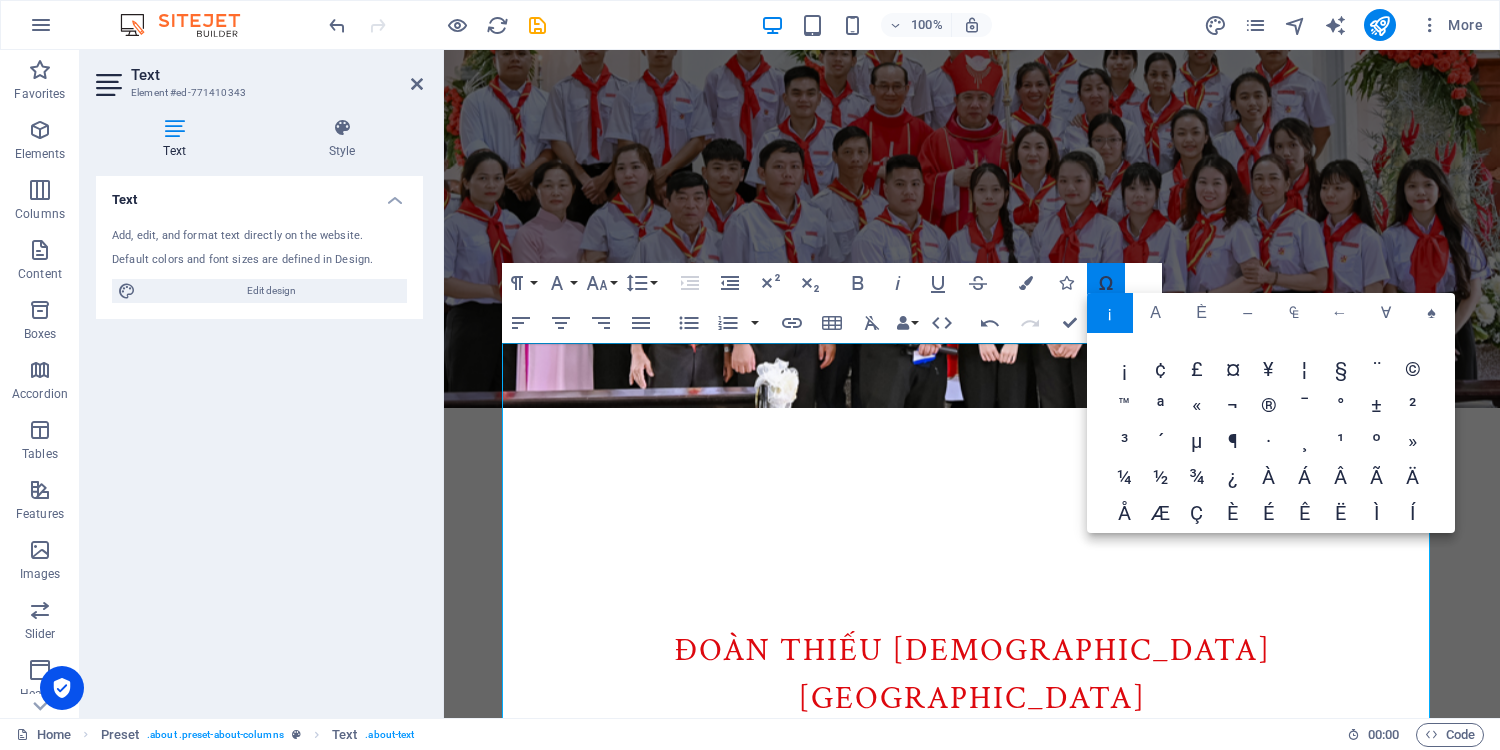 click on "Special Characters" at bounding box center (1106, 283) 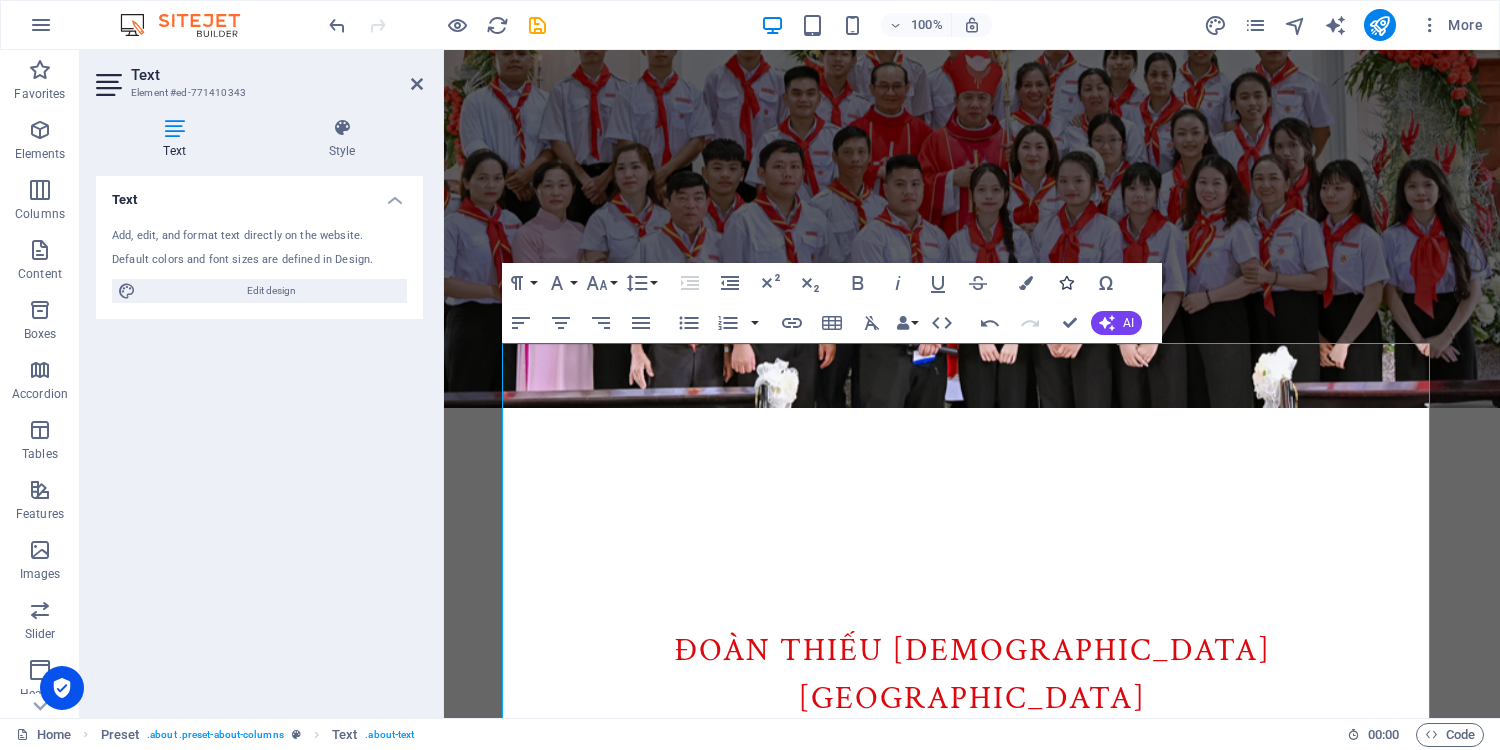 click at bounding box center [1066, 283] 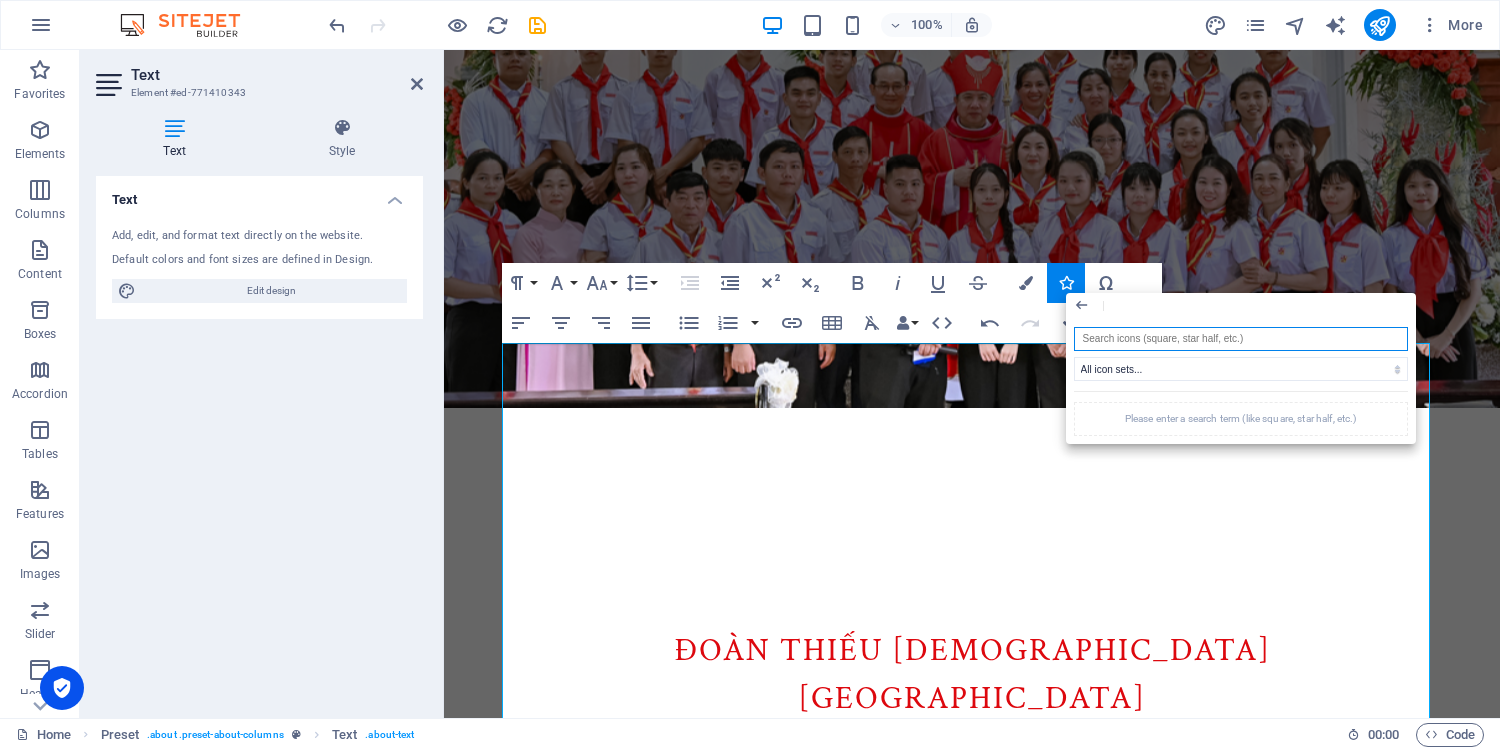click at bounding box center (1241, 339) 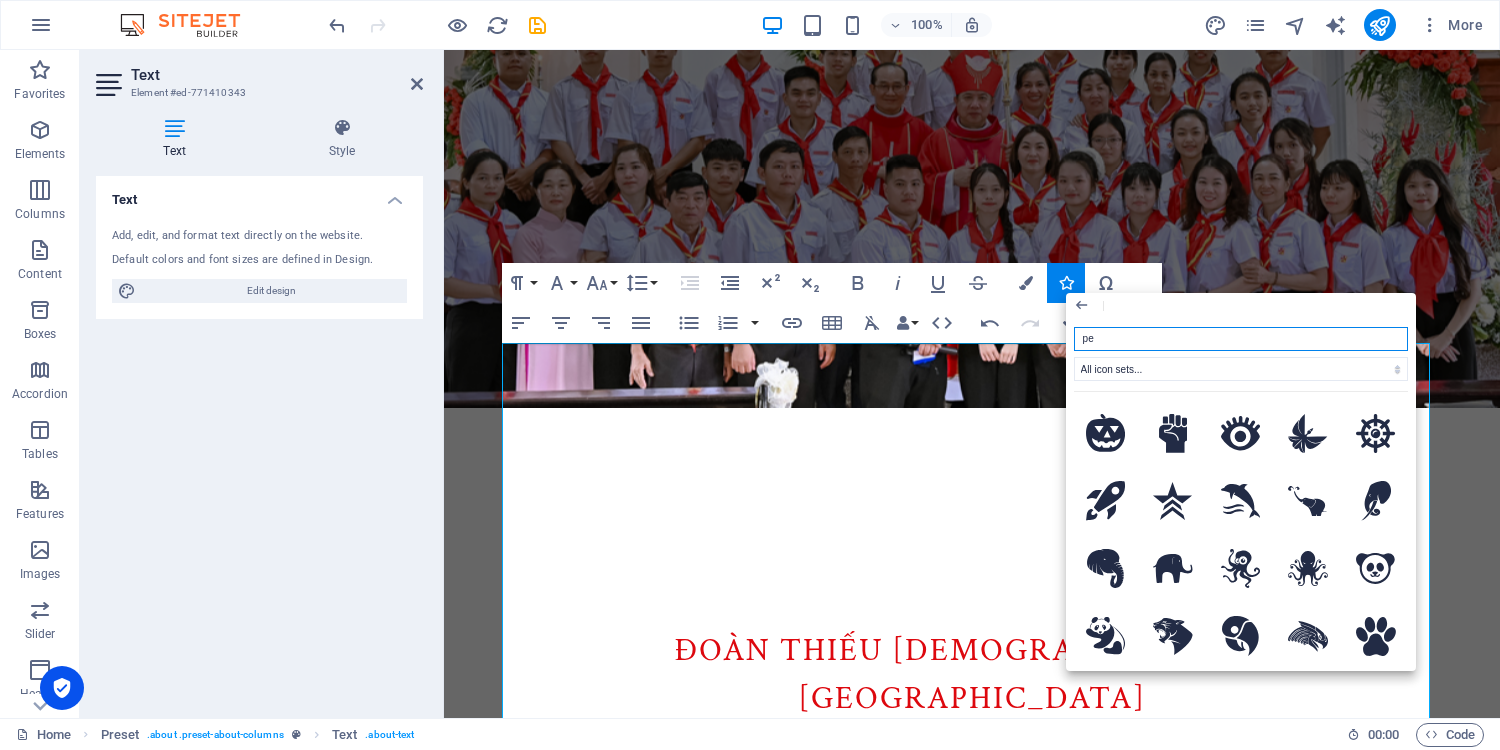 type on "peo" 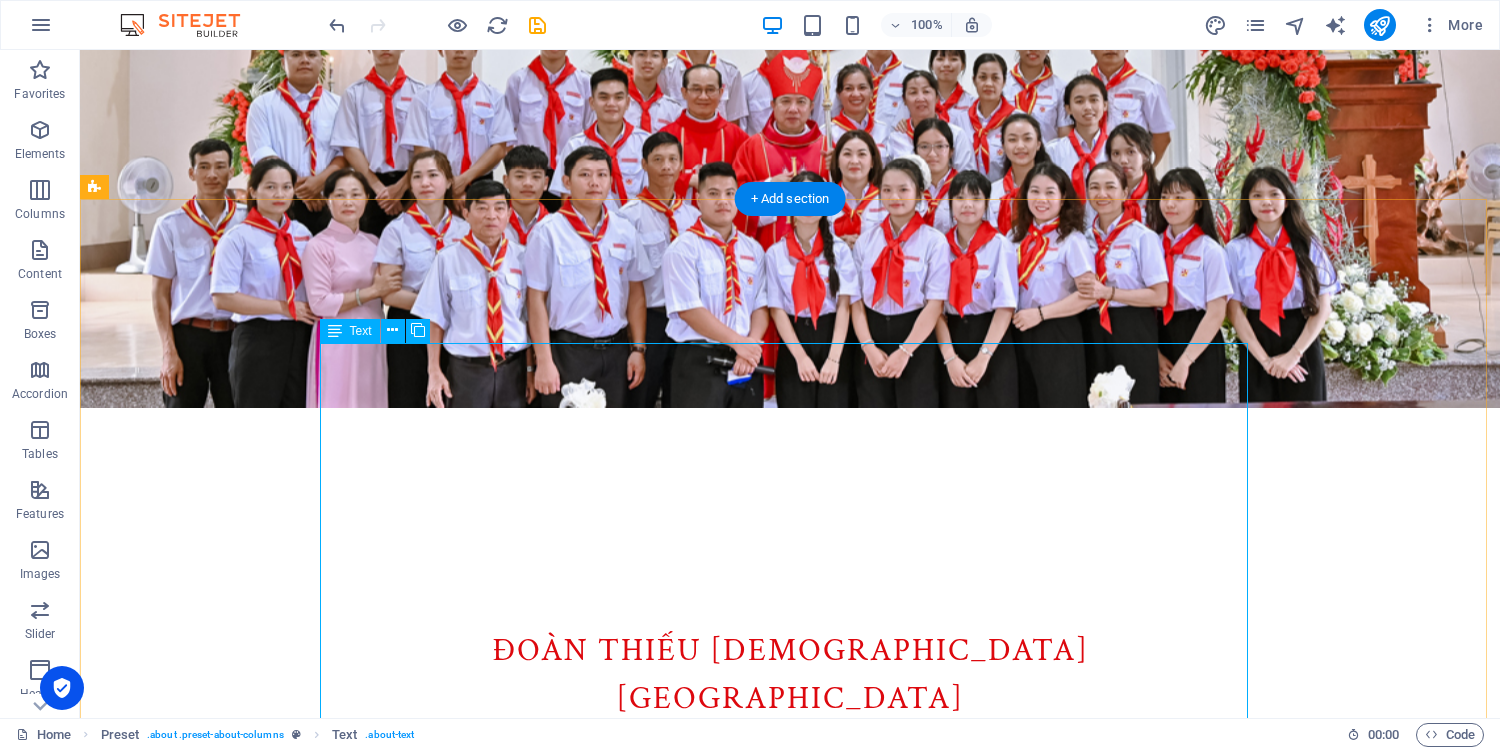 click on "GỬI QUÝ PHỤ HUYNH:  “HÃY CÙNG NHAU GIỮ LỬA ĐỨC TIN CHO CON EM CHÚNG TA ” Kính thưa quý phụ huynh thân mến, Chúng con - những Giáo lý viên của  Đoàn Thiếu nhi Thánh Thể Giáo xứ Kim Châu  - xin được gửi đến quý phụ huynh lời chào trân trọng và lời cầu chúc bình an trong tình yêu của Thiên Chúa và Mẹ Maria. Với lòng yêu mến và trách nhiệm trong sứ vụ giáo dục đức tin, chúng con hằng tuần vẫn đang đồng hành cùng các em thiếu nhi qua các giờ học giáo lý, các buổi cử hành Thánh Lễ, sinh hoạt Đoàn, cũng như những chương trình đặc biệt trong năm phụng vụ. Tuy nhiên, chúng con luôn ý thức rằng:  việc giữ lửa đức tin không chỉ là trách nhiệm của giáo lý viên, mà còn cần sự đồng hành thiết thực và liên lỉ từ chính gia đình chúng ta cần đồng lòng - cùng thắp và giữ ngọn lửa đức tin cho các em" at bounding box center (790, 992) 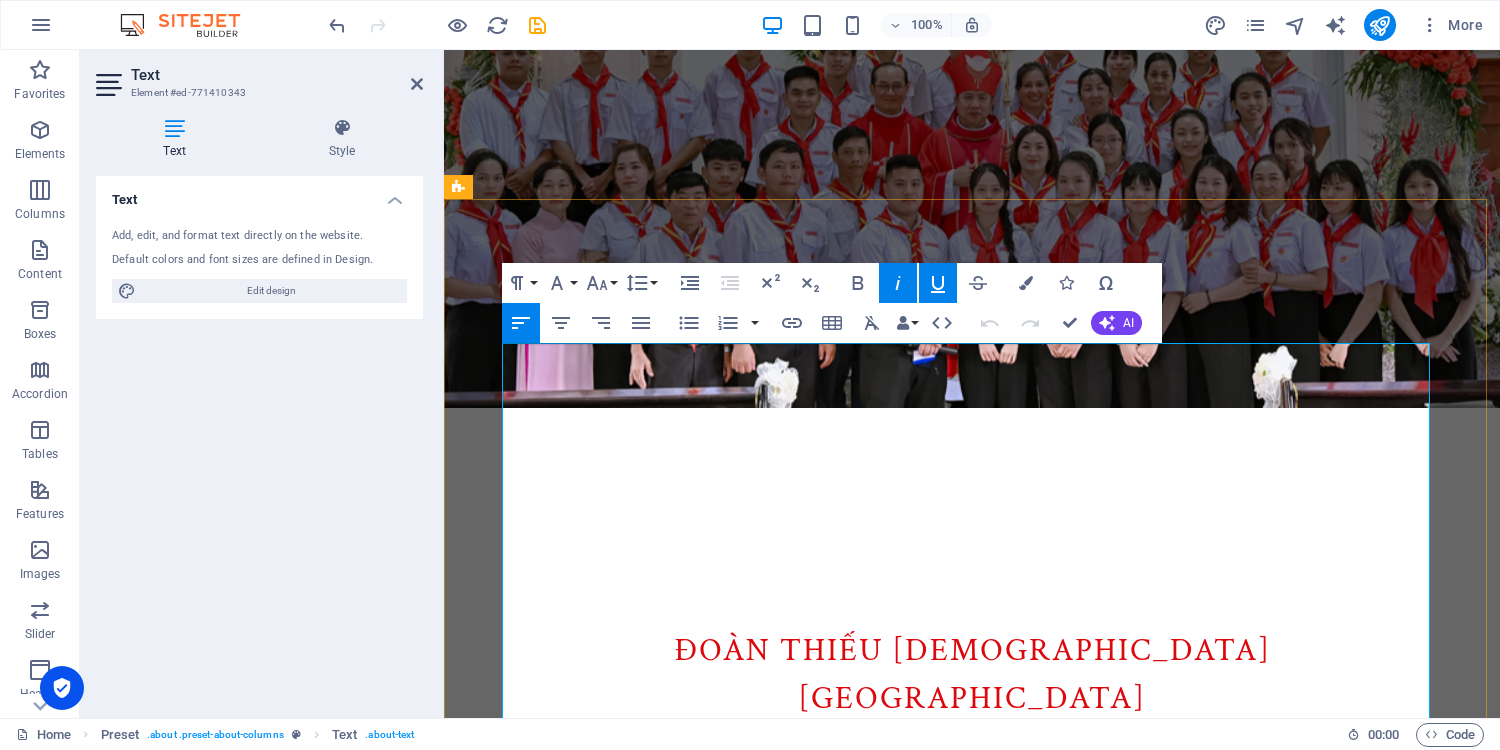 click on "“HÃY CÙNG NHAU GIỮ LỬA ĐỨC TIN CHO CON EM CHÚNG TA" at bounding box center [729, 790] 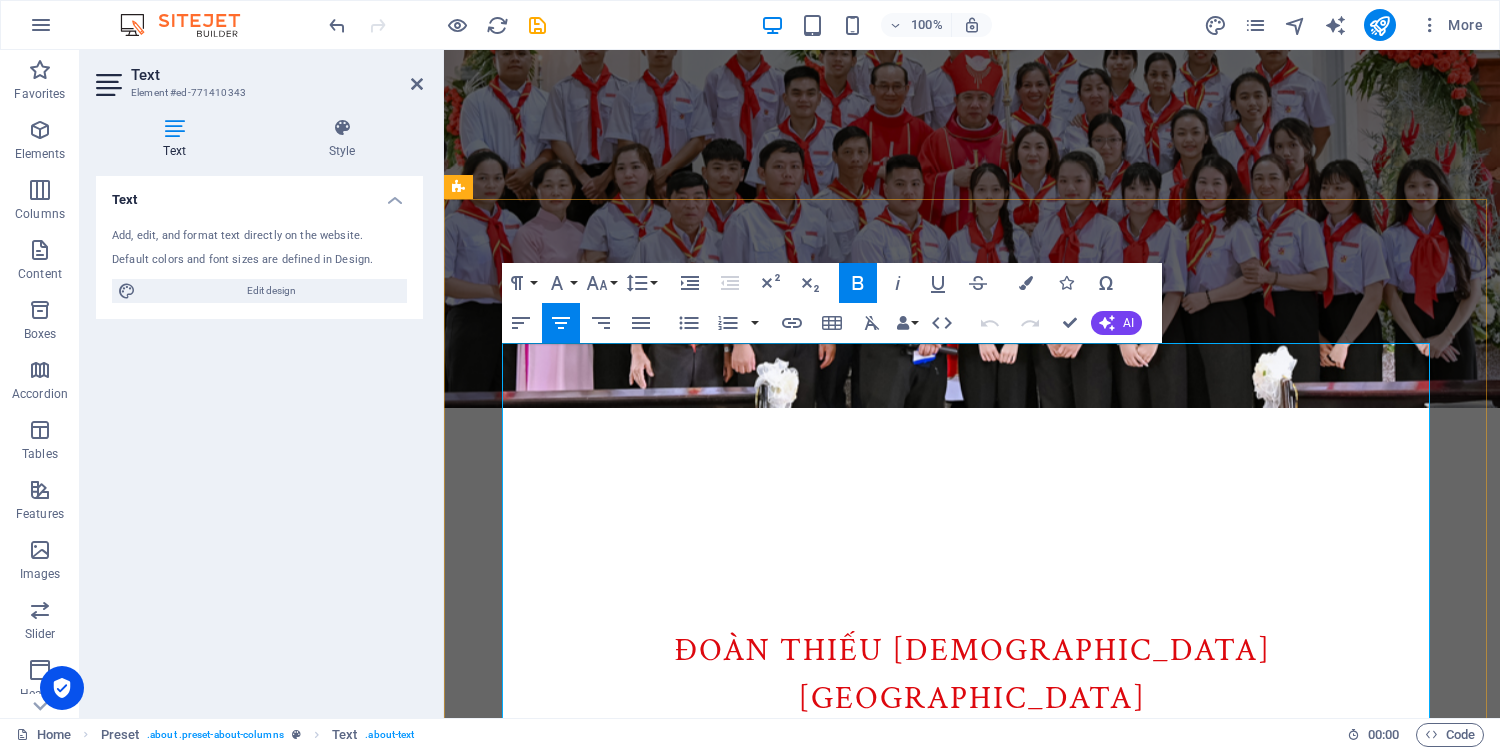 click on "“HÃY CÙNG NHAU GIỮ LỬA ĐỨC TIN CHO CON EM CHÚNG TA" at bounding box center (729, 790) 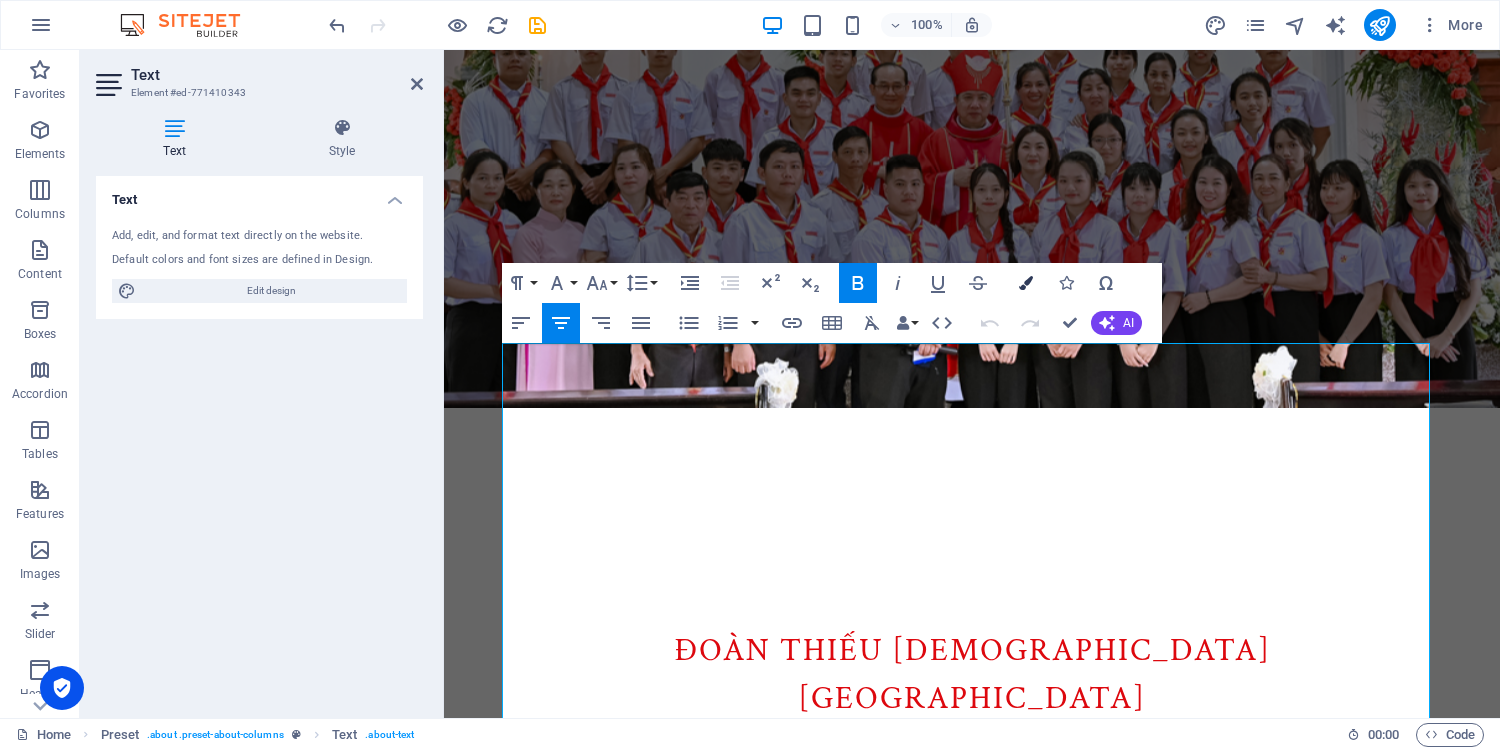 click at bounding box center (1026, 283) 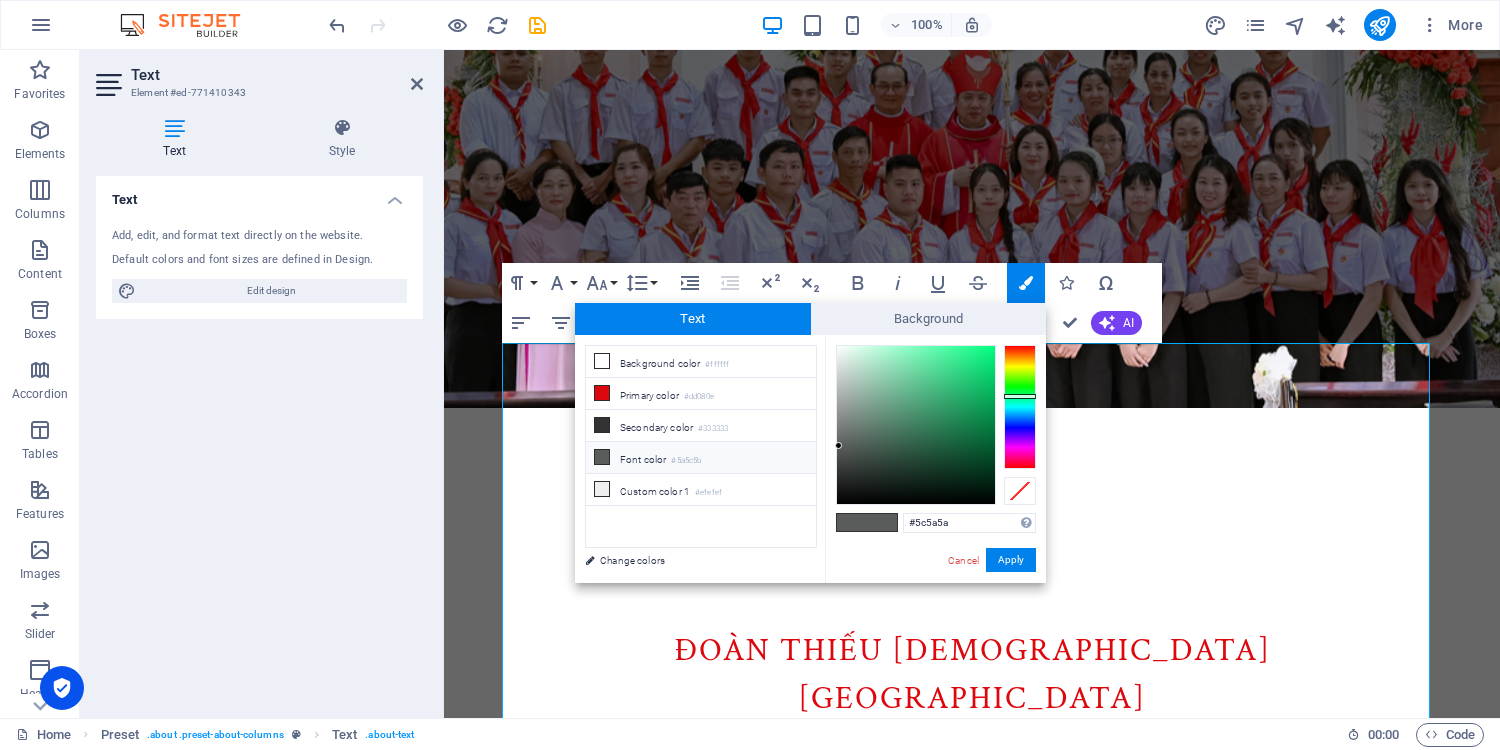 drag, startPoint x: 1020, startPoint y: 355, endPoint x: 1047, endPoint y: 332, distance: 35.468296 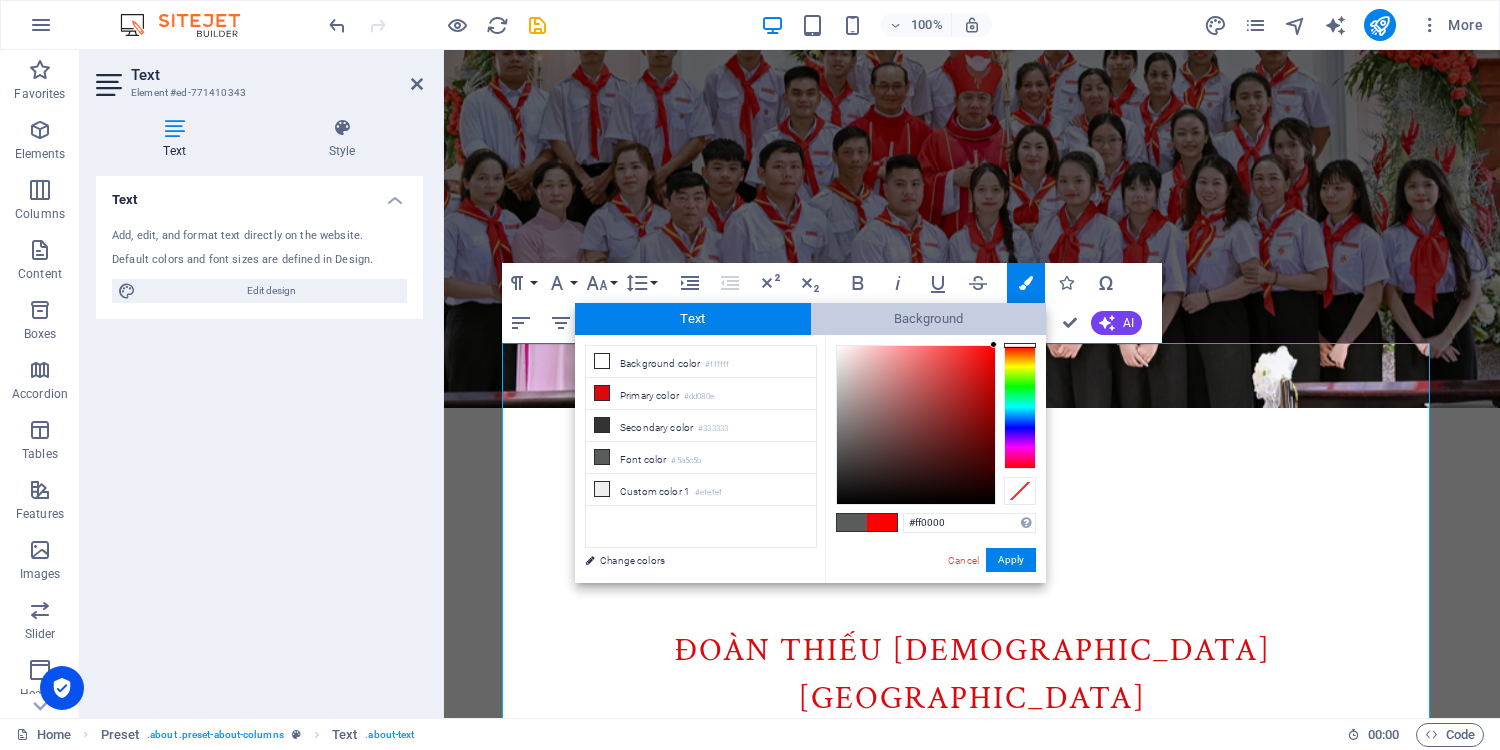 drag, startPoint x: 977, startPoint y: 352, endPoint x: 1012, endPoint y: 322, distance: 46.09772 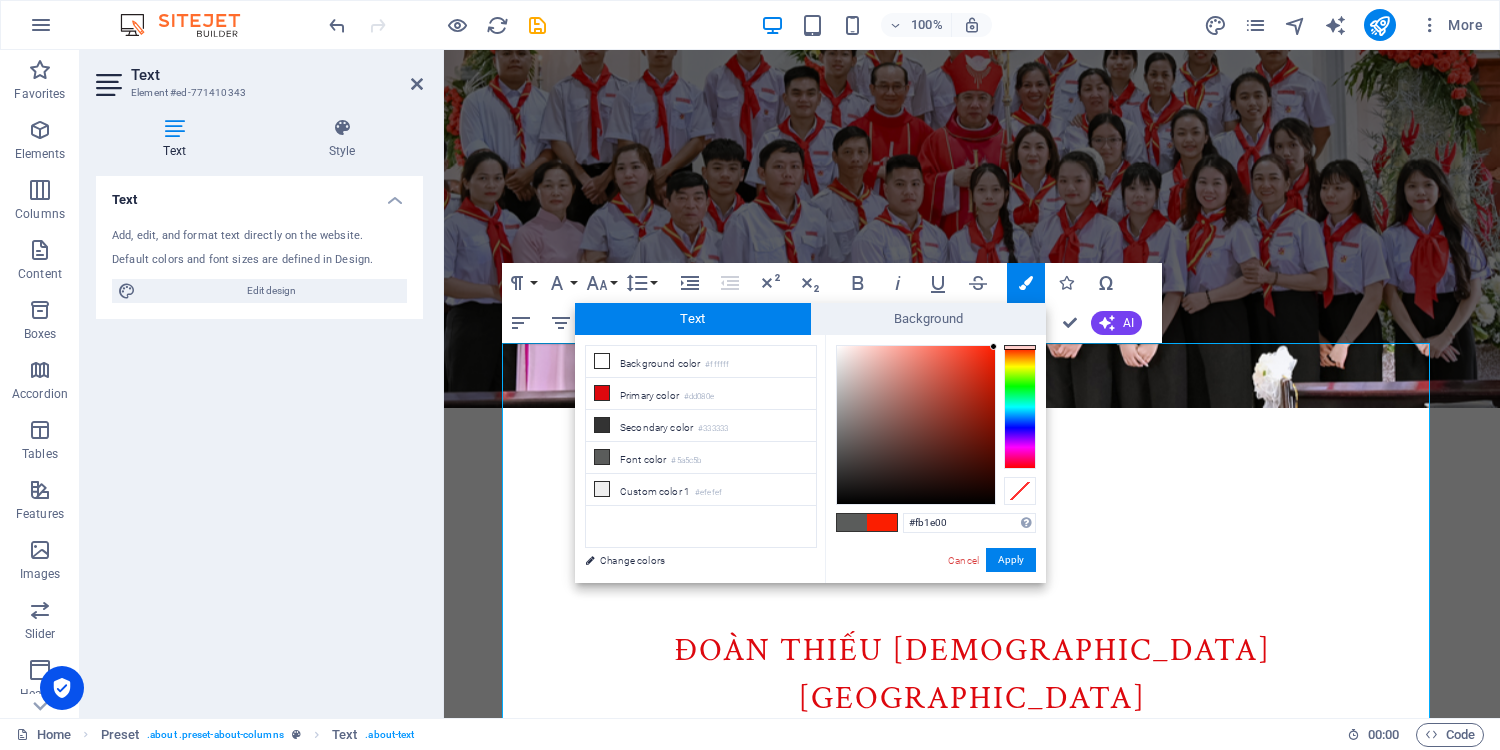 click at bounding box center [936, 425] 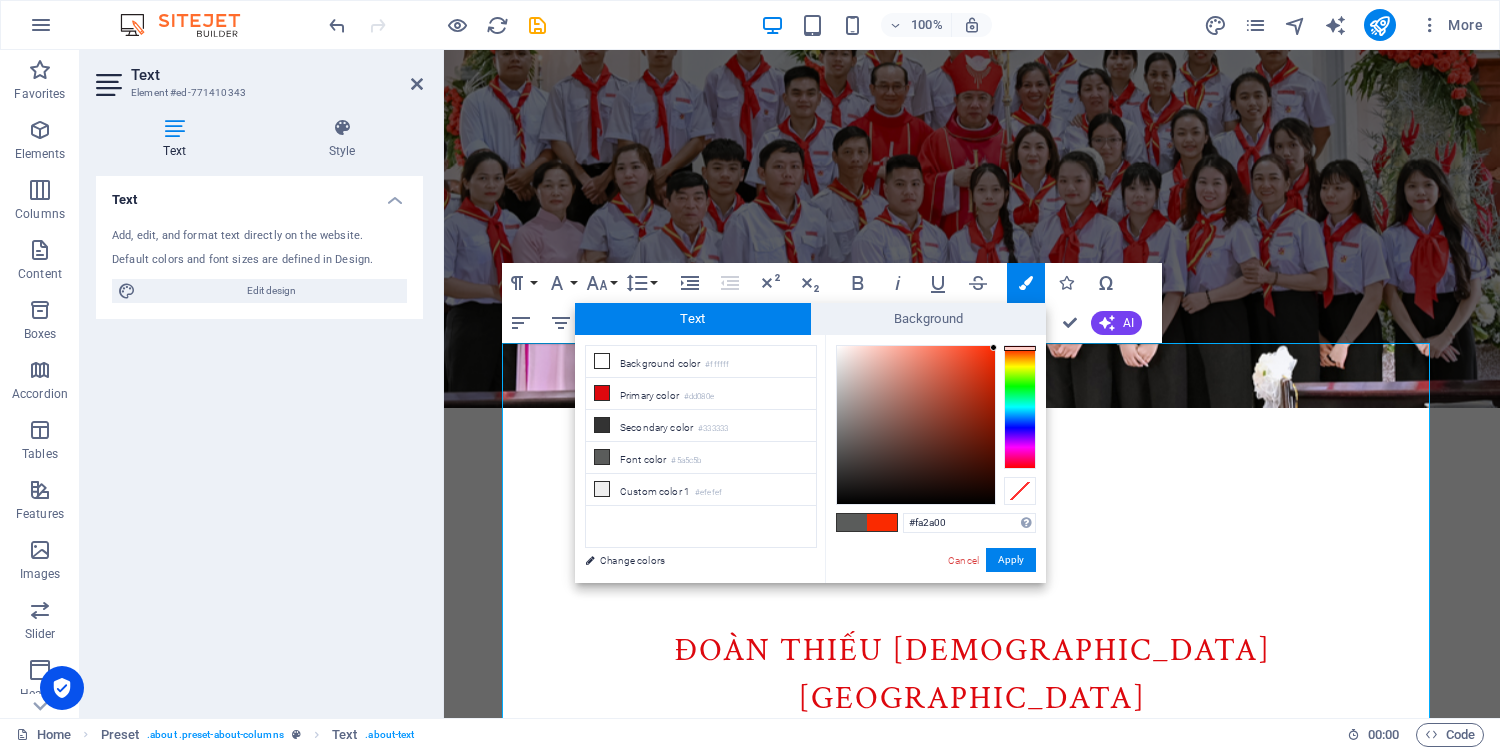 click at bounding box center (993, 347) 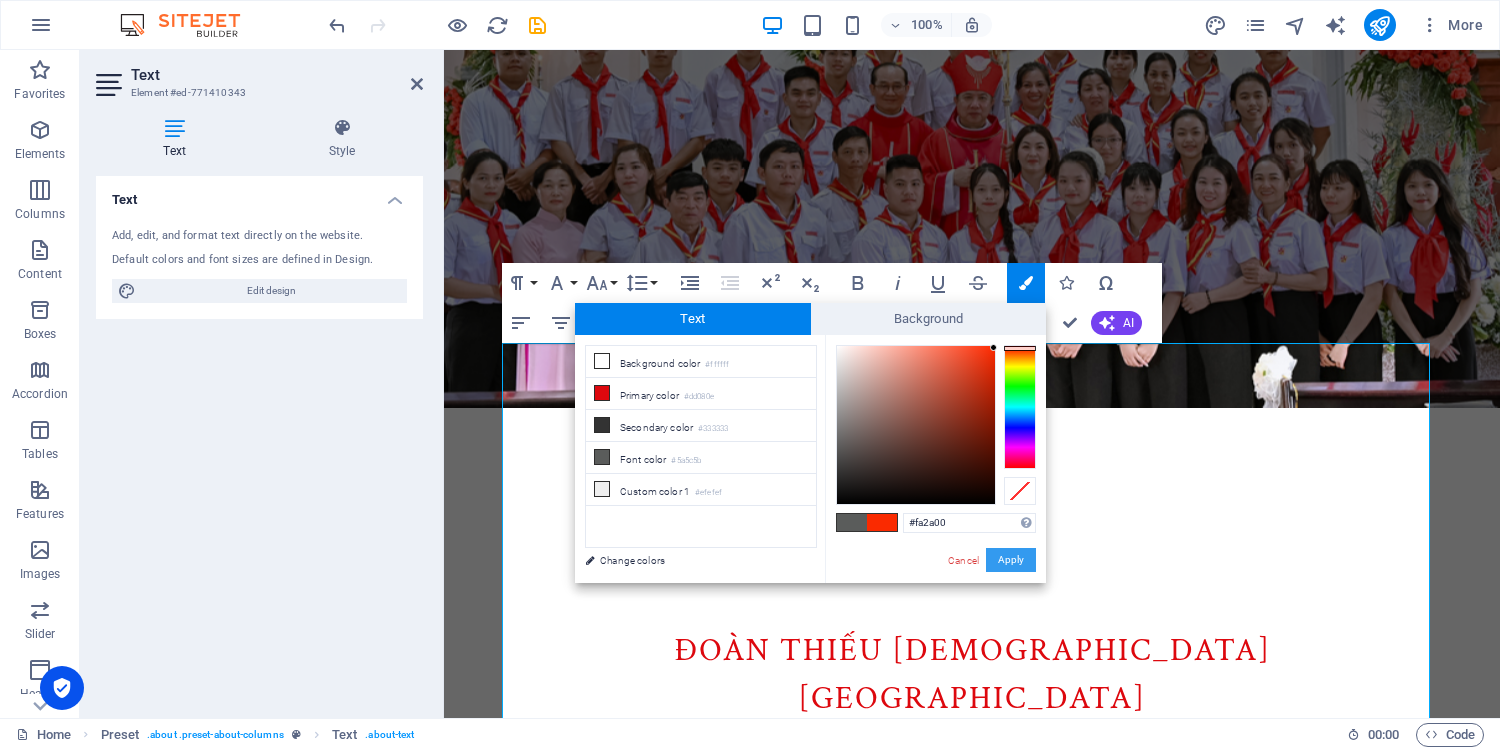 click on "Apply" at bounding box center (1011, 560) 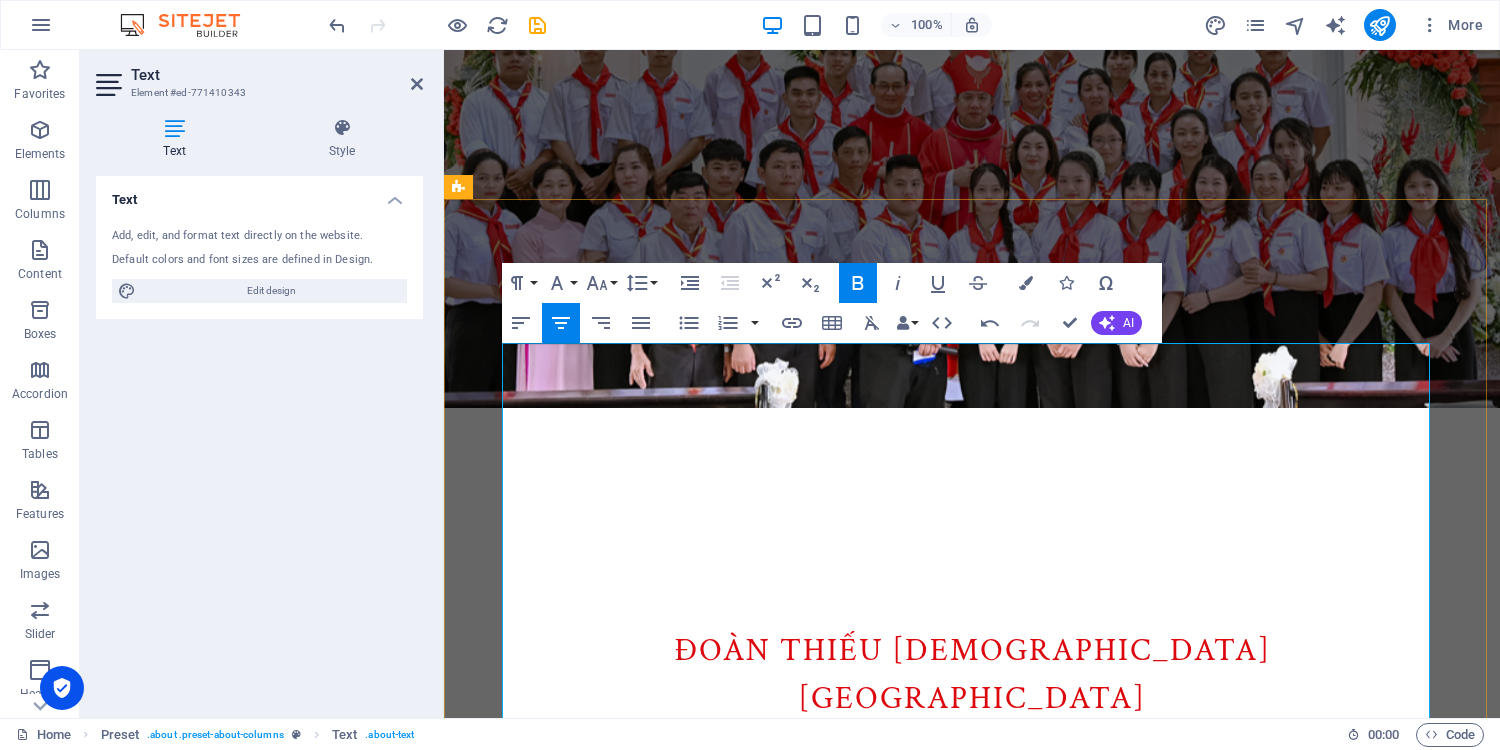 click on "Chúng con - những Giáo lý viên của  Đoàn Thiếu nhi Thánh Thể Giáo xứ Kim Châu  - xin được gửi đến quý phụ huynh lời chào trân trọng và lời cầu chúc bình an trong tình yêu của Thiên Chúa và Mẹ Maria." at bounding box center (732, 874) 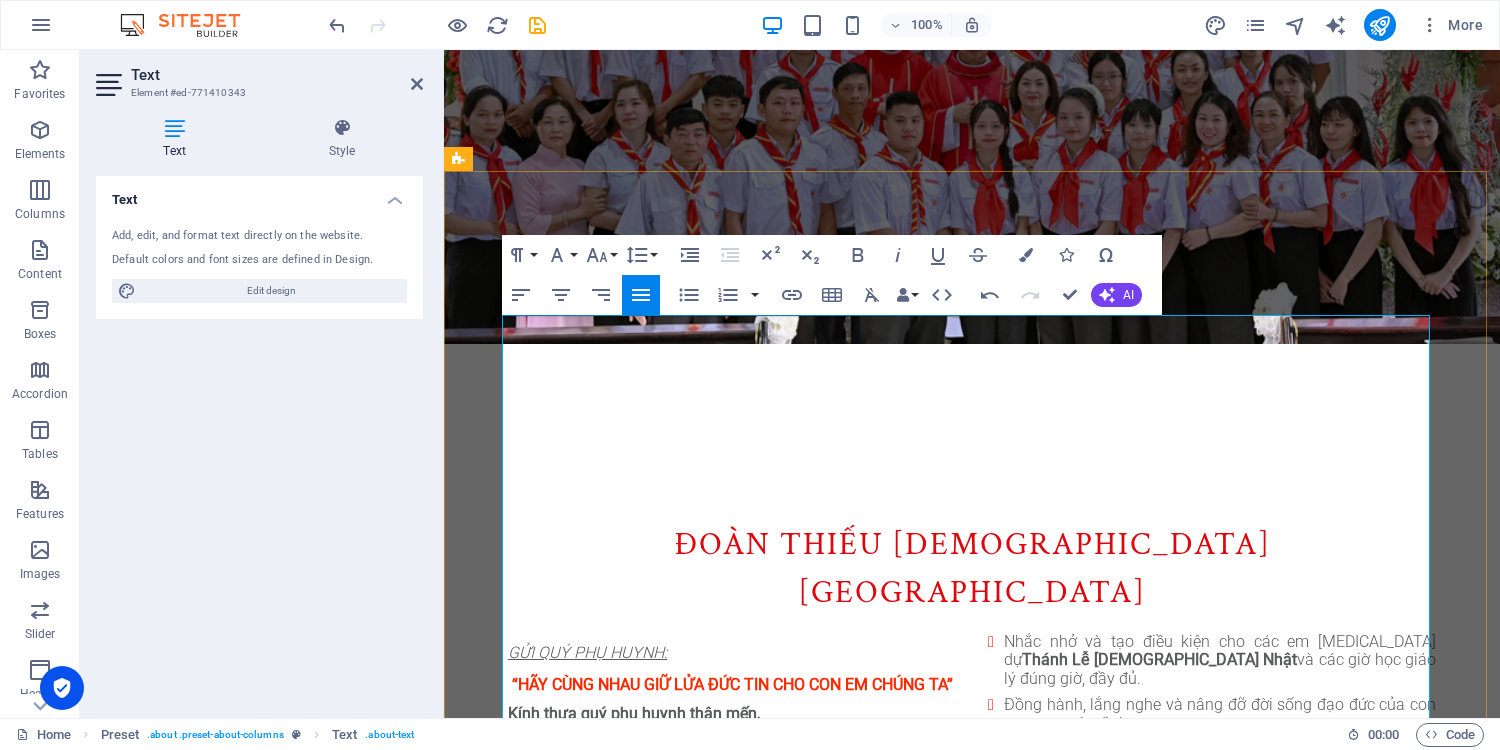 scroll, scrollTop: 853, scrollLeft: 0, axis: vertical 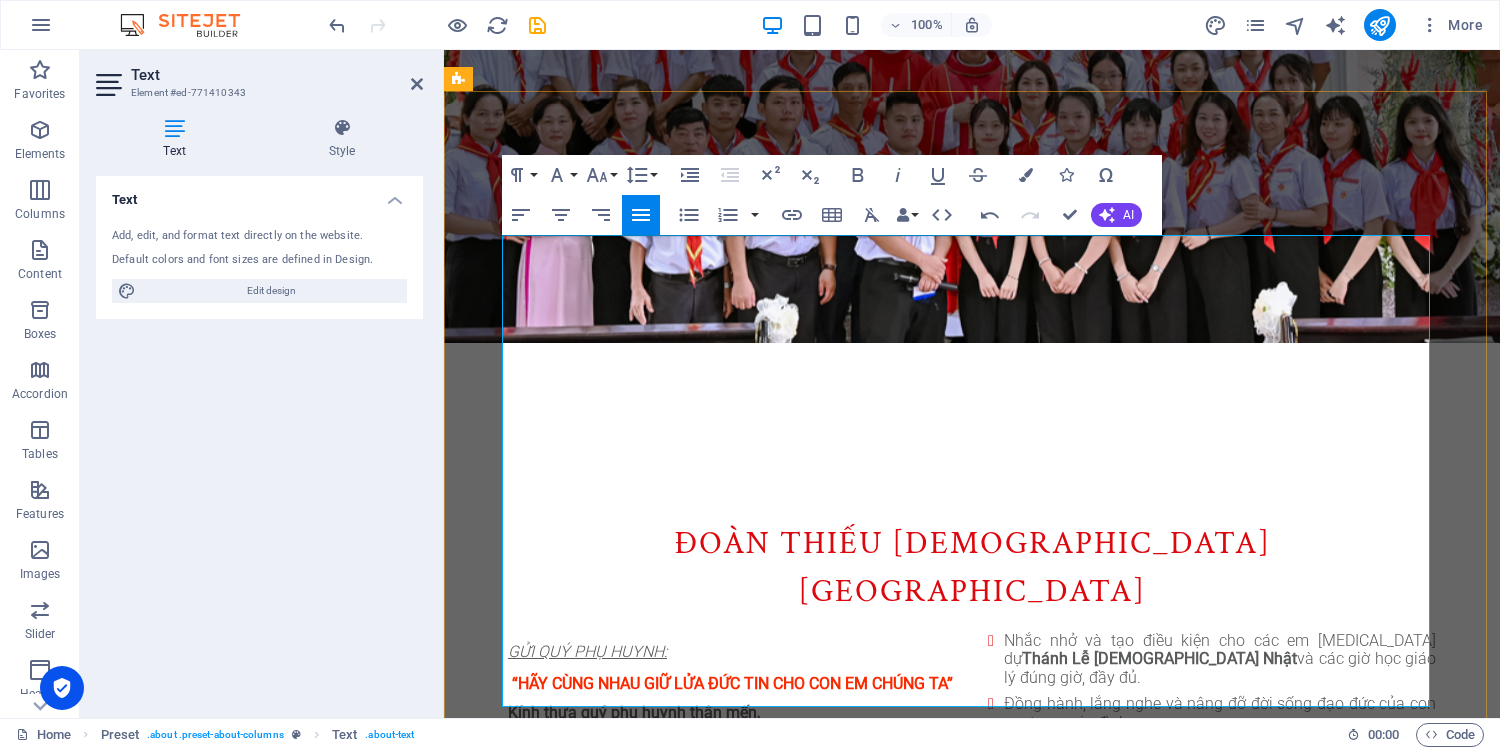 click on "Cộng tác, liên lạc thường xuyên với các giáo lý viên và ban huynh trưởng để cùng chăm sóc đời sống đức tin của các em." at bounding box center [1220, 767] 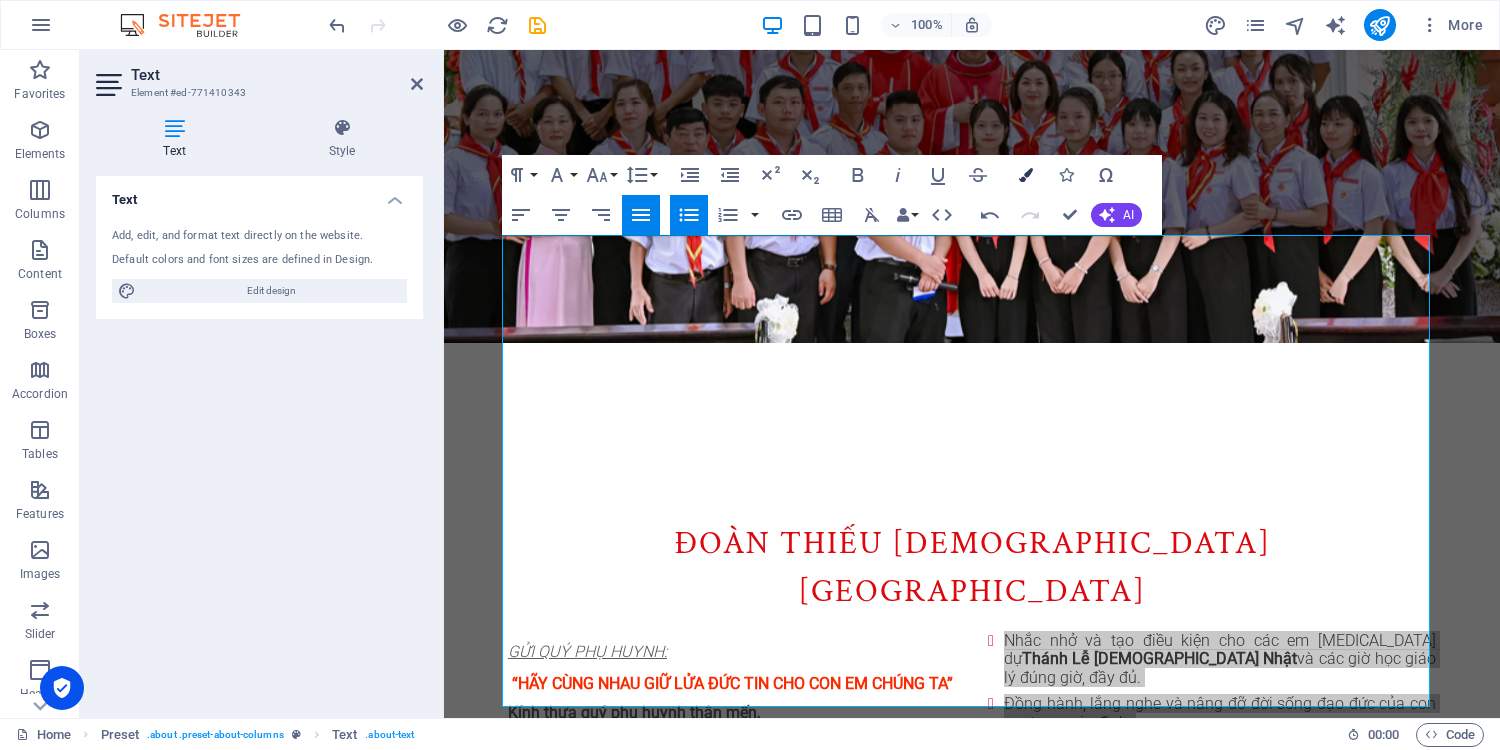 click at bounding box center [1026, 175] 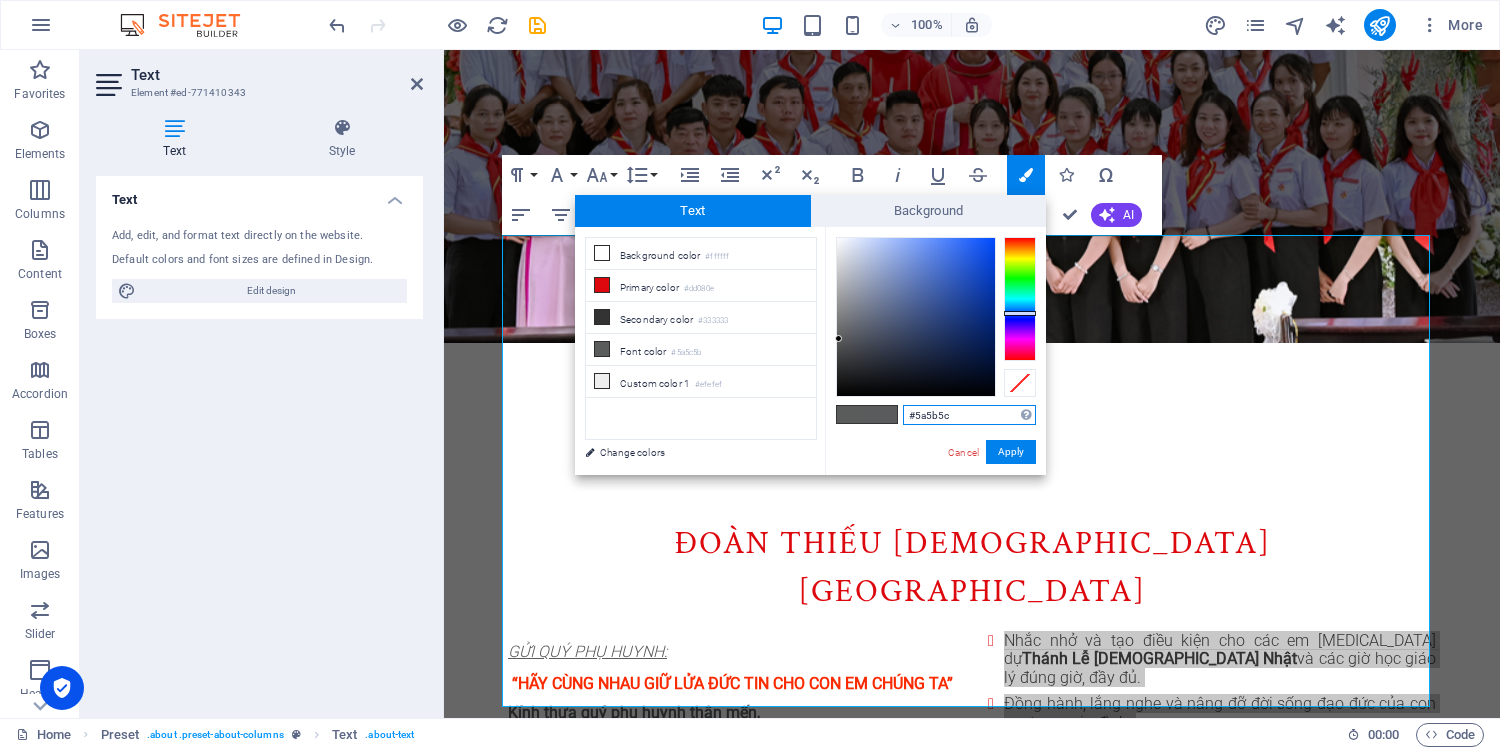 click at bounding box center (1020, 299) 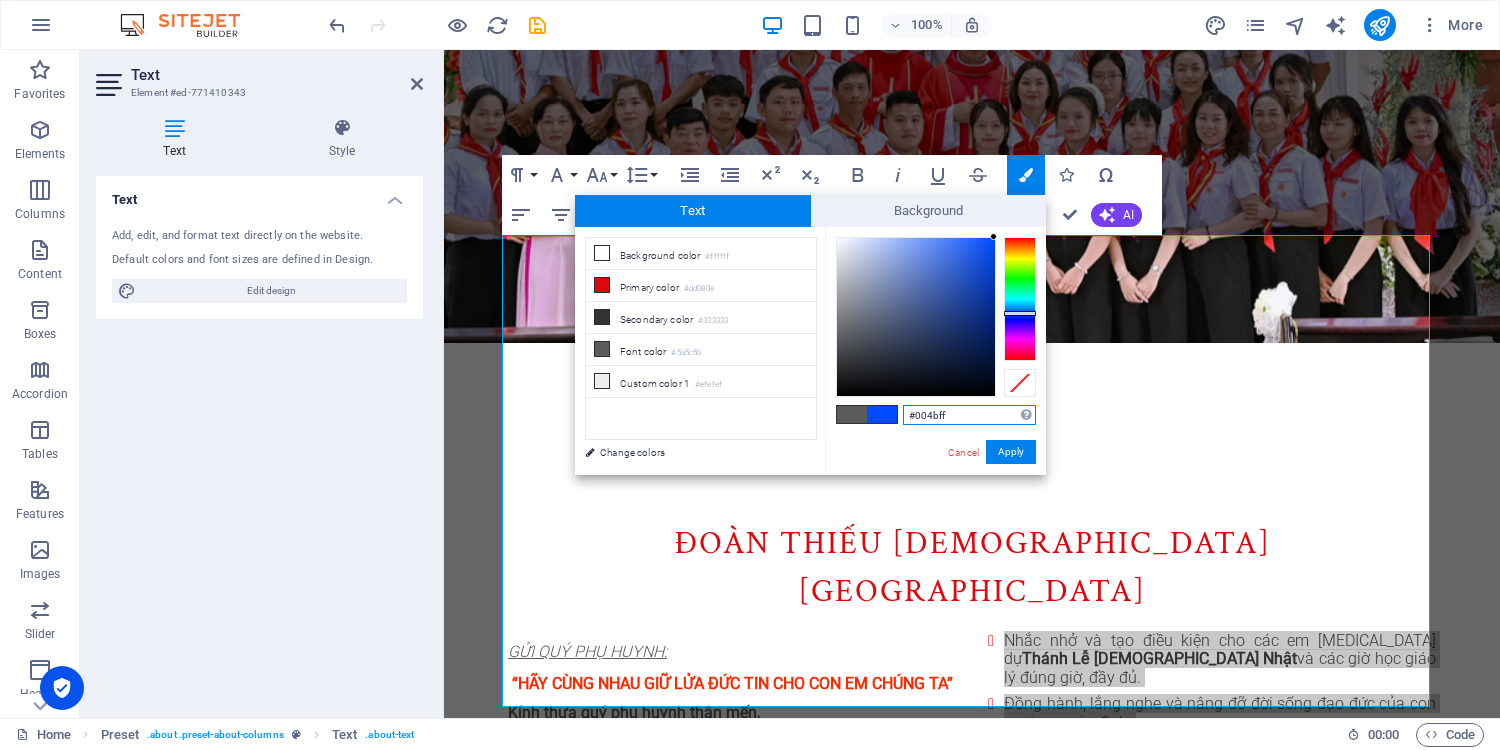 drag, startPoint x: 978, startPoint y: 264, endPoint x: 1012, endPoint y: 229, distance: 48.79549 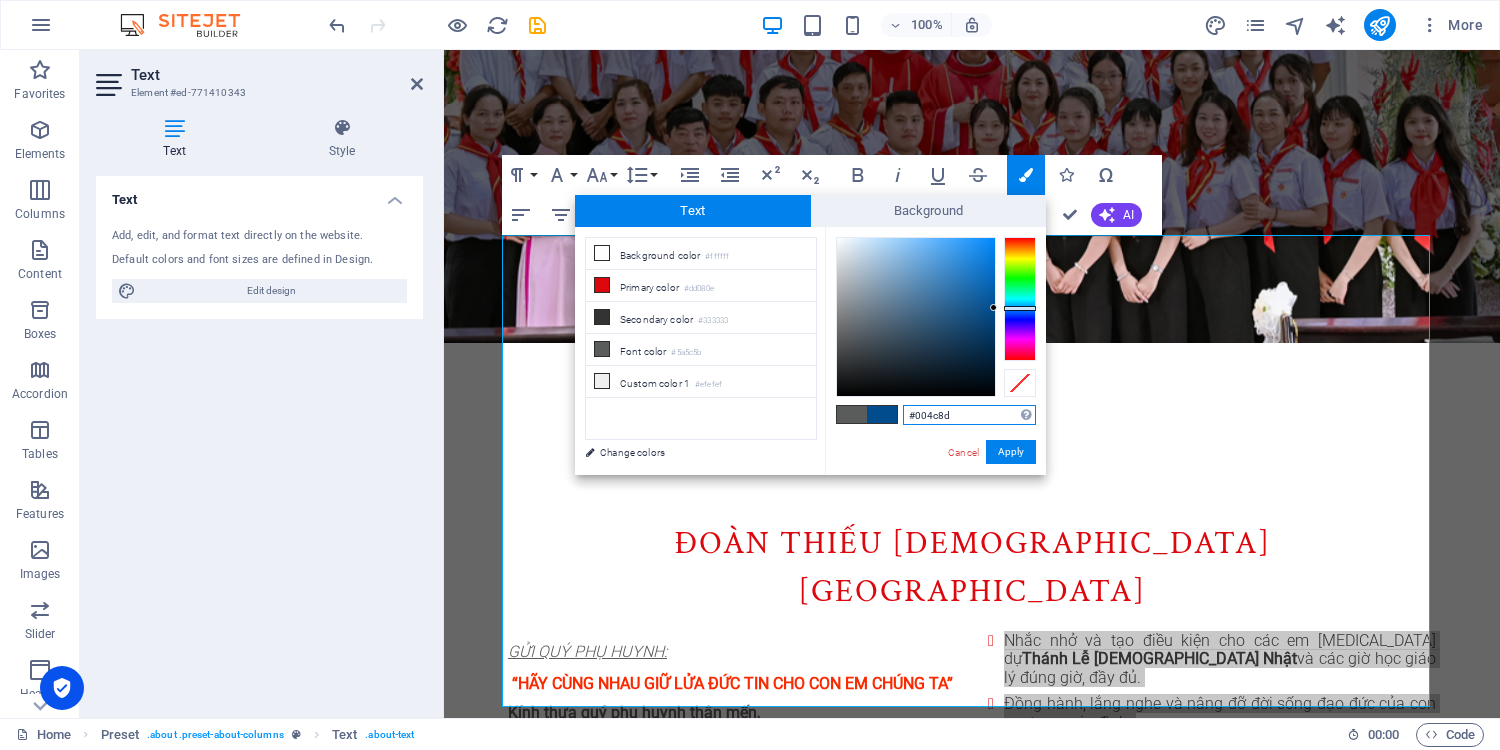 click at bounding box center (1020, 299) 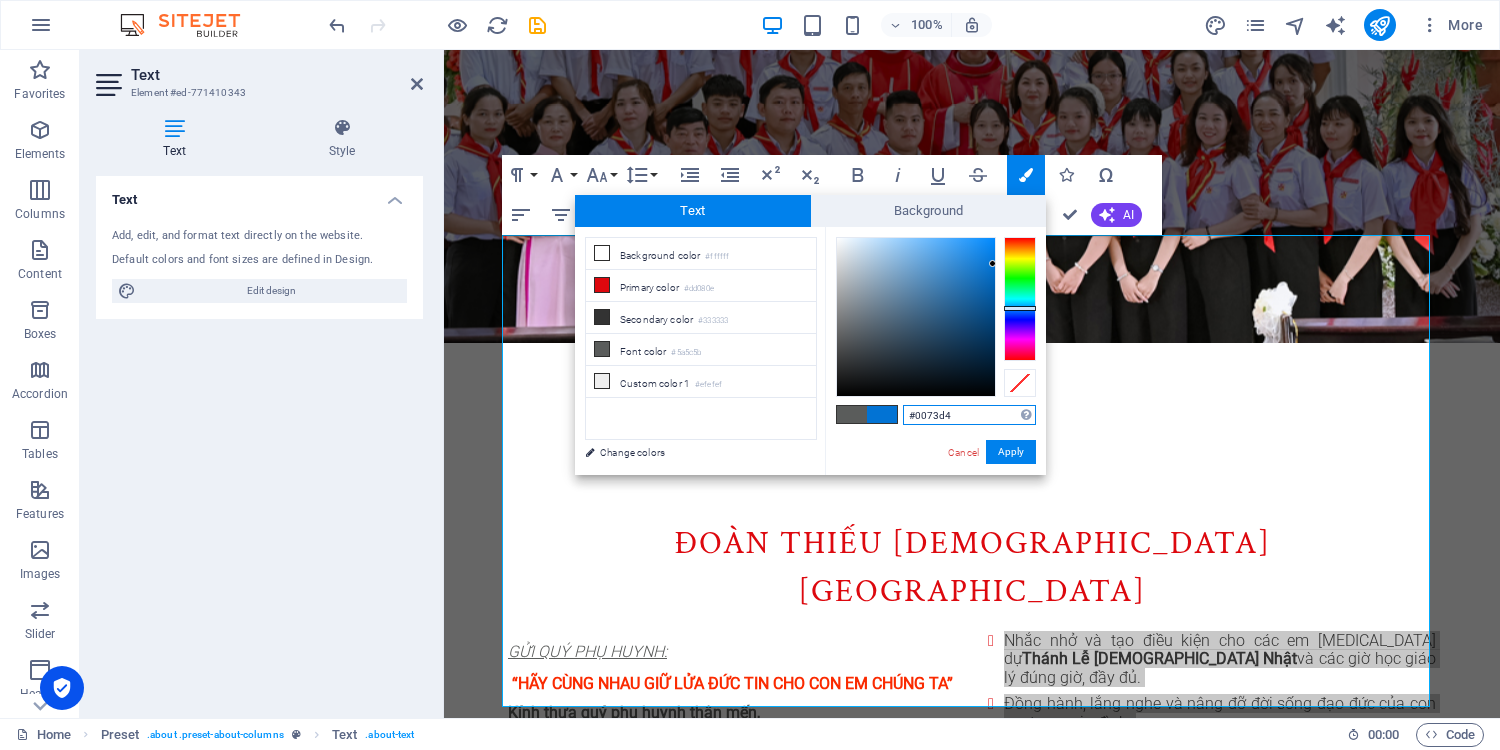 type on "#0072d4" 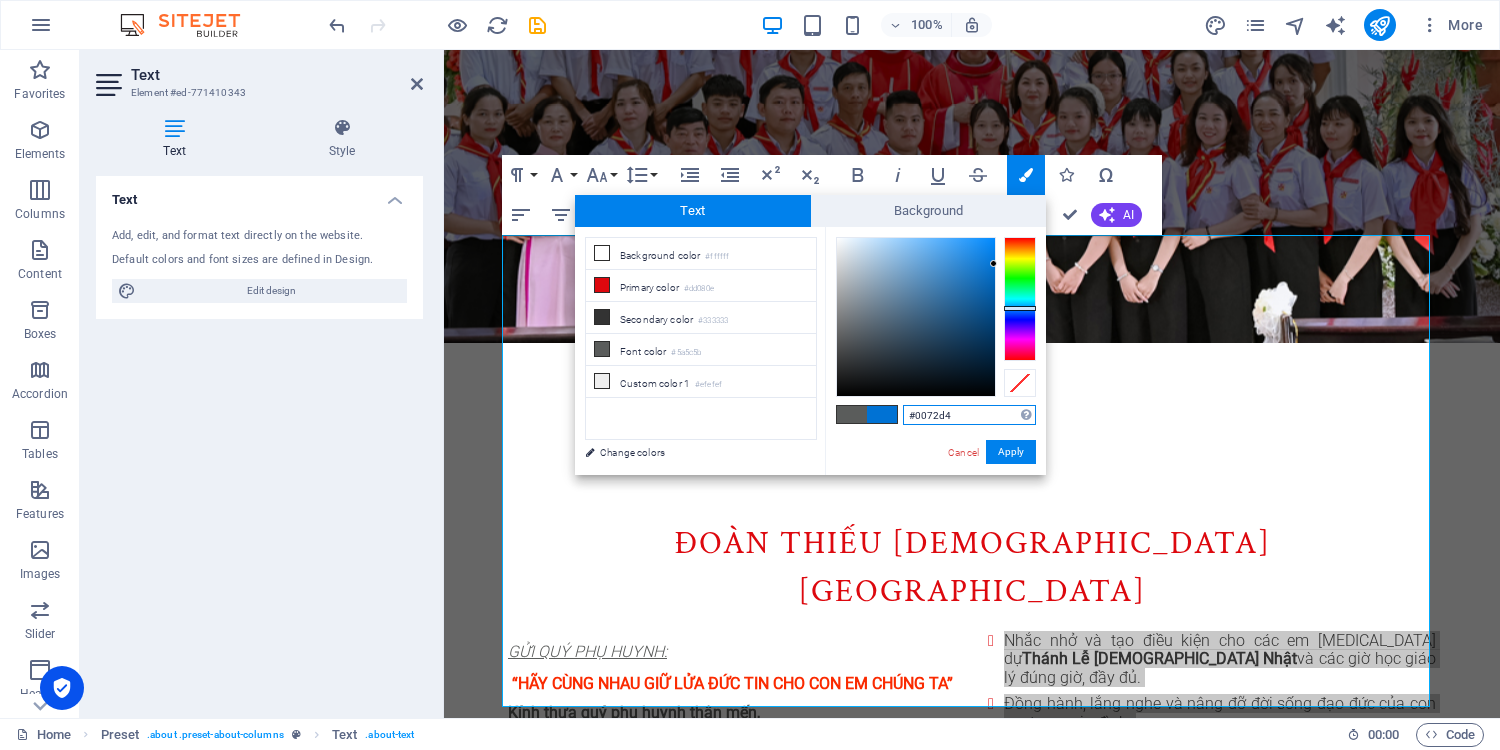 drag, startPoint x: 984, startPoint y: 264, endPoint x: 995, endPoint y: 264, distance: 11 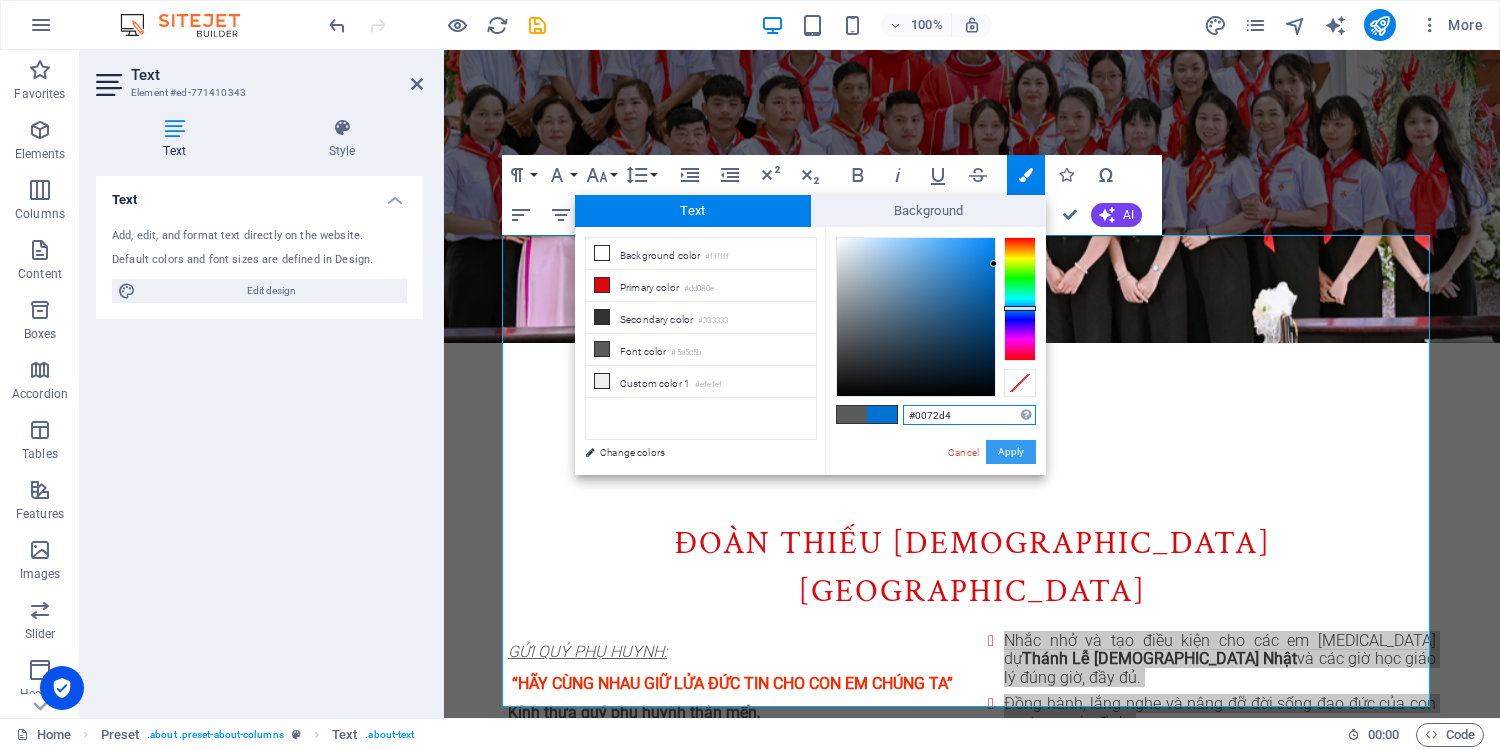 drag, startPoint x: 1023, startPoint y: 450, endPoint x: 624, endPoint y: 388, distance: 403.7883 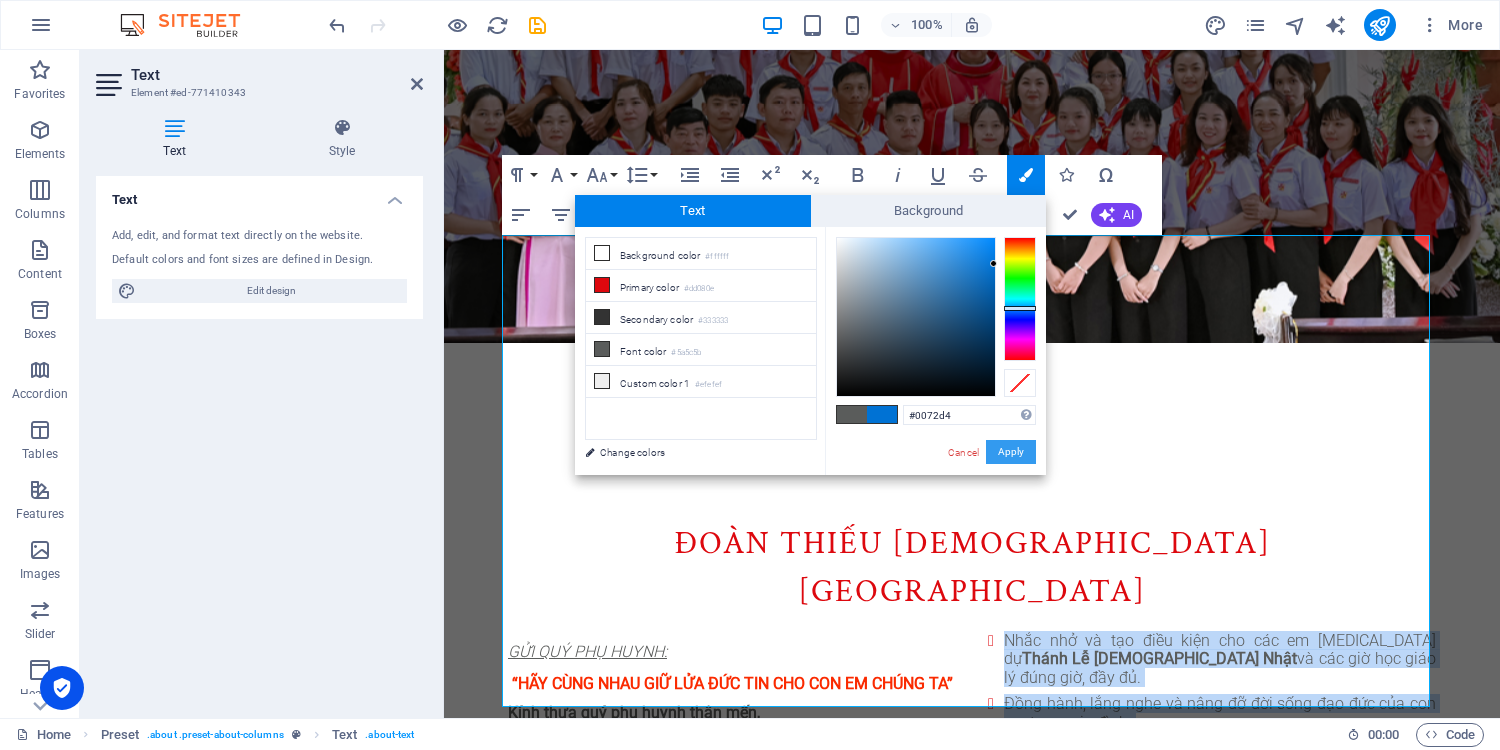 click on "Apply" at bounding box center [1011, 452] 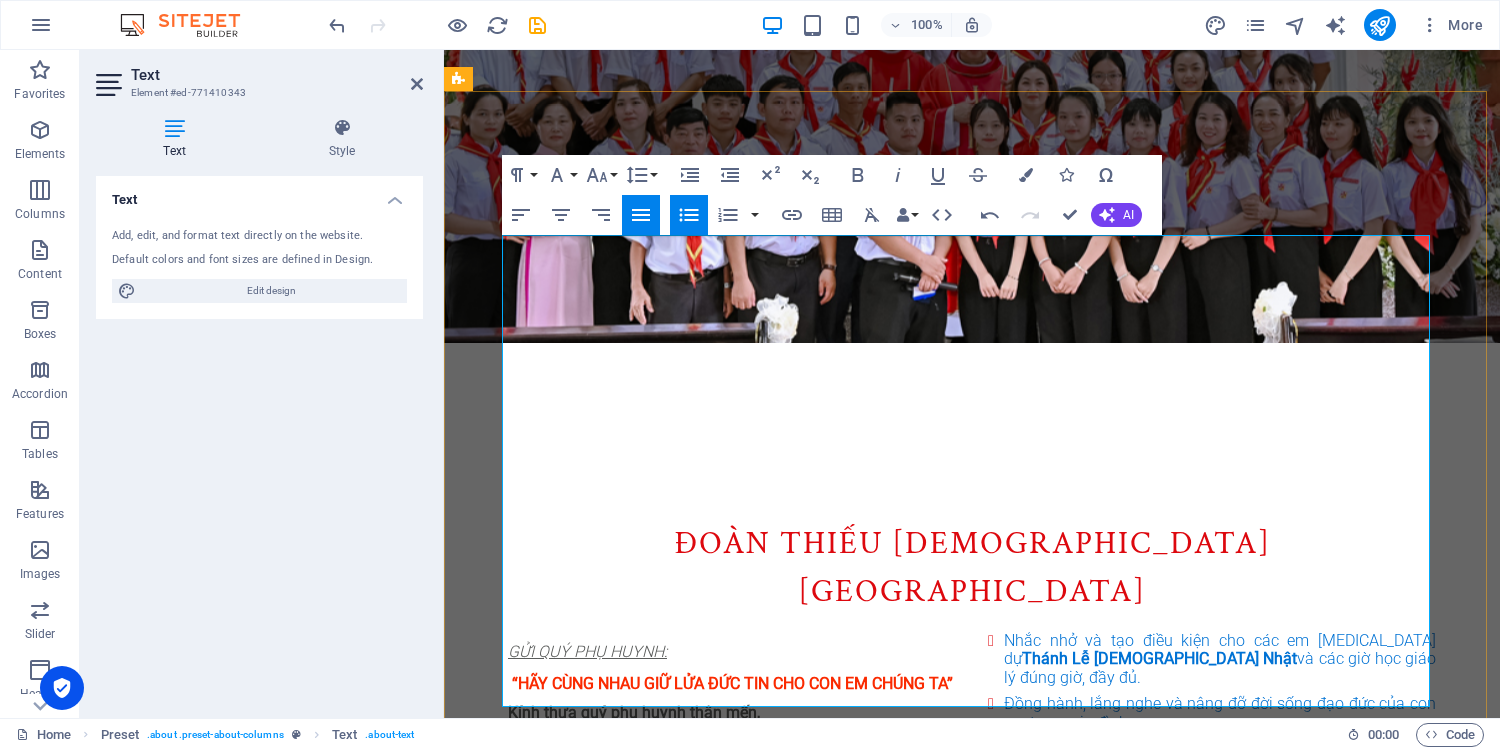click on "Chúng con tha thiết mời gọi quý phụ huynh hãy  trở nên người bạn đồng hành  trên hành trình đức tin của con em mình, để những hạt giống Lời Chúa được gieo hôm nay sẽ lớn lên, sinh hoa kết trái trong tương lai." at bounding box center [1212, 840] 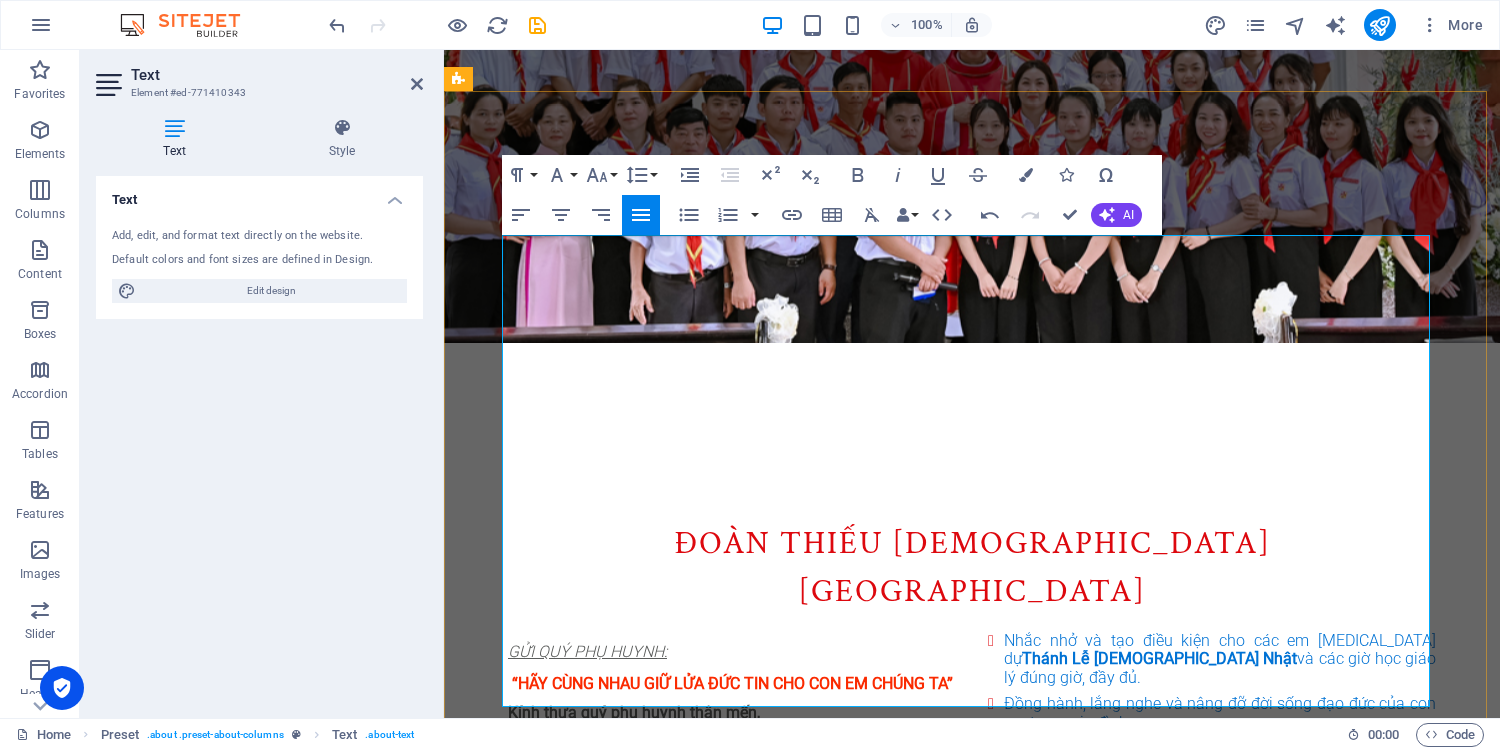 click on "Chúng con tha thiết mời gọi quý phụ huynh hãy  trở nên người bạn đồng hành  trên hành trình đức tin của con em mình, để những hạt giống Lời Chúa được gieo hôm nay sẽ lớn lên, sinh hoa kết trái trong tương lai." at bounding box center (1212, 840) 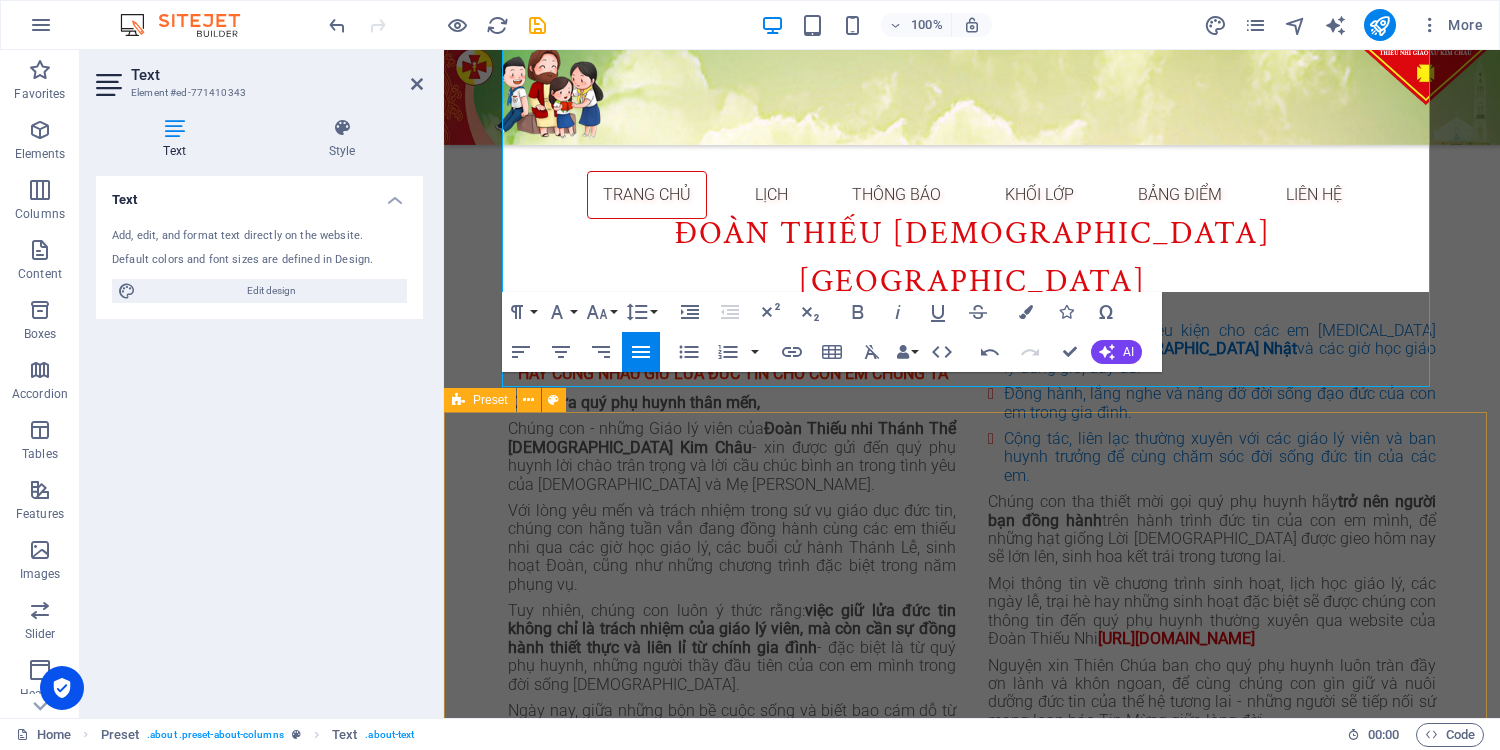scroll, scrollTop: 1173, scrollLeft: 0, axis: vertical 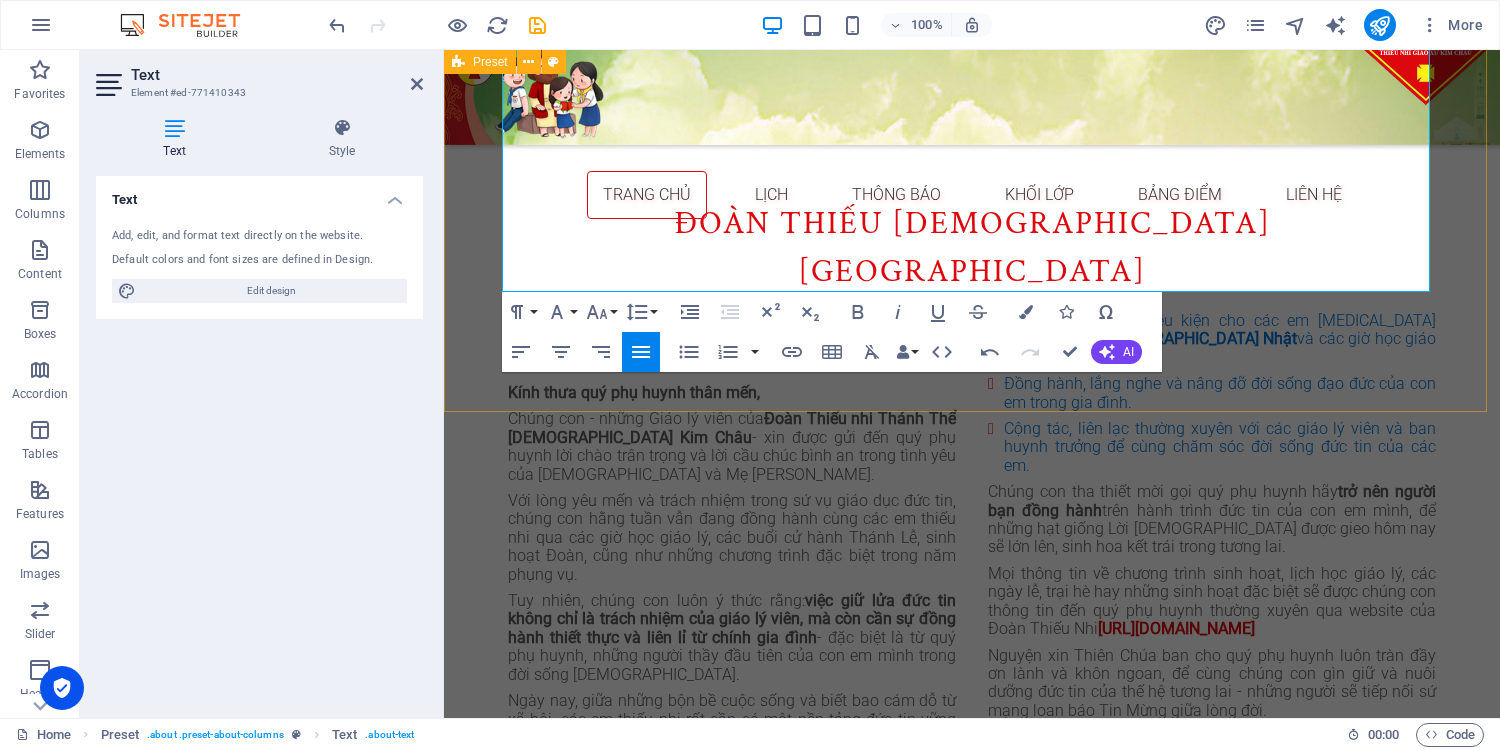 click on "ĐOÀN THIẾU NHI Giáo xứ Kim Châu GỬI QUÝ PHỤ HUYNH:  “HÃY CÙNG NHAU GIỮ LỬA ĐỨC TIN CHO CON EM CHÚNG TA ” Kính thưa quý phụ huynh thân mến, Chúng con - những Giáo lý viên của  Đoàn Thiếu nhi Thánh Thể Giáo xứ Kim Châu  - xin được gửi đến quý phụ huynh lời chào trân trọng và lời cầu chúc bình an trong tình yêu của Thiên Chúa và Mẹ Maria. Với lòng yêu mến và trách nhiệm trong sứ vụ giáo dục đức tin, chúng con hằng tuần vẫn đang đồng hành cùng các em thiếu nhi qua các giờ học giáo lý, các buổi cử hành Thánh Lễ, sinh hoạt Đoàn, cũng như những chương trình đặc biệt trong năm phụng vụ. Tuy nhiên, chúng con luôn ý thức rằng:  việc giữ lửa đức tin không chỉ là trách nhiệm của giáo lý viên, mà còn cần sự đồng hành thiết thực và liên lỉ từ chính gia đình , bằng việc: Thánh Lễ Chúa Nhật      TM." at bounding box center (972, 529) 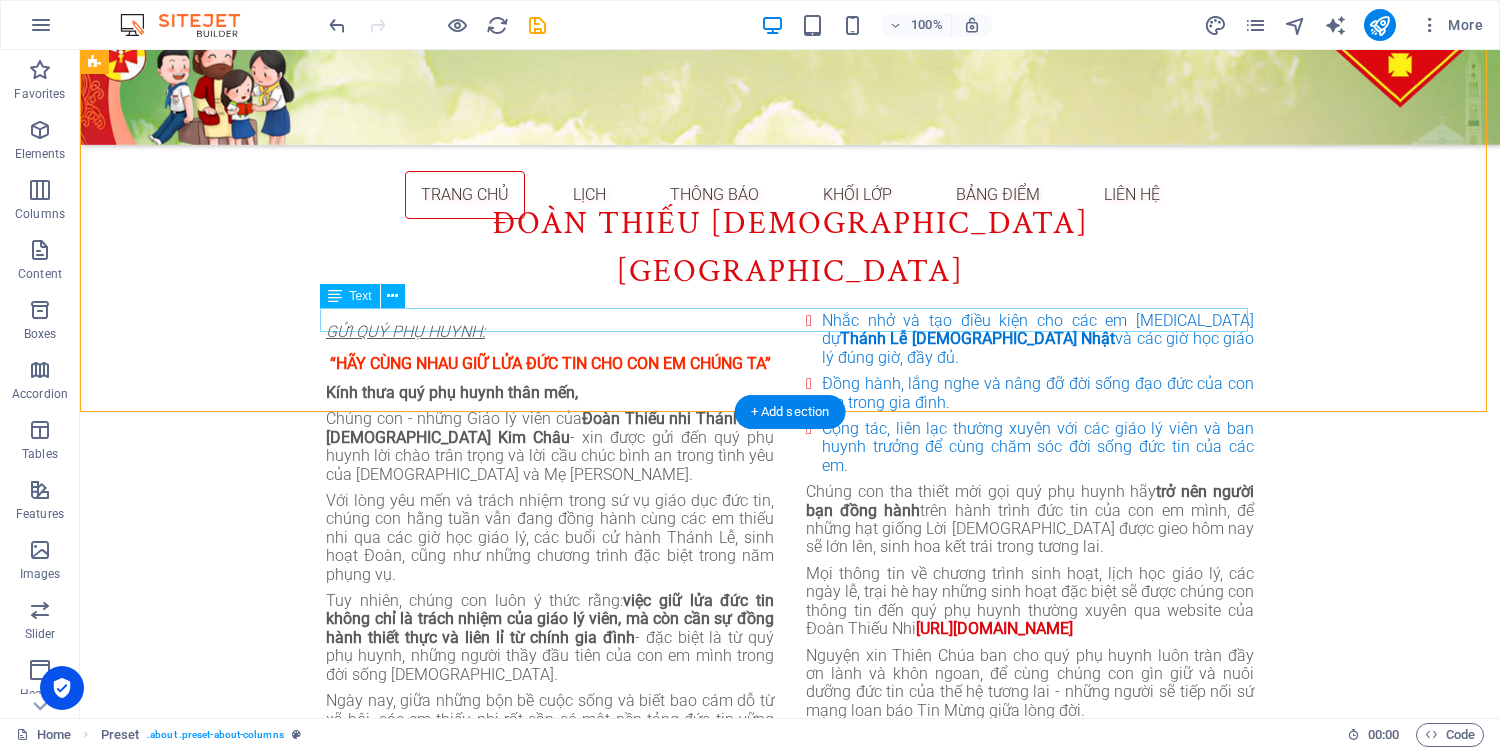 click on "Xin chân thành cảm ơn." at bounding box center [790, 846] 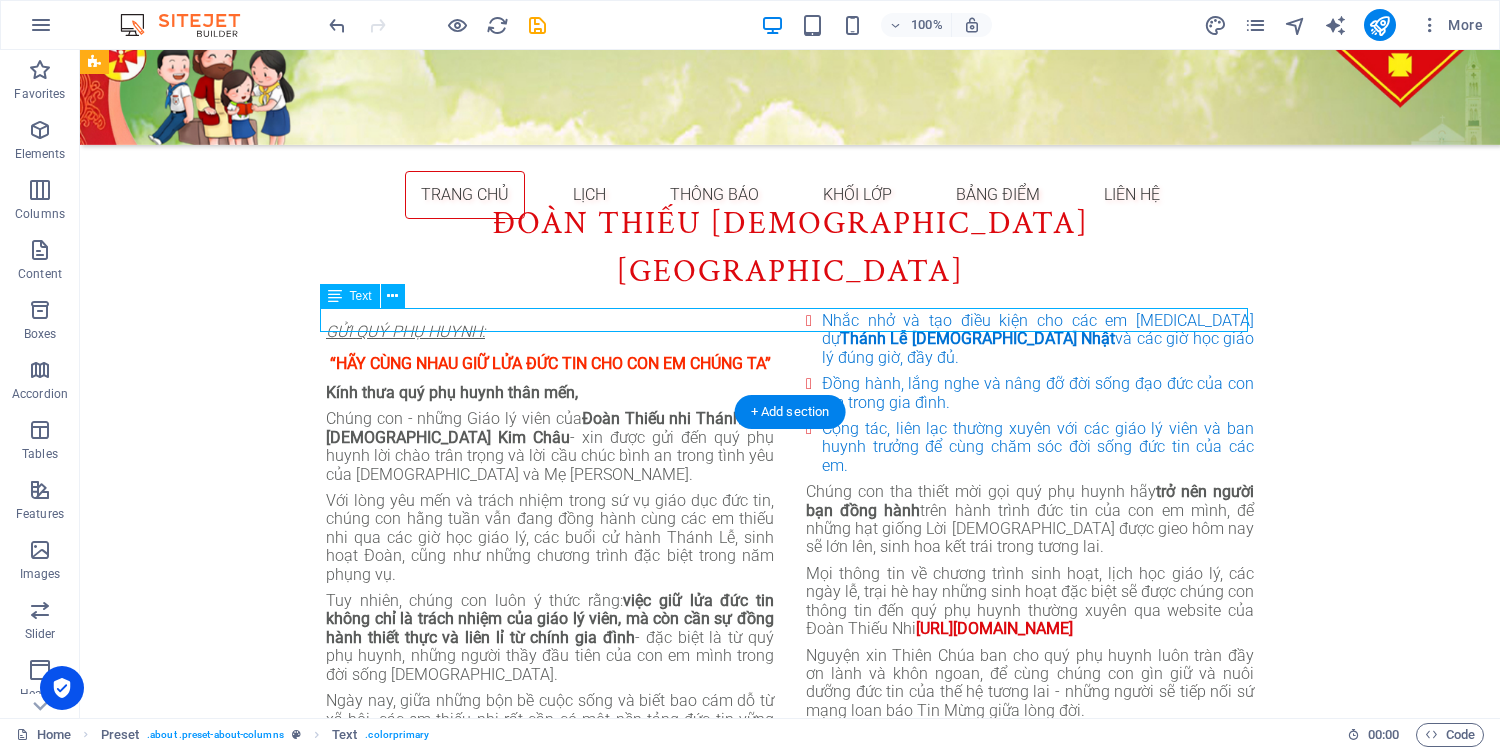 click on "Xin chân thành cảm ơn." at bounding box center (790, 846) 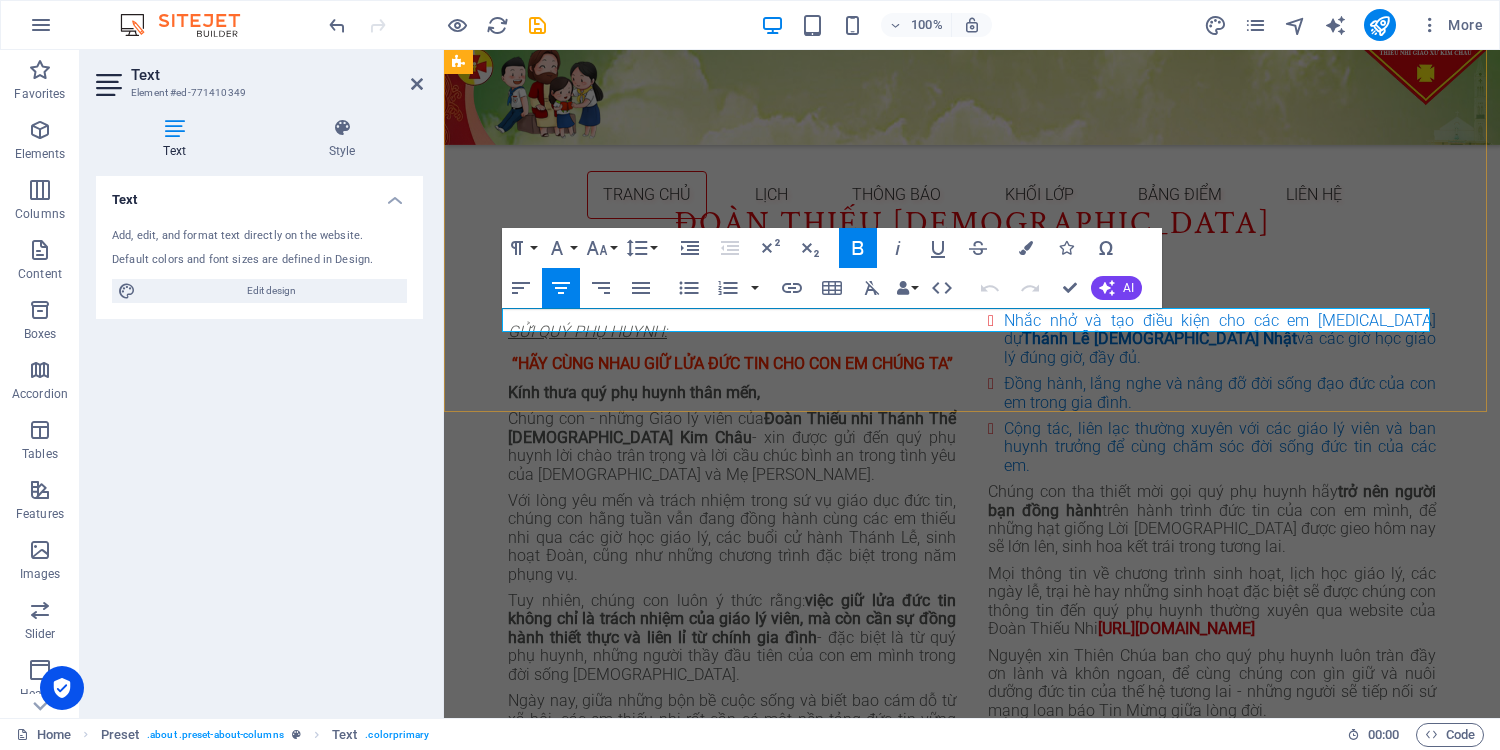 drag, startPoint x: 881, startPoint y: 320, endPoint x: 1090, endPoint y: 331, distance: 209.28928 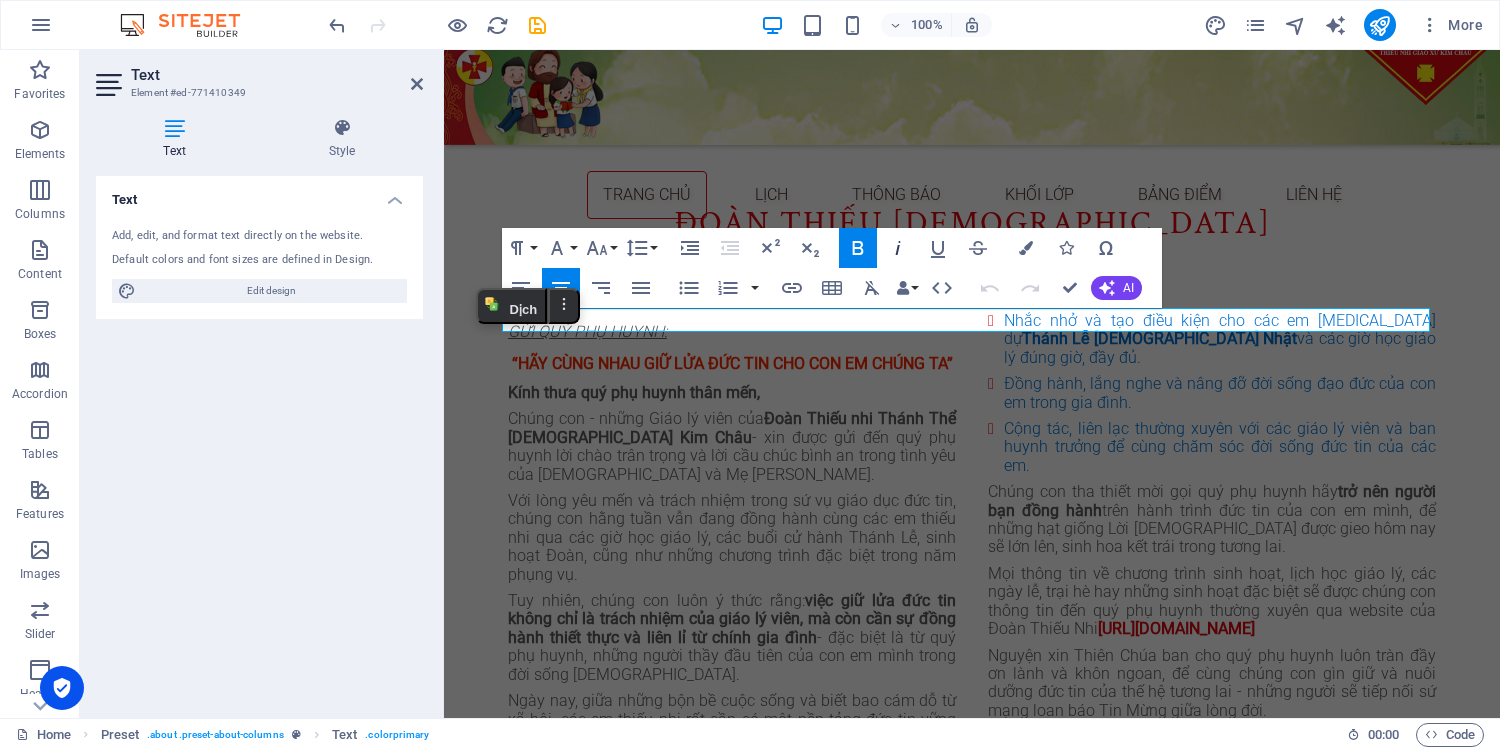 click on "Italic" at bounding box center [898, 248] 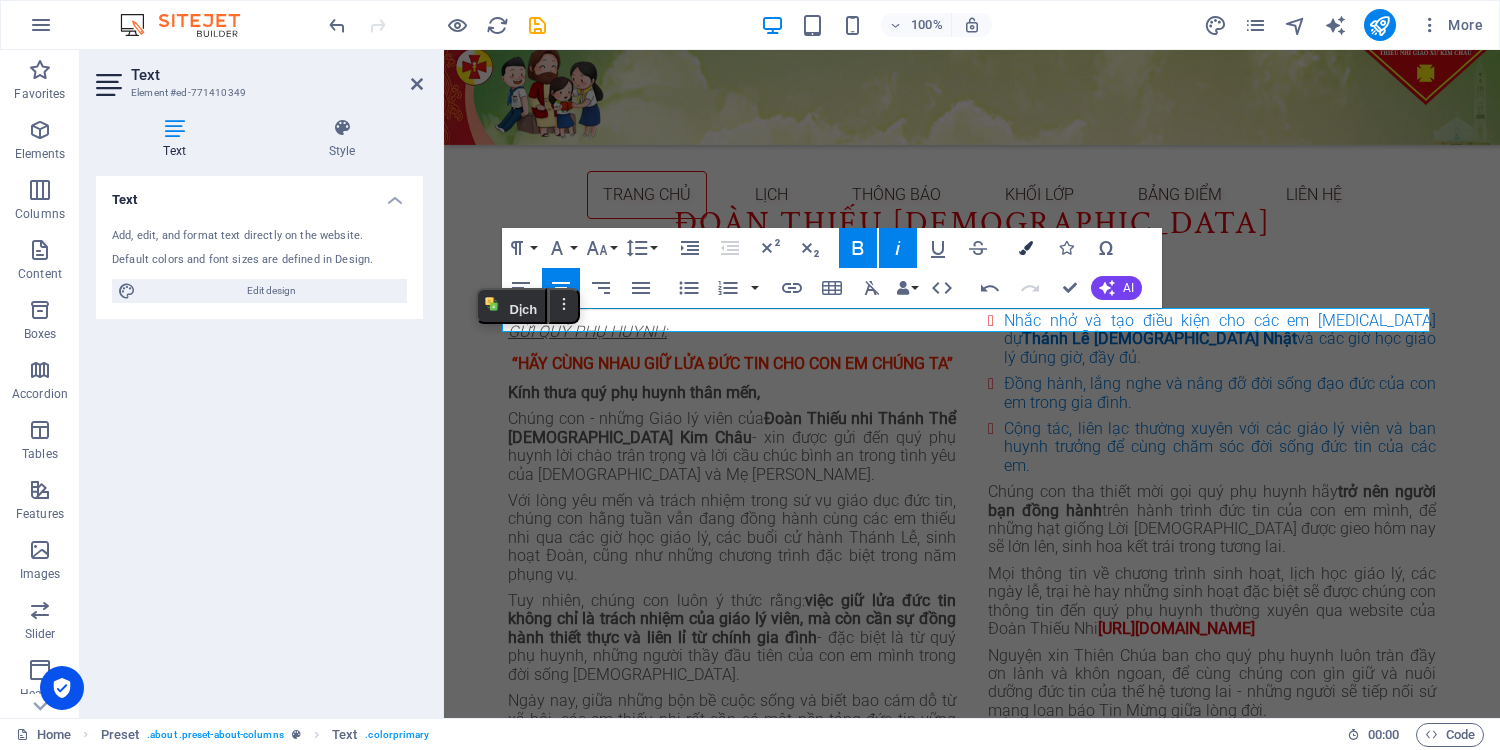 click at bounding box center [1026, 248] 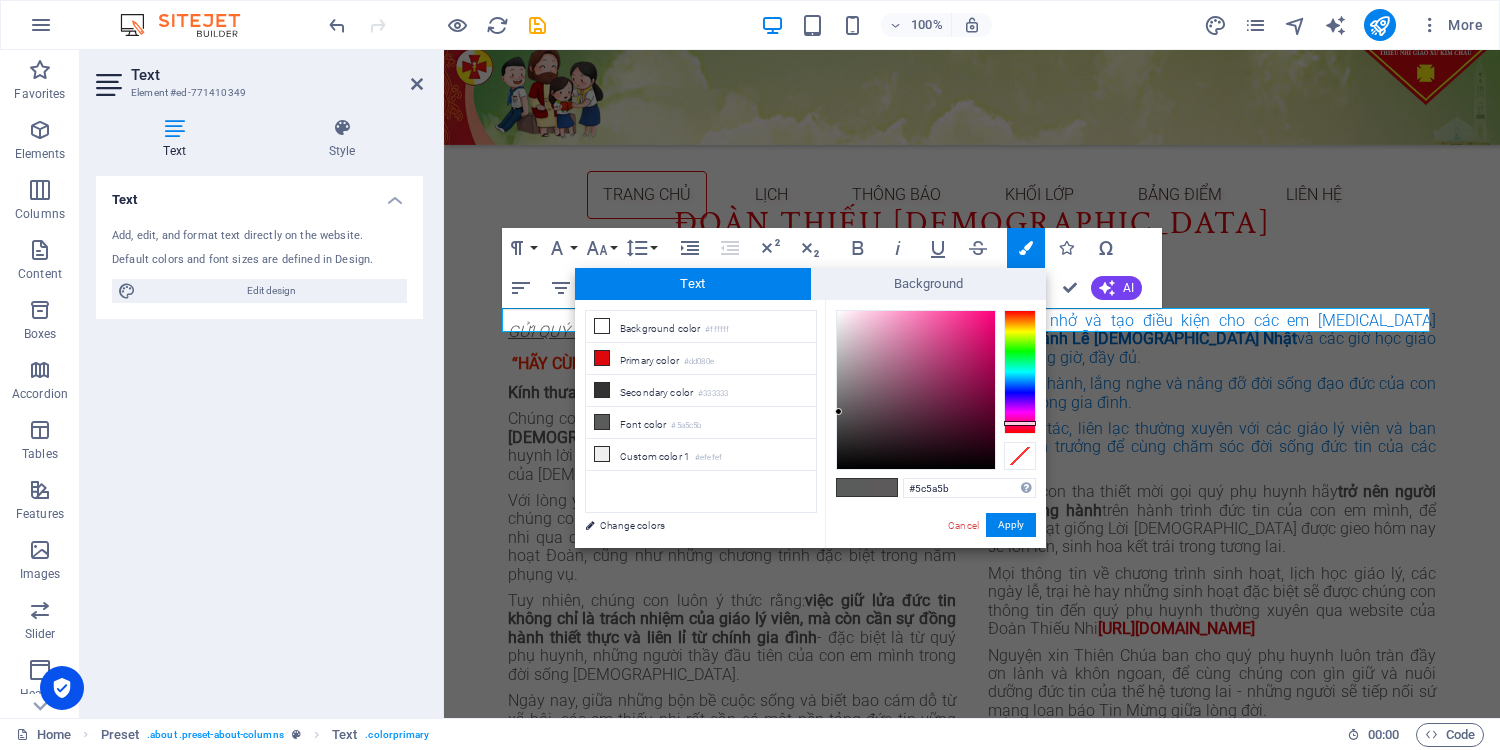 drag, startPoint x: 1025, startPoint y: 386, endPoint x: 1027, endPoint y: 423, distance: 37.054016 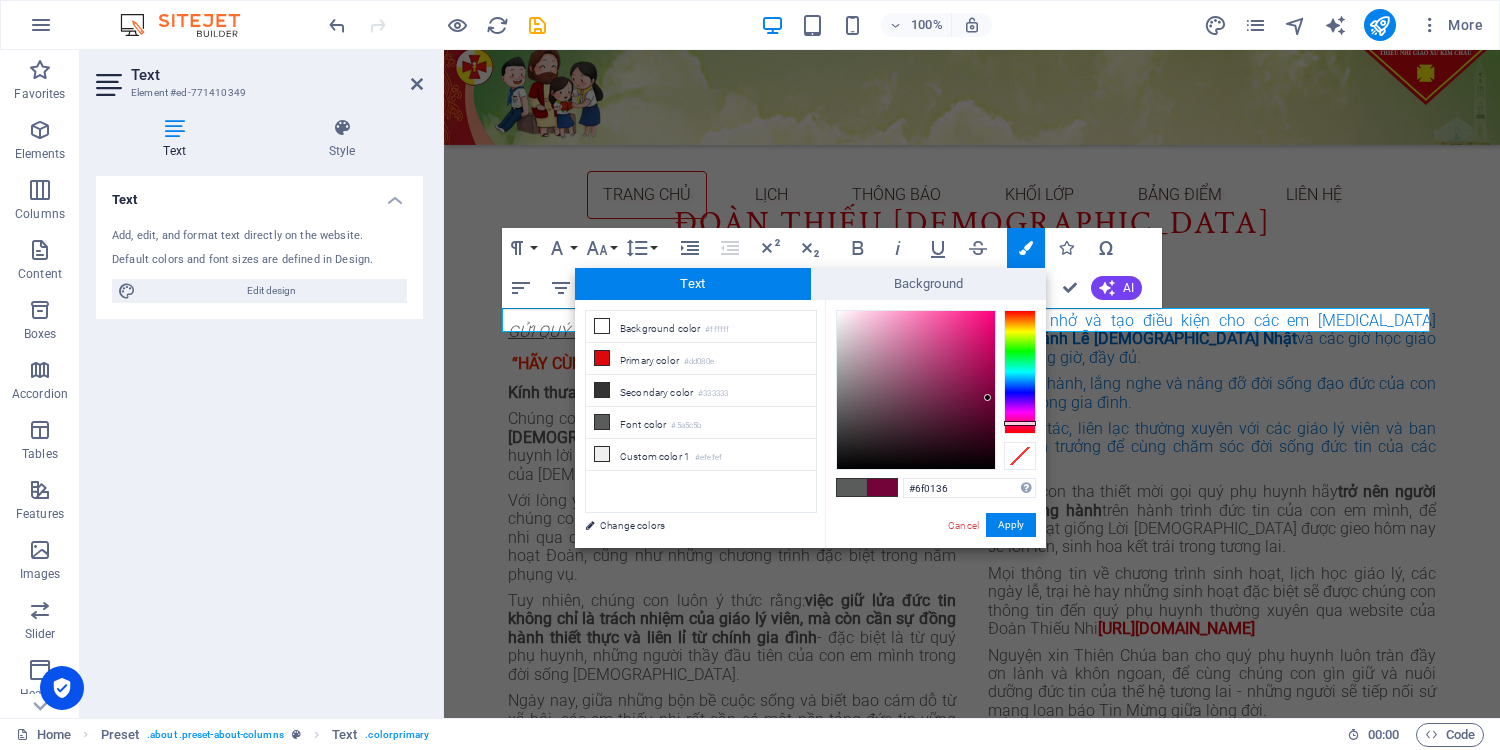 type on "#6f0035" 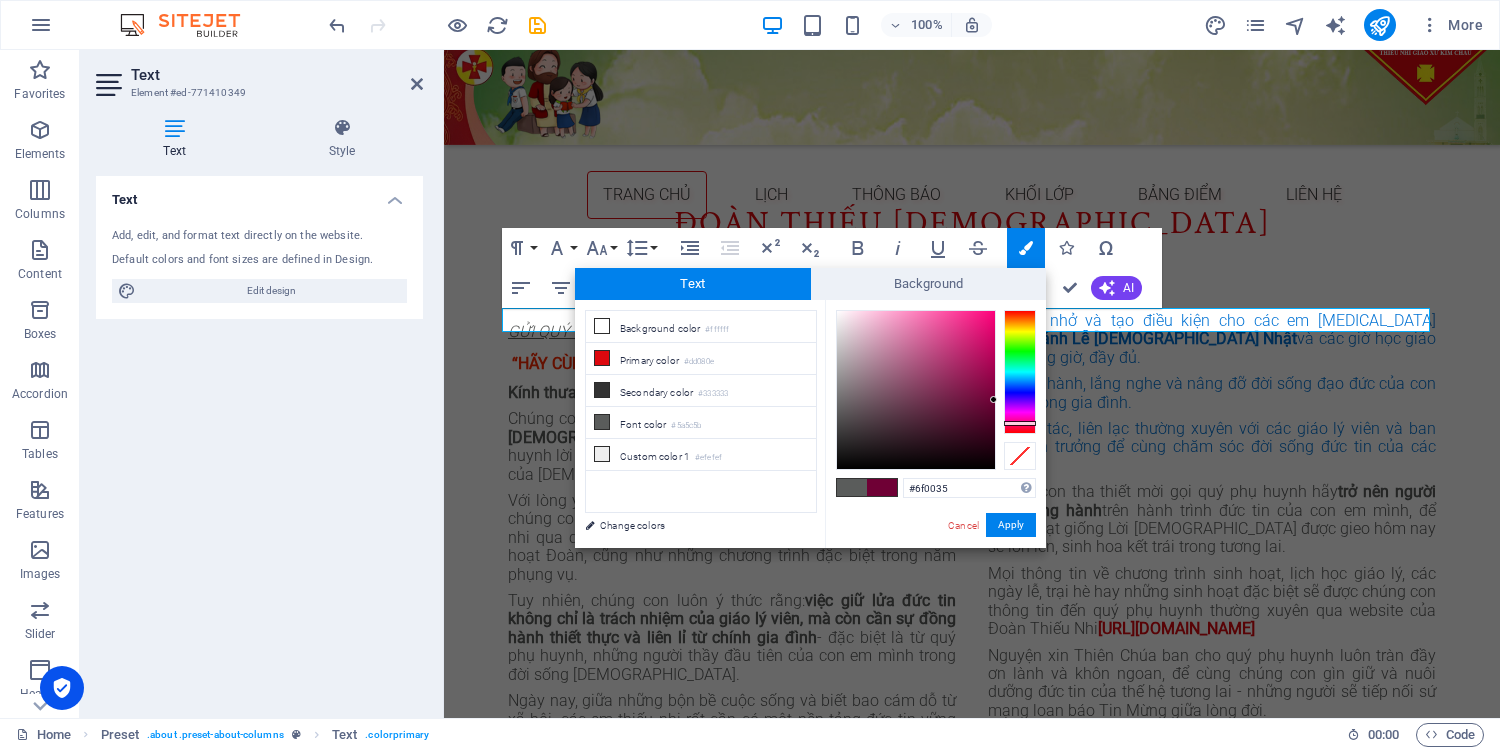 drag, startPoint x: 970, startPoint y: 387, endPoint x: 995, endPoint y: 400, distance: 28.178005 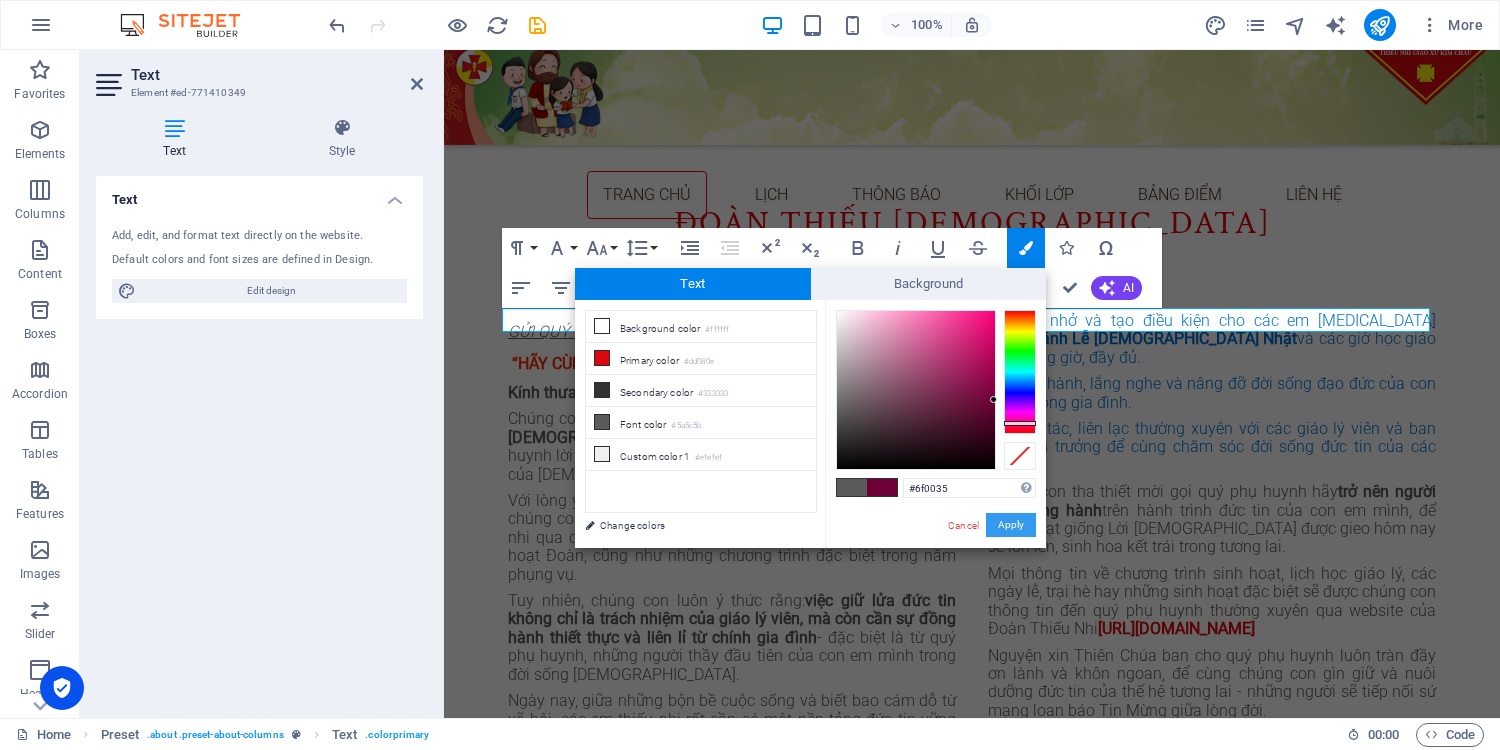 click on "Apply" at bounding box center [1011, 525] 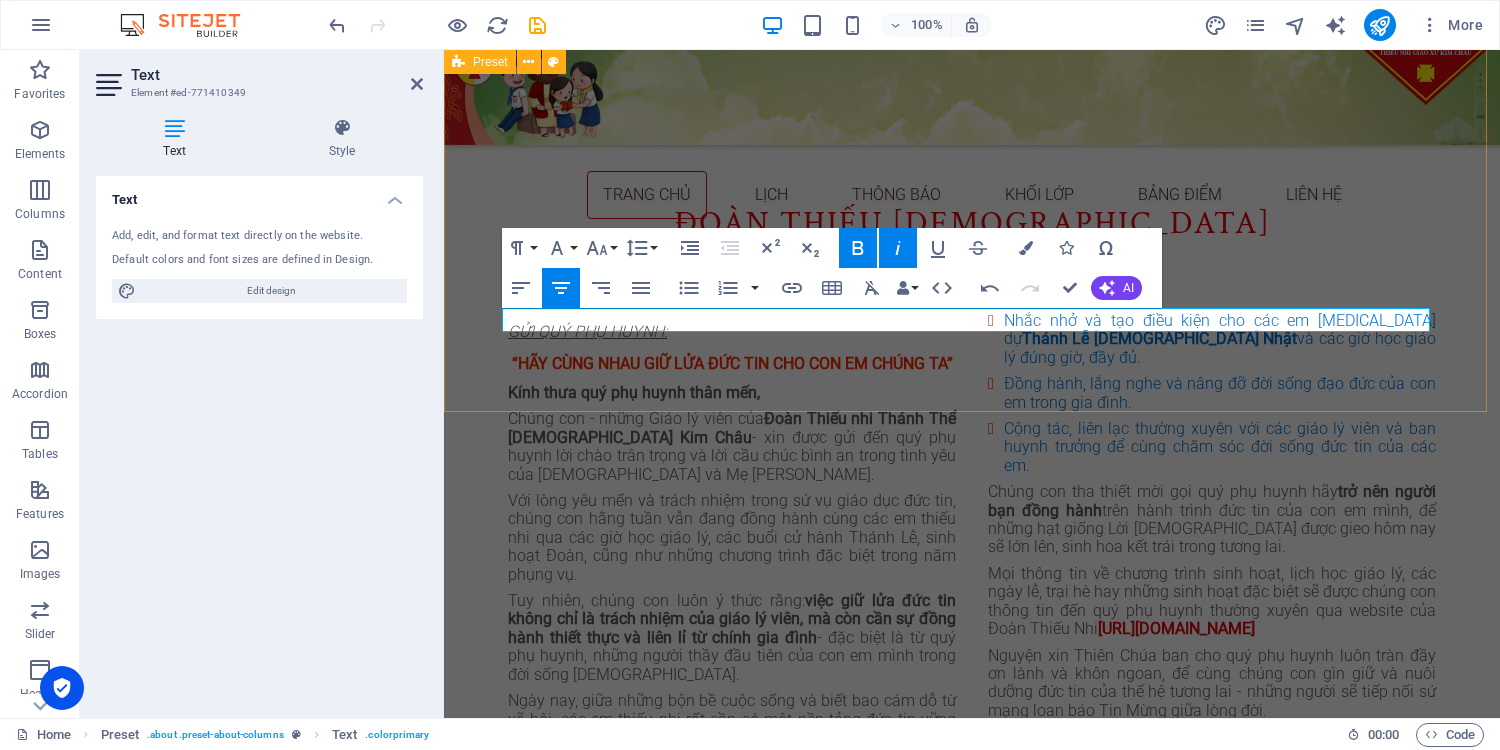 click on "ĐOÀN THIẾU NHI Giáo xứ Kim Châu GỬI QUÝ PHỤ HUYNH:  “HÃY CÙNG NHAU GIỮ LỬA ĐỨC TIN CHO CON EM CHÚNG TA ” Kính thưa quý phụ huynh thân mến, Chúng con - những Giáo lý viên của  Đoàn Thiếu nhi Thánh Thể Giáo xứ Kim Châu  - xin được gửi đến quý phụ huynh lời chào trân trọng và lời cầu chúc bình an trong tình yêu của Thiên Chúa và Mẹ Maria. Với lòng yêu mến và trách nhiệm trong sứ vụ giáo dục đức tin, chúng con hằng tuần vẫn đang đồng hành cùng các em thiếu nhi qua các giờ học giáo lý, các buổi cử hành Thánh Lễ, sinh hoạt Đoàn, cũng như những chương trình đặc biệt trong năm phụng vụ. Tuy nhiên, chúng con luôn ý thức rằng:  việc giữ lửa đức tin không chỉ là trách nhiệm của giáo lý viên, mà còn cần sự đồng hành thiết thực và liên lỉ từ chính gia đình , bằng việc: Thánh Lễ Chúa Nhật      TM." at bounding box center (972, 529) 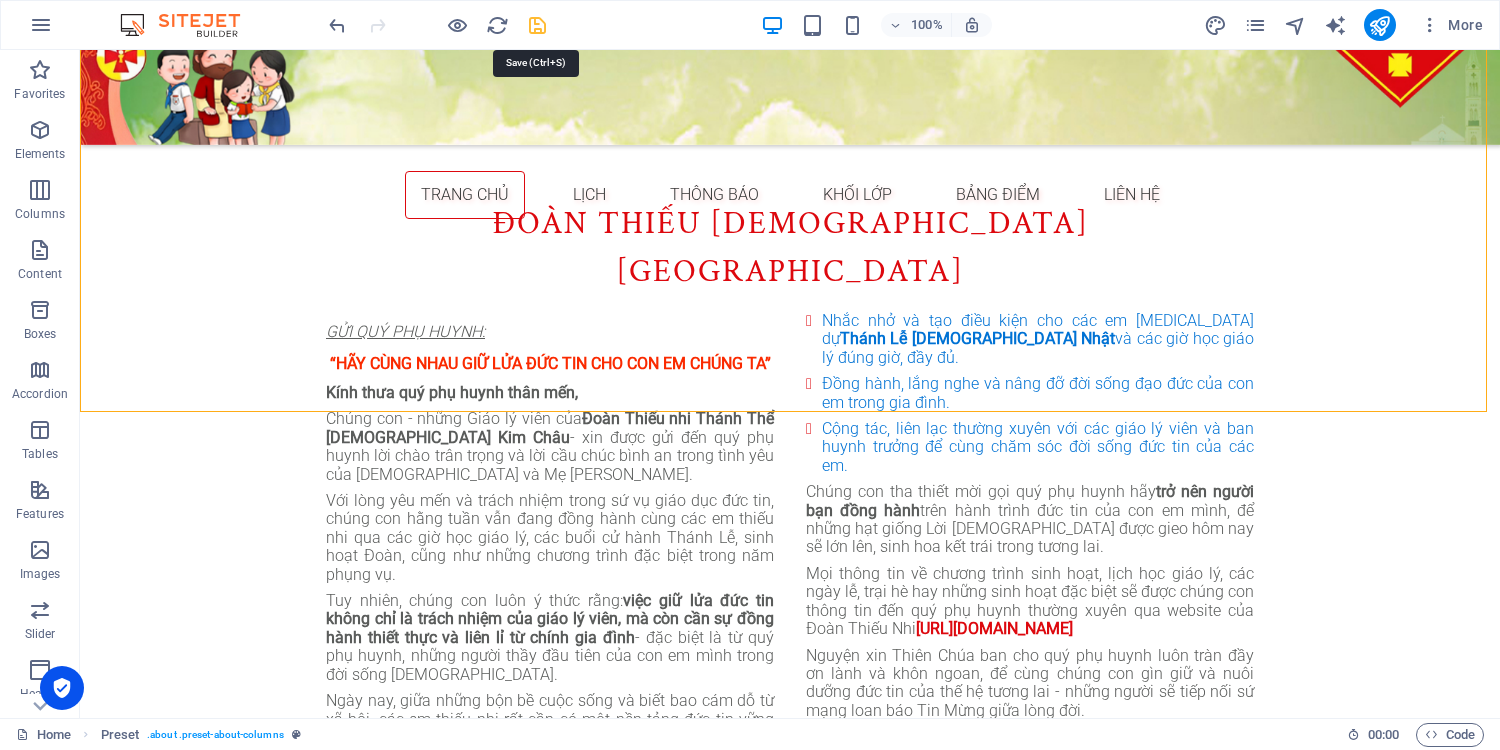 click at bounding box center (537, 25) 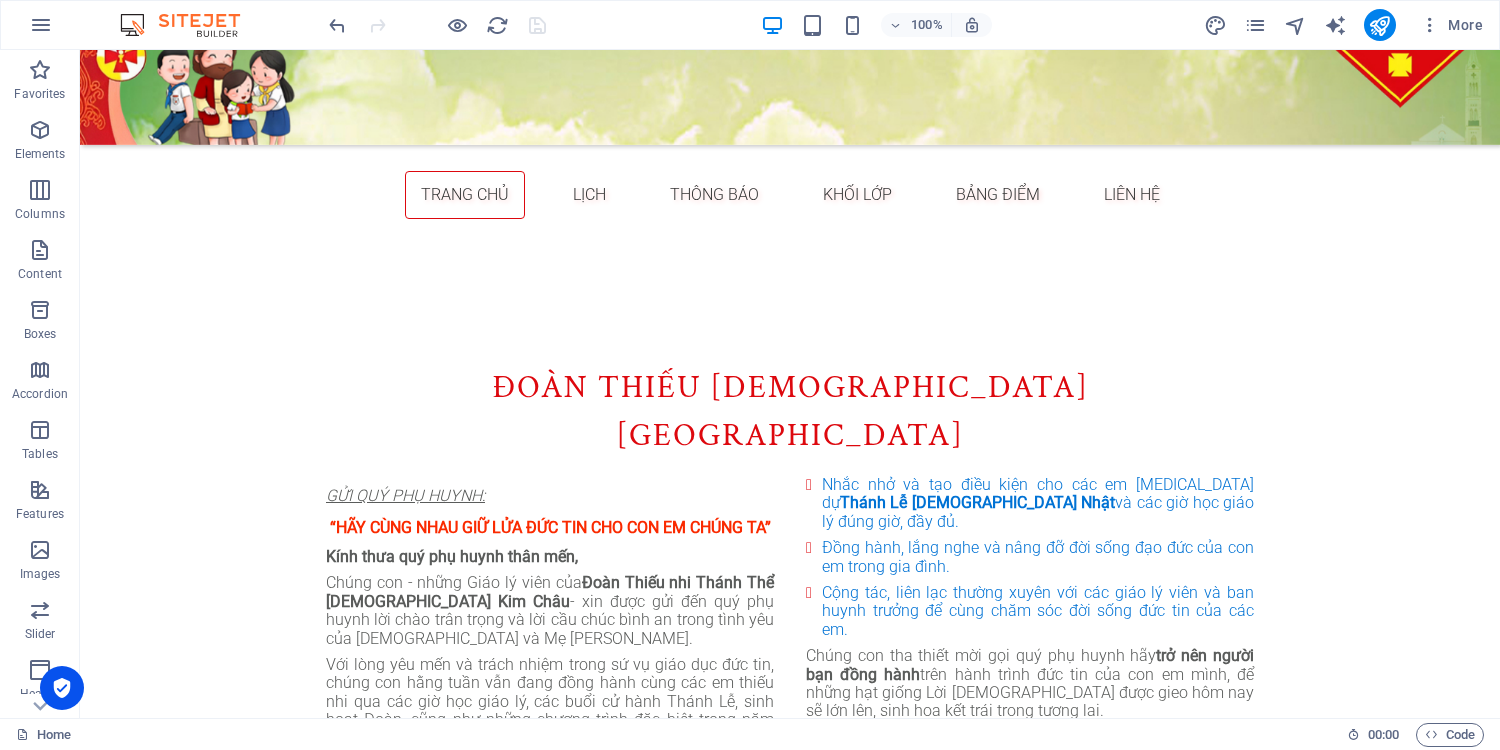 scroll, scrollTop: 640, scrollLeft: 0, axis: vertical 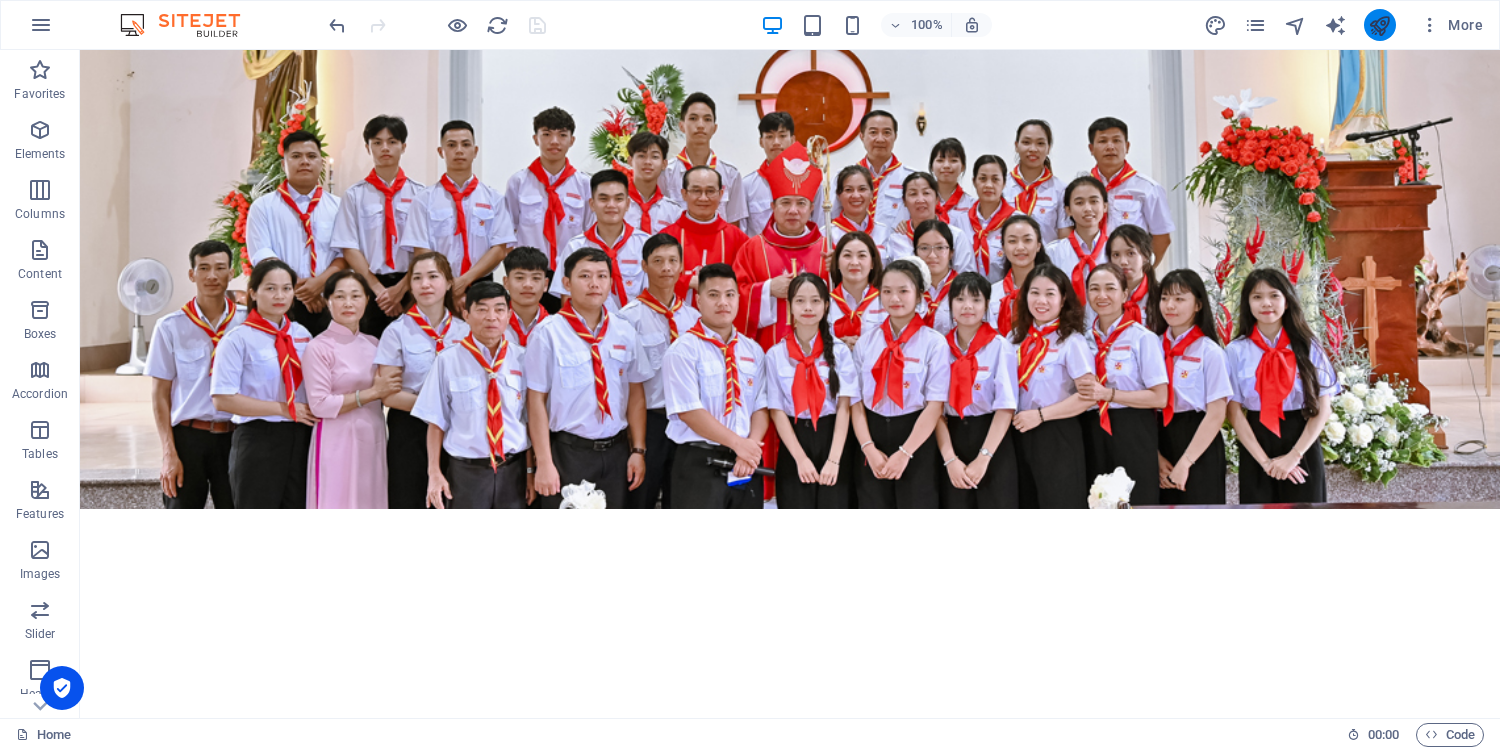 click at bounding box center (1380, 25) 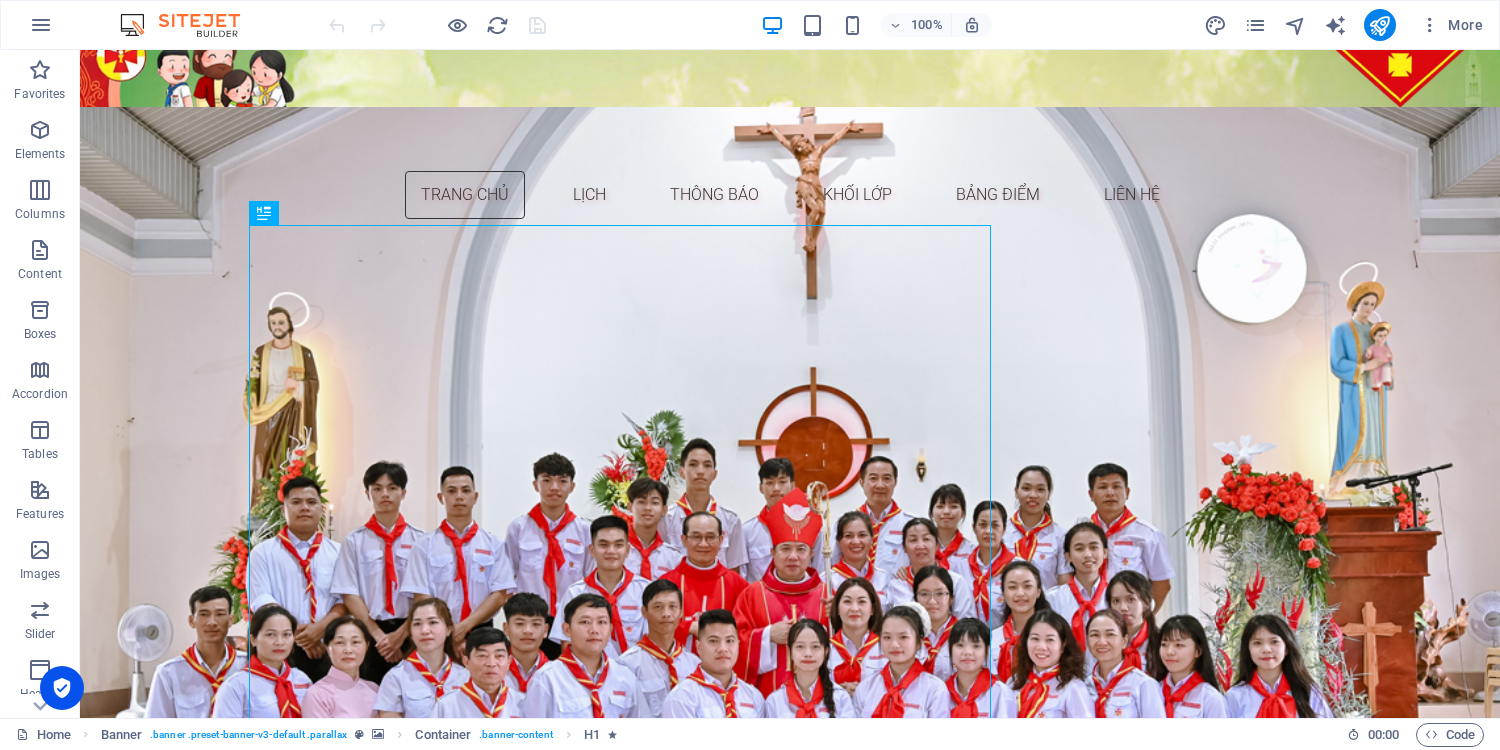 scroll, scrollTop: 0, scrollLeft: 0, axis: both 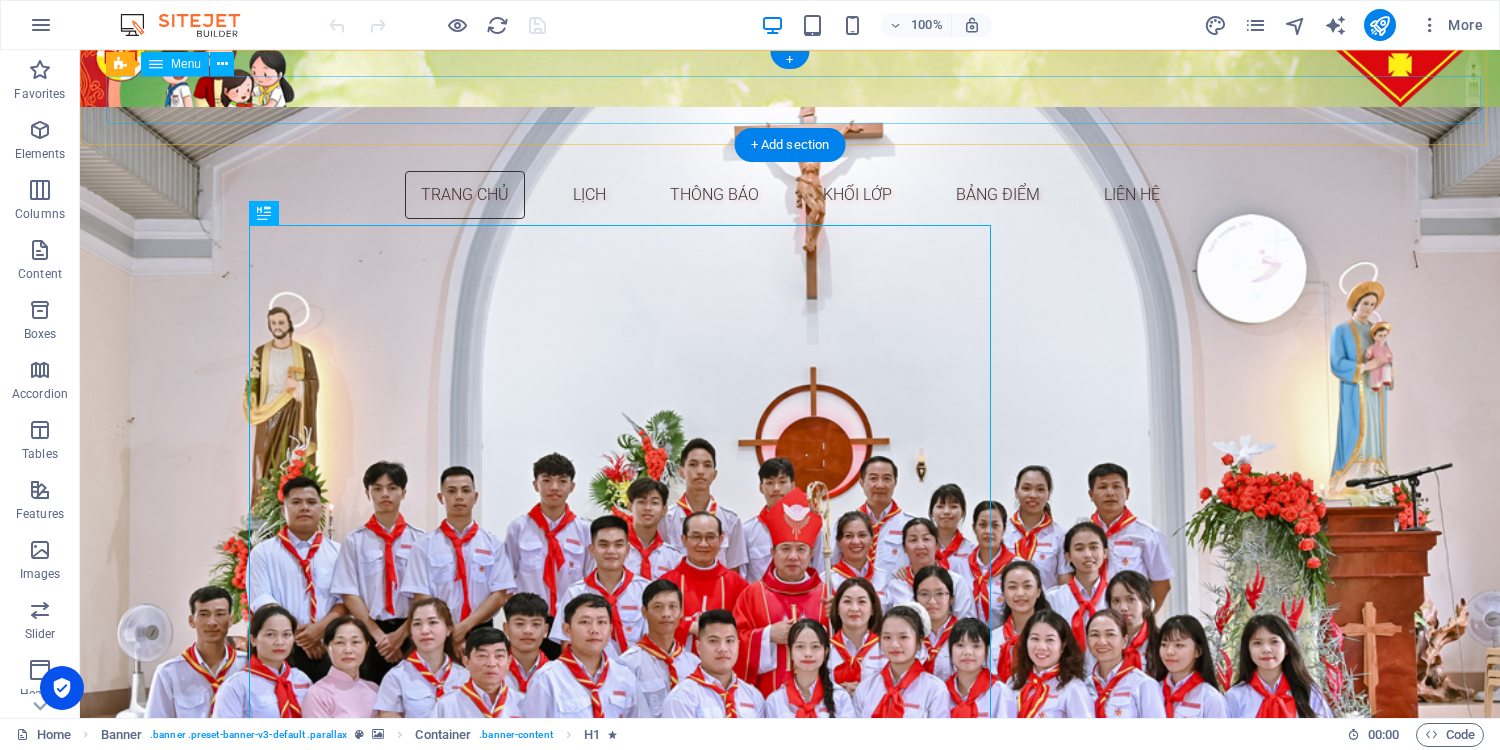 click on "Trang chủ lịch thông báo khối lớp bảng điểm liên hệ" at bounding box center [790, 195] 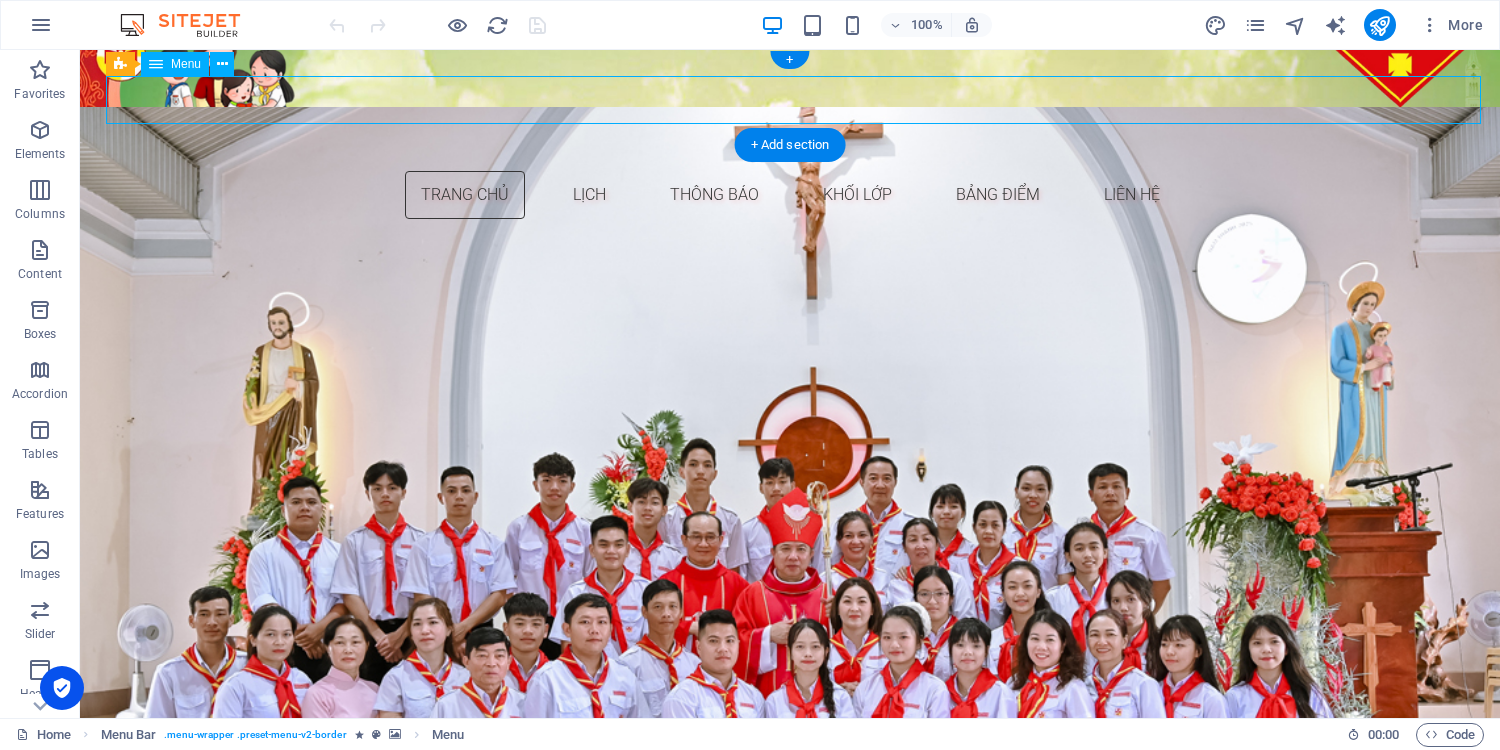 click on "Trang chủ lịch thông báo khối lớp bảng điểm liên hệ" at bounding box center (790, 195) 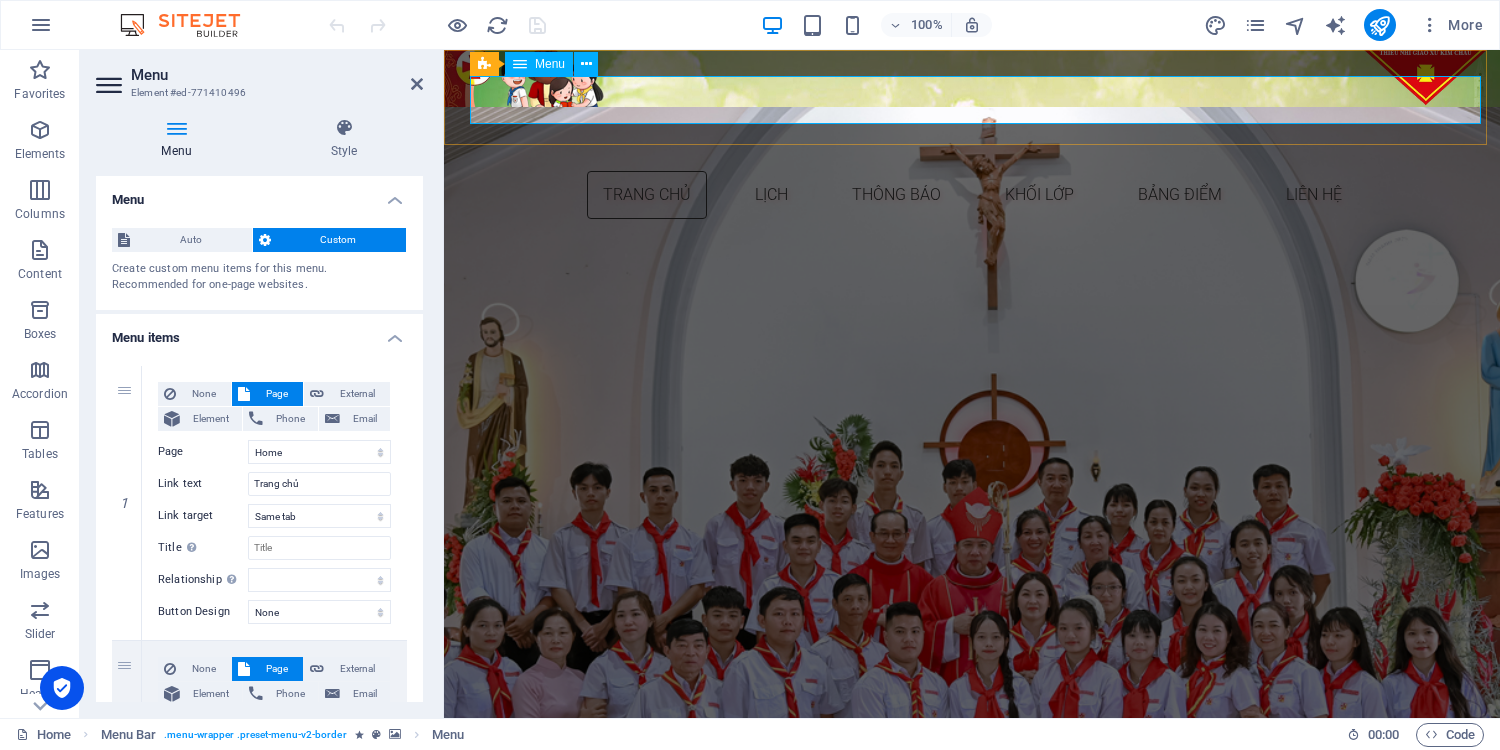 click on "Trang chủ lịch thông báo khối lớp bảng điểm liên hệ" at bounding box center [972, 195] 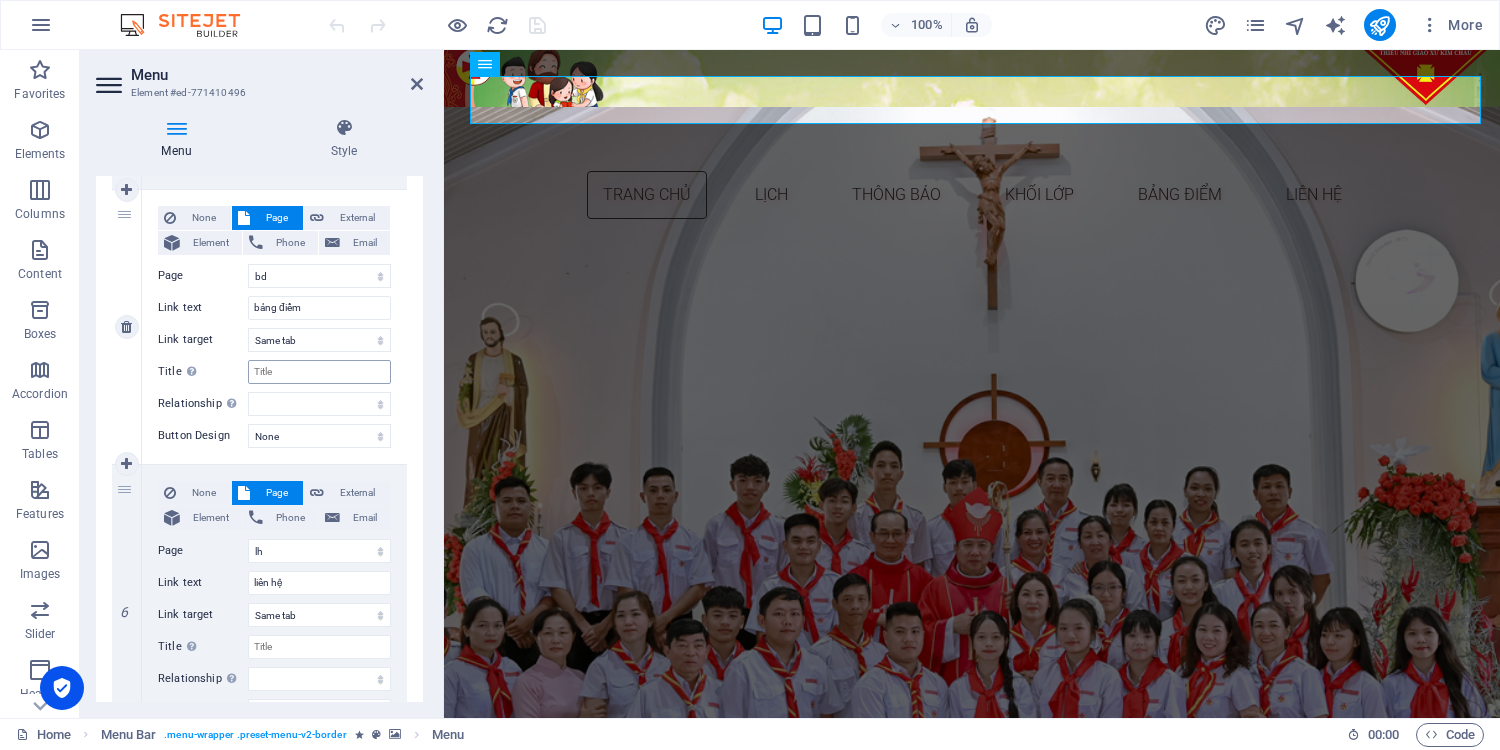 scroll, scrollTop: 1280, scrollLeft: 0, axis: vertical 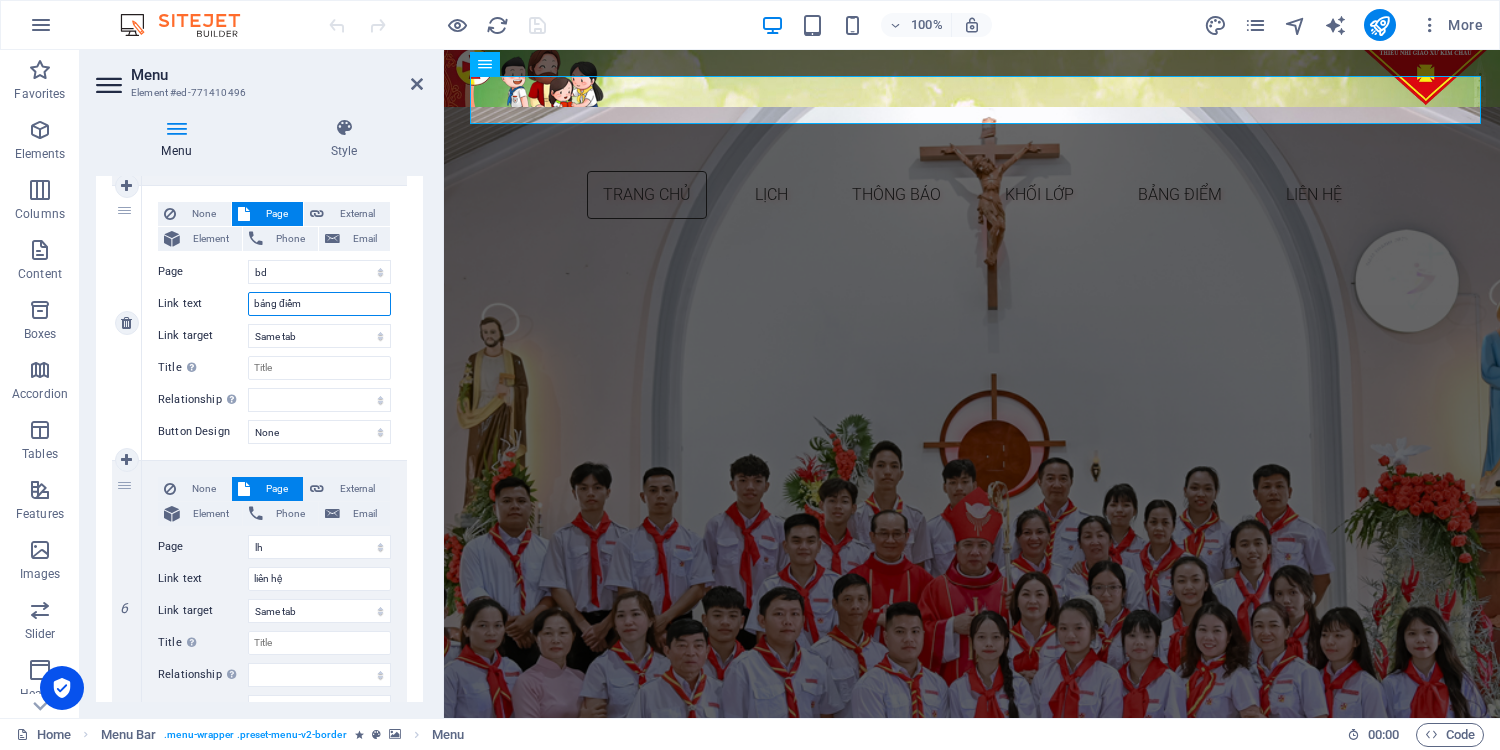 click on "bảng điểm" at bounding box center (319, 304) 